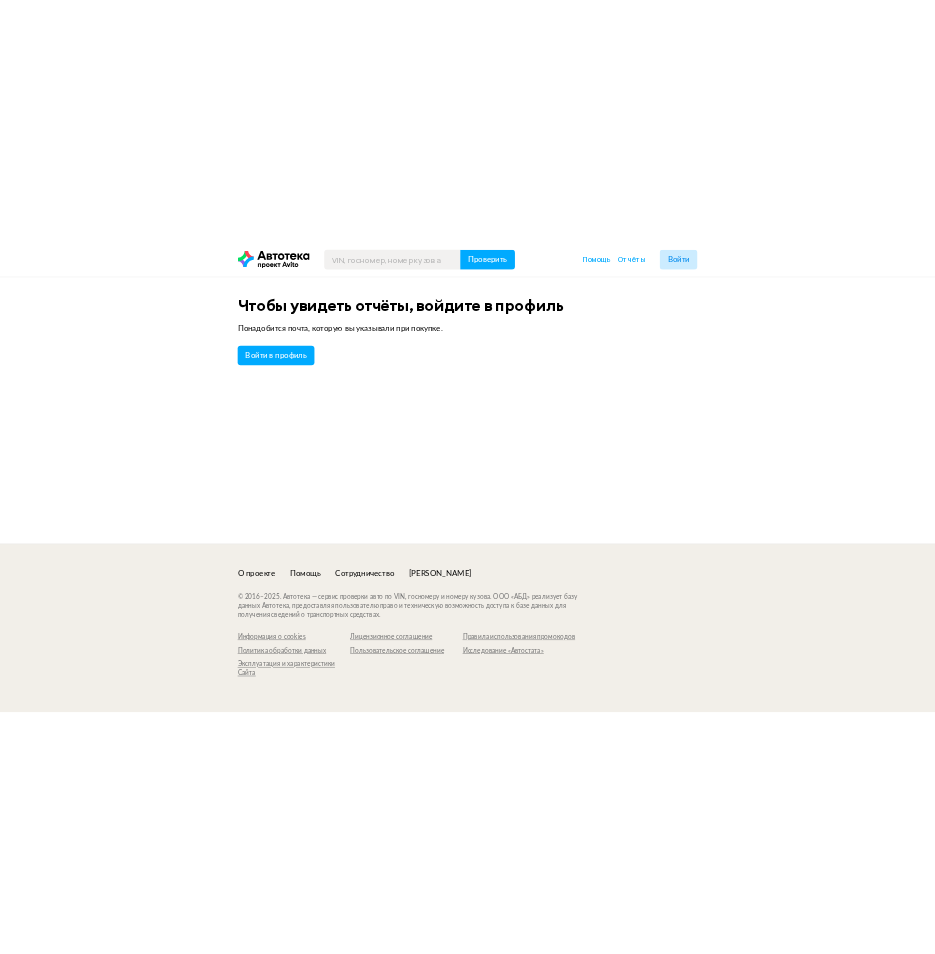 scroll, scrollTop: 0, scrollLeft: 0, axis: both 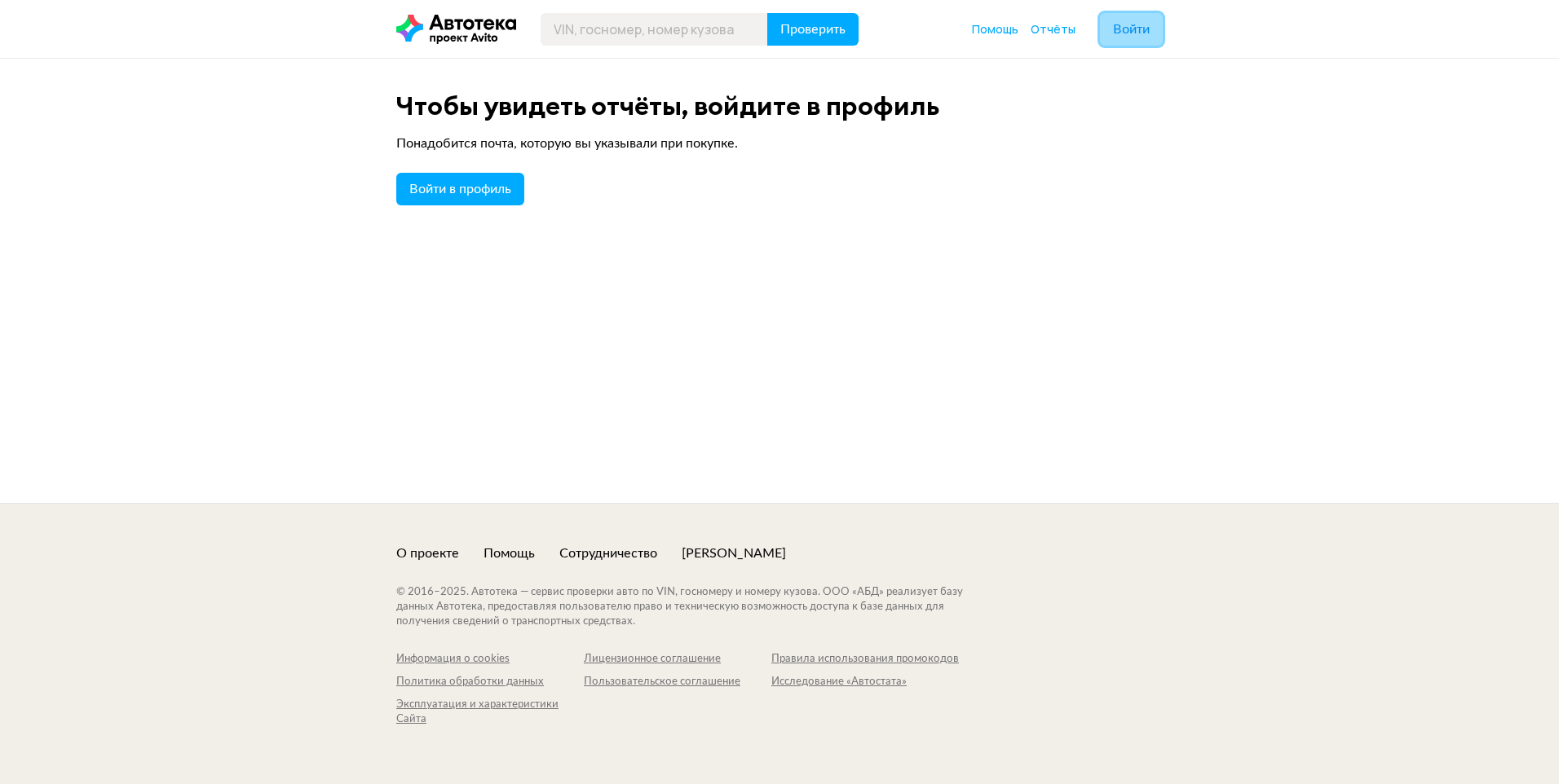 click on "Войти" at bounding box center [1131, 29] 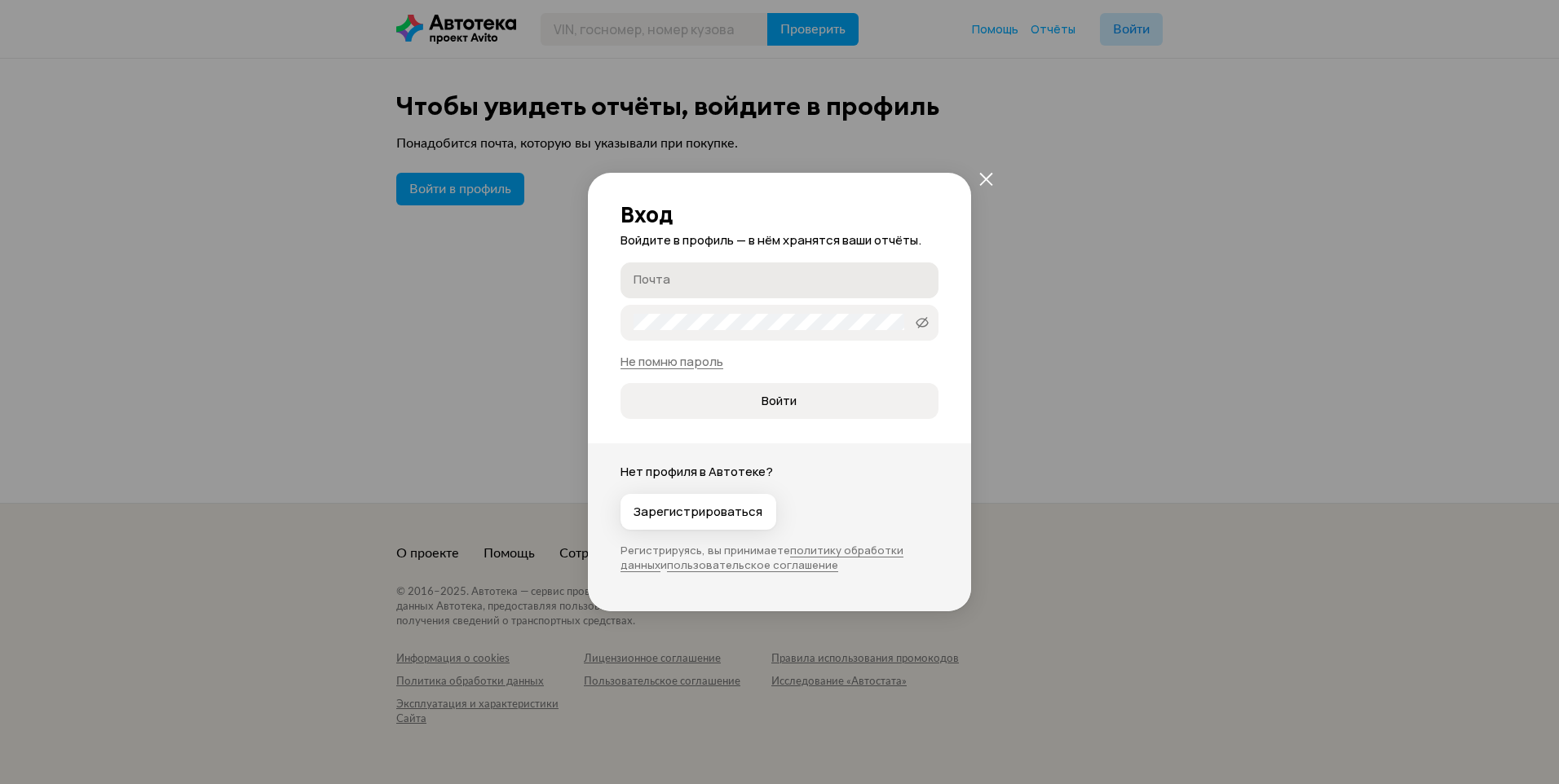 click on "Почта" at bounding box center [782, 280] 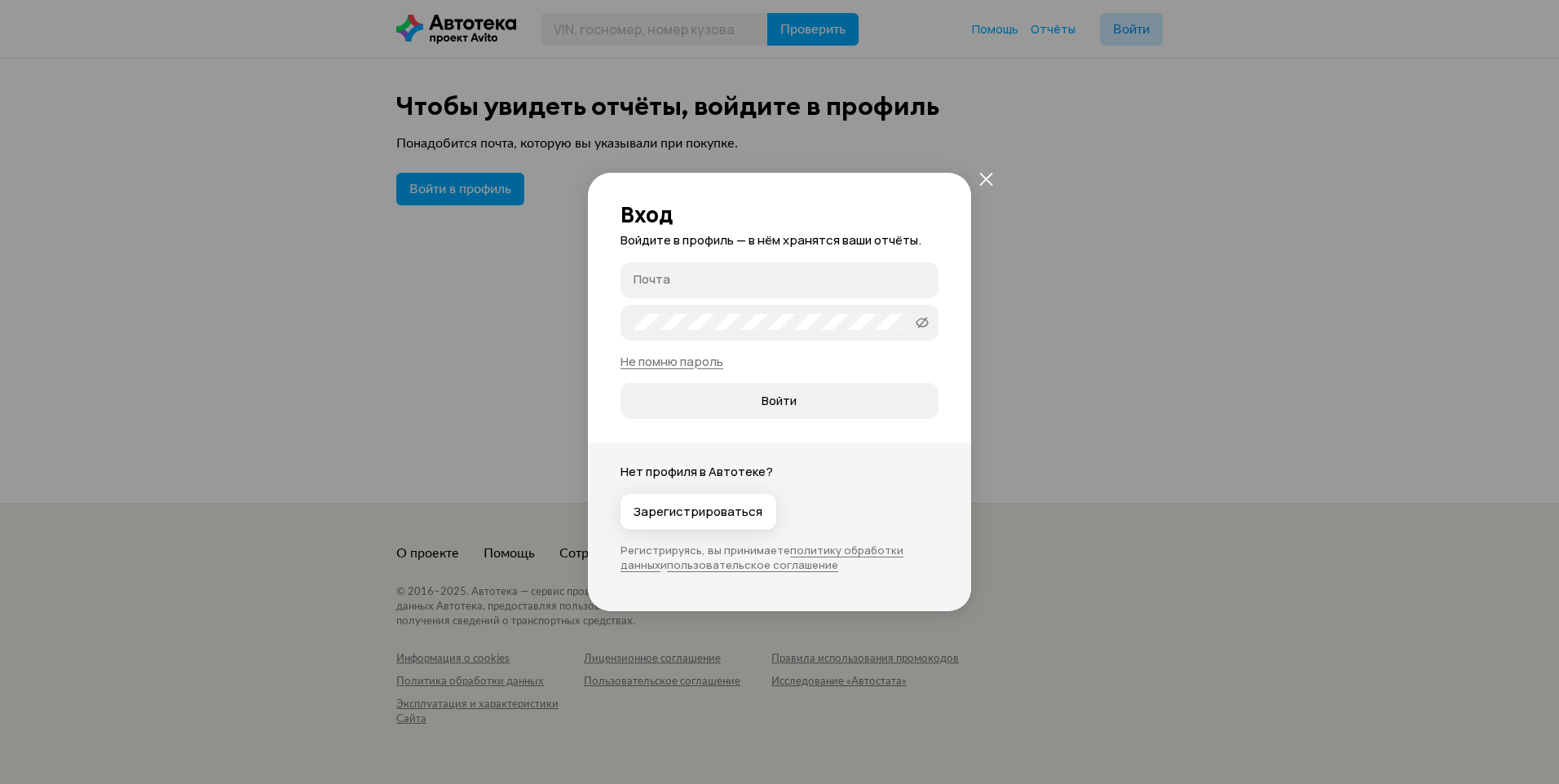 click on "Почта" at bounding box center [782, 280] 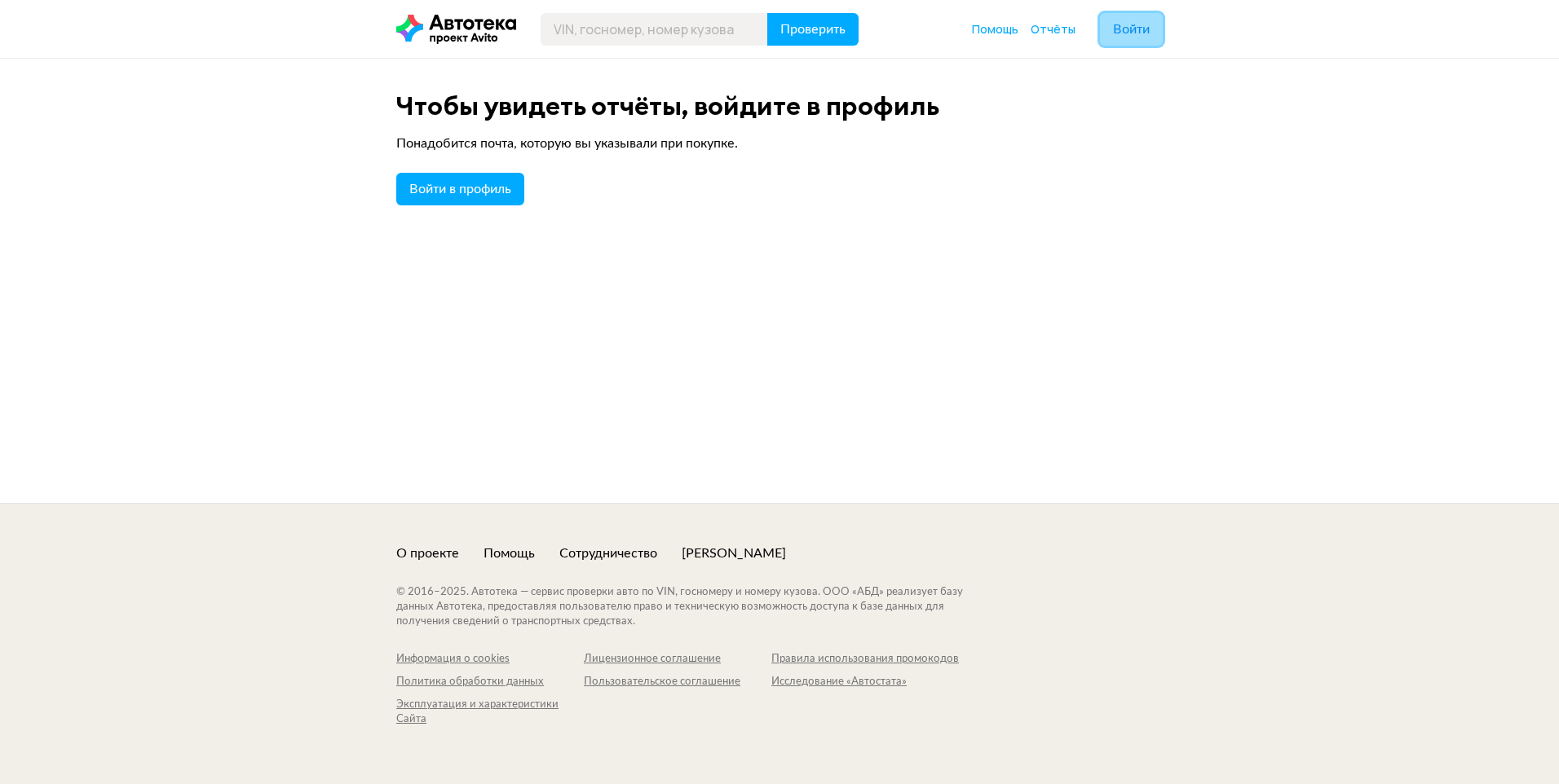 click on "Войти" at bounding box center [1131, 29] 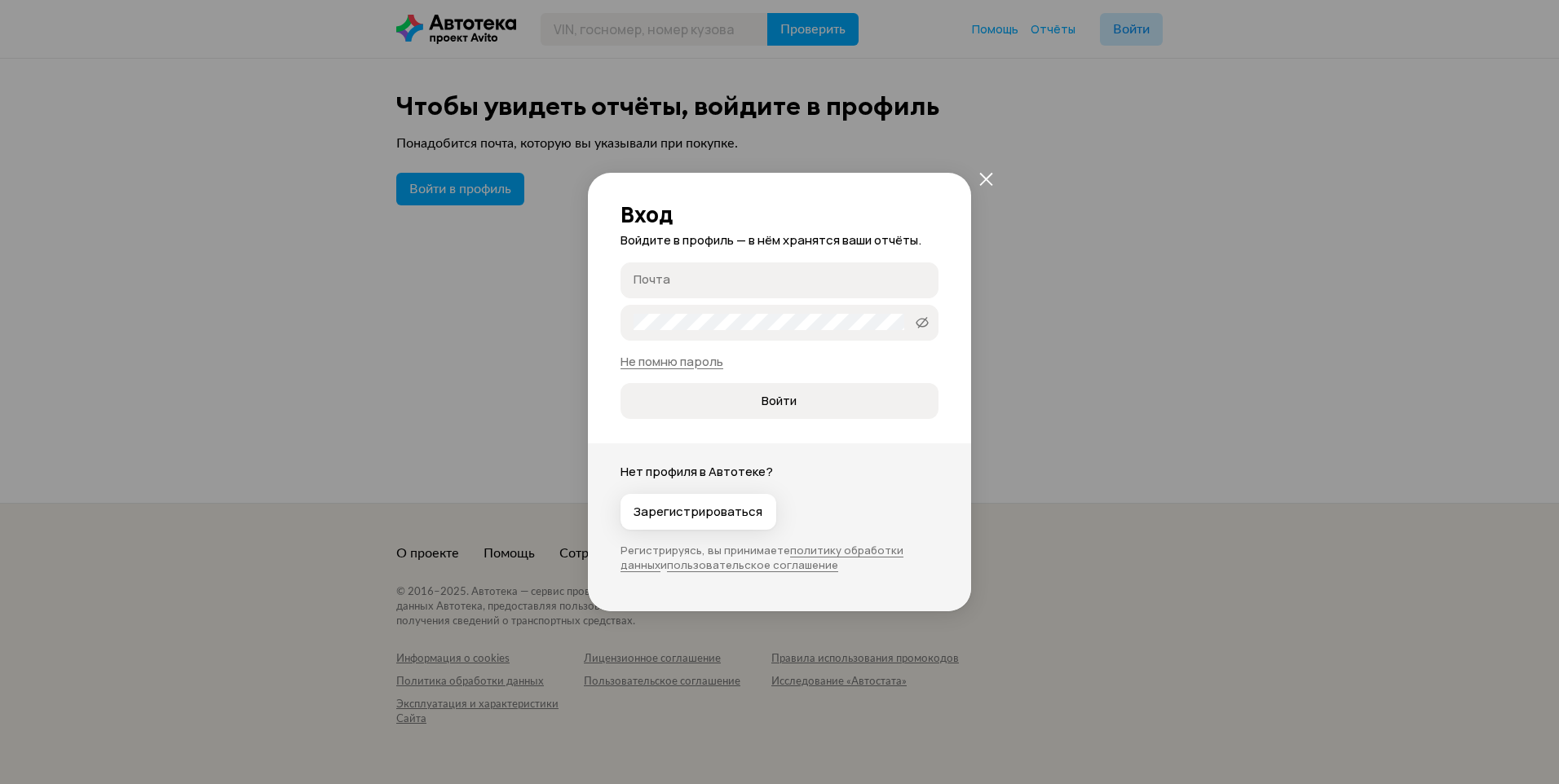 paste on "[EMAIL_ADDRESS][DOMAIN_NAME]" 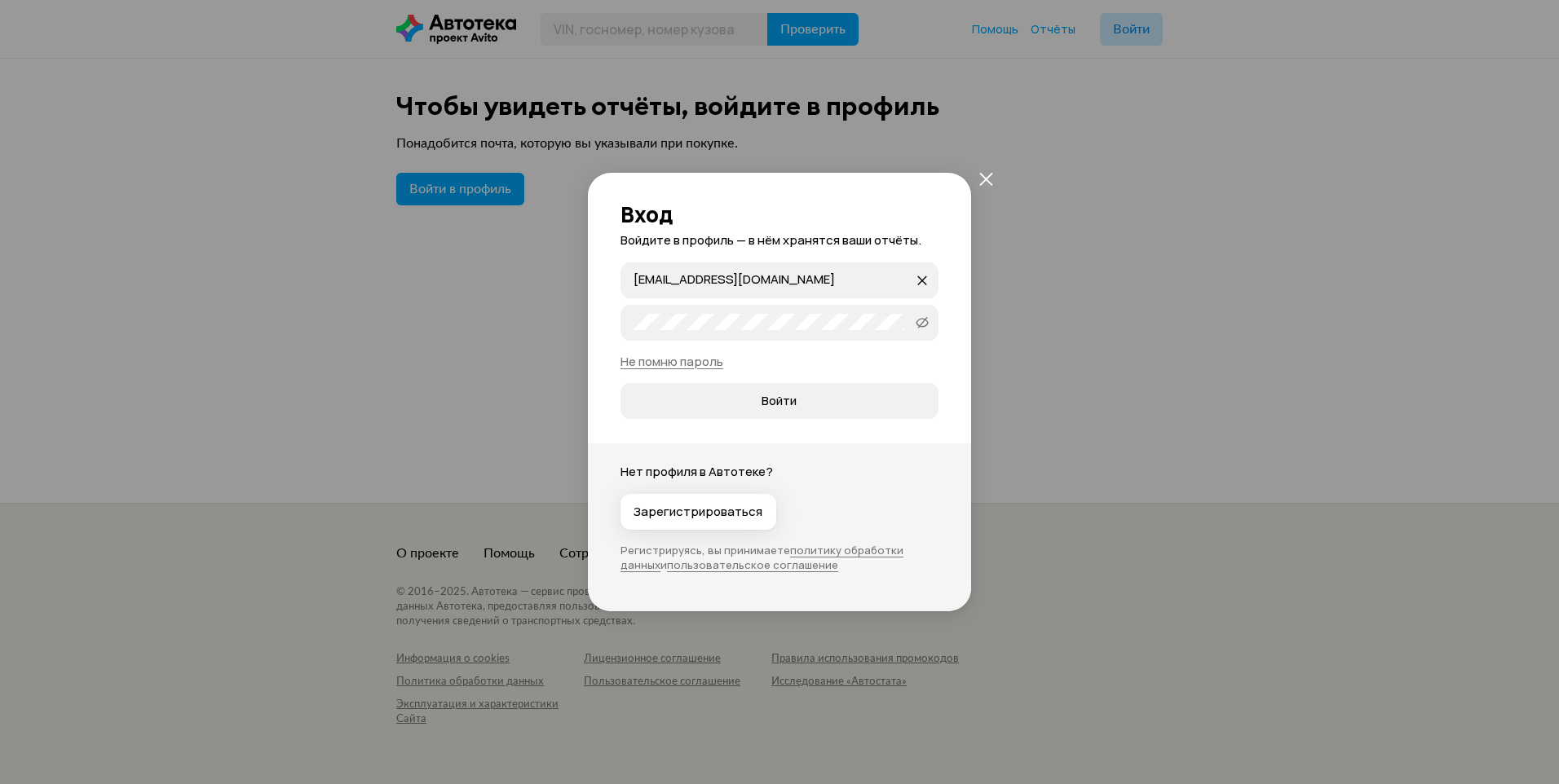 type on "[EMAIL_ADDRESS][DOMAIN_NAME]" 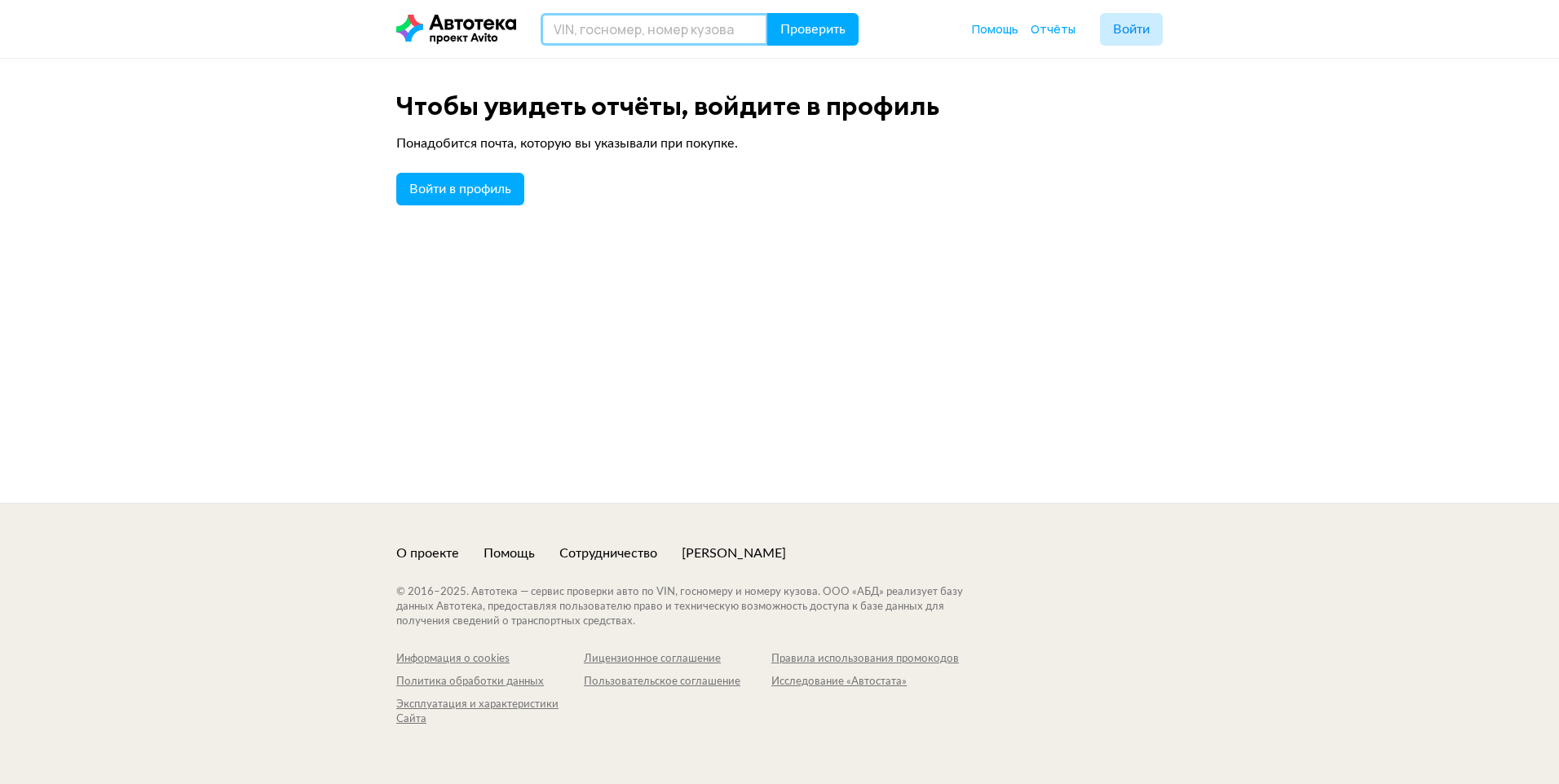click at bounding box center (654, 29) 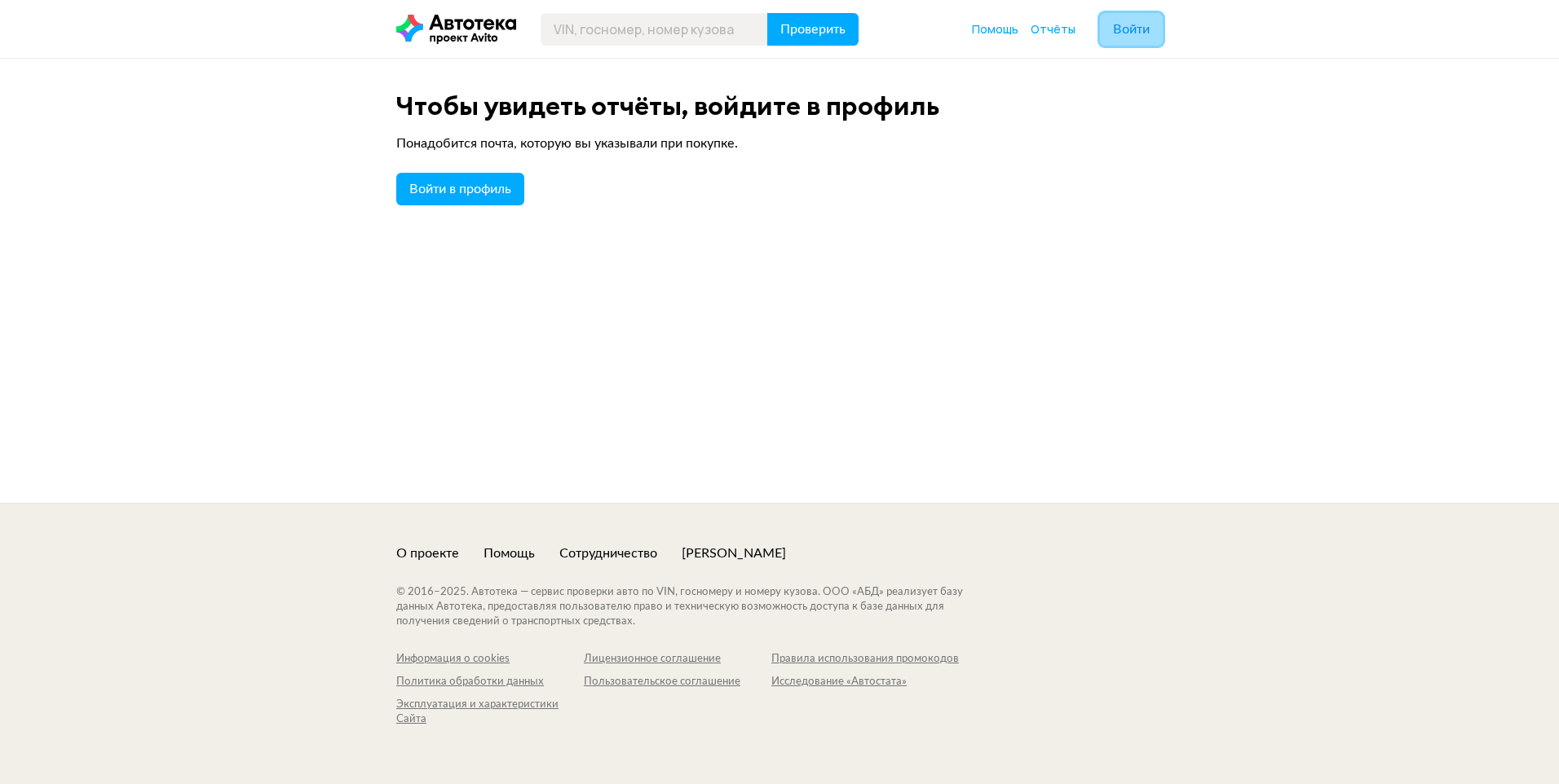 click on "Войти" at bounding box center [1131, 29] 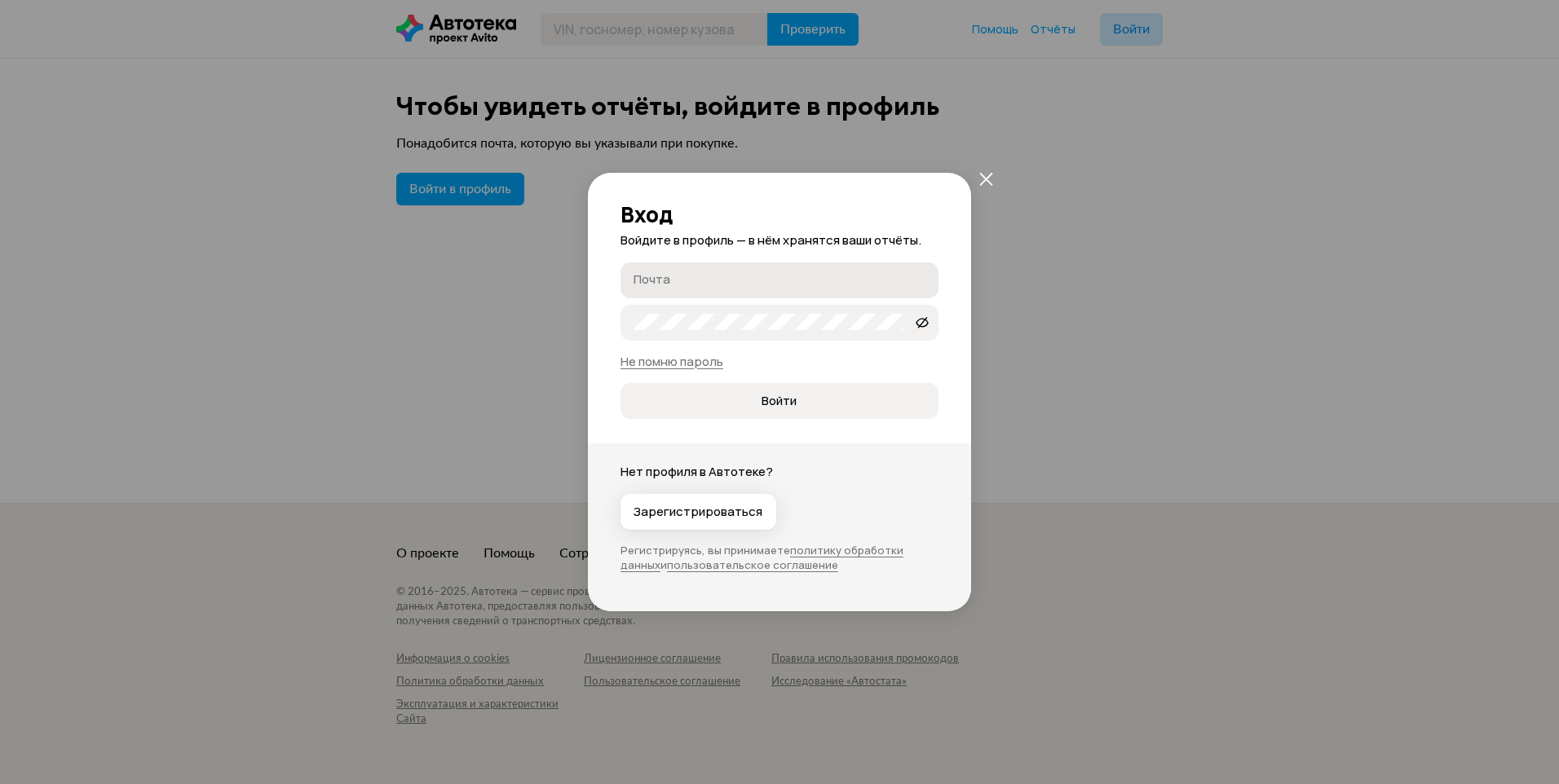 click on "Почта" at bounding box center [782, 280] 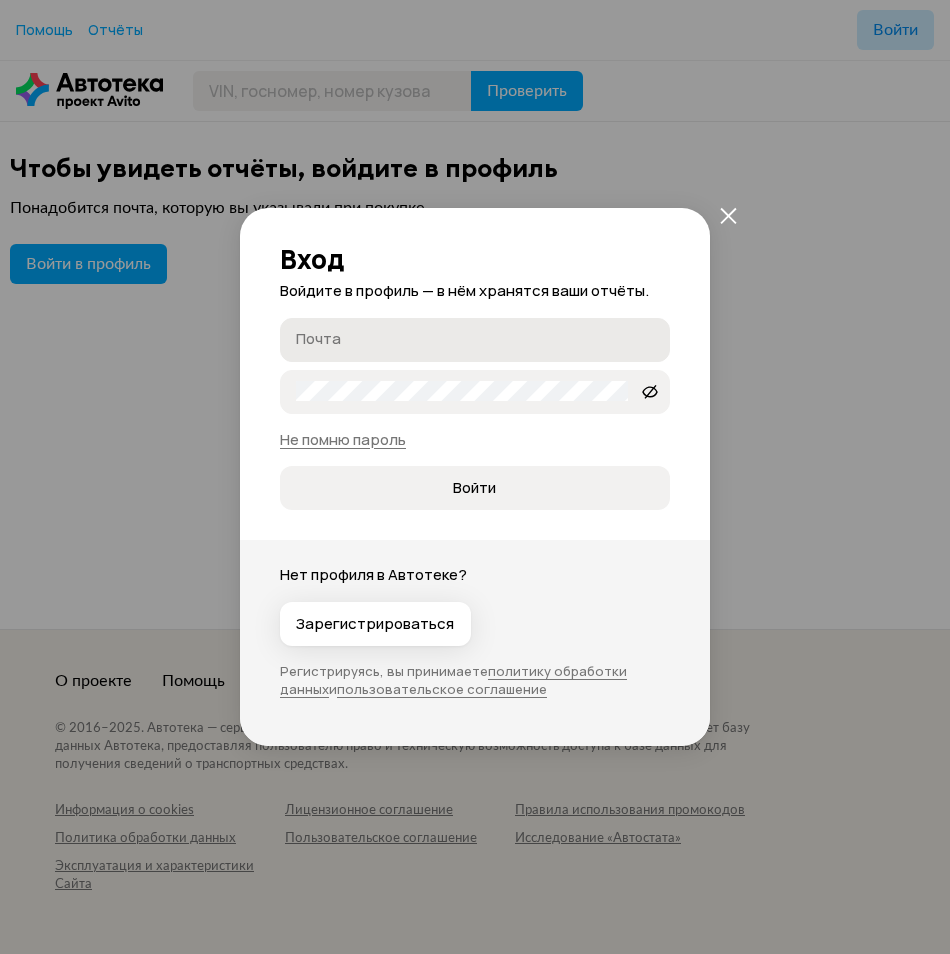 click on "Почта" at bounding box center (478, 339) 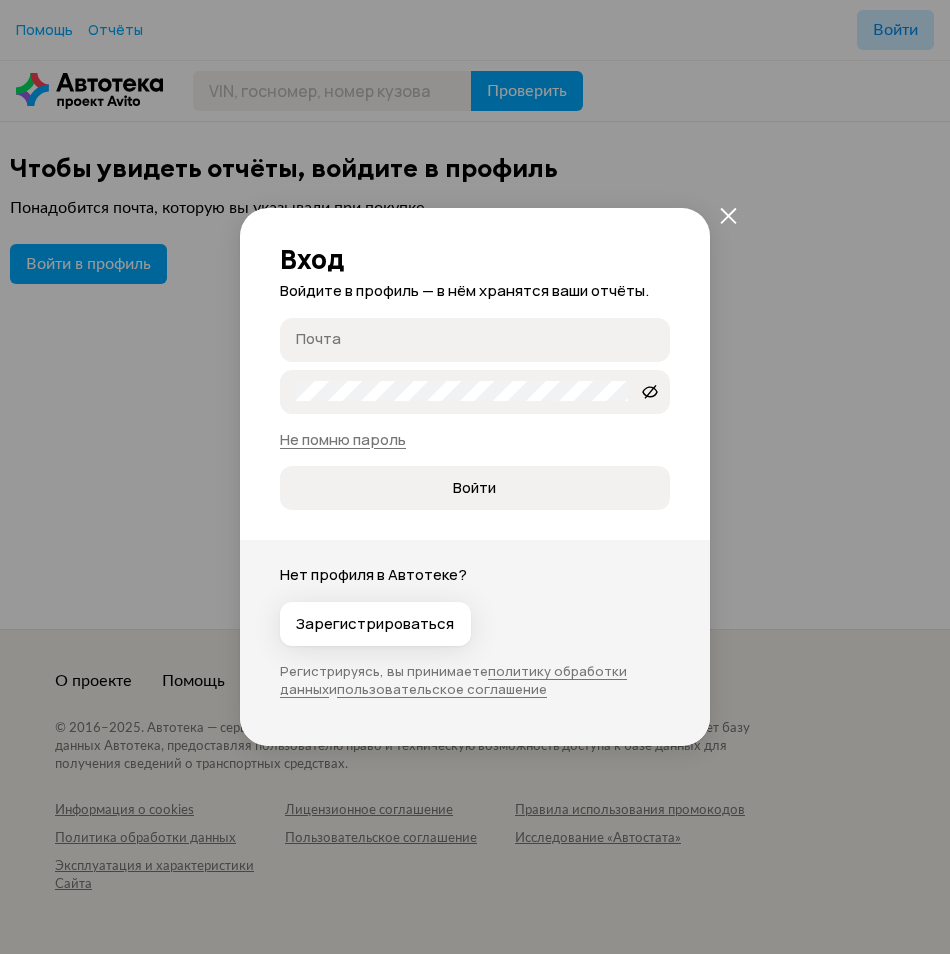 paste on "[EMAIL_ADDRESS][DOMAIN_NAME]" 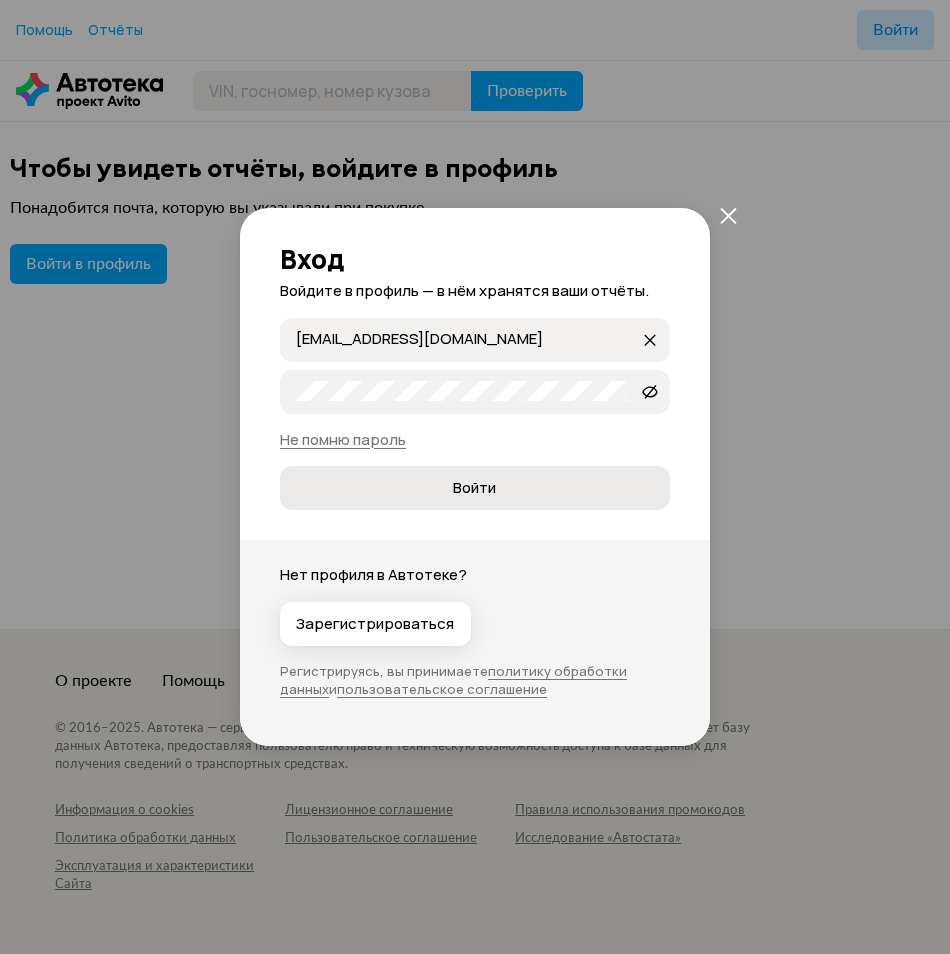 type on "[EMAIL_ADDRESS][DOMAIN_NAME]" 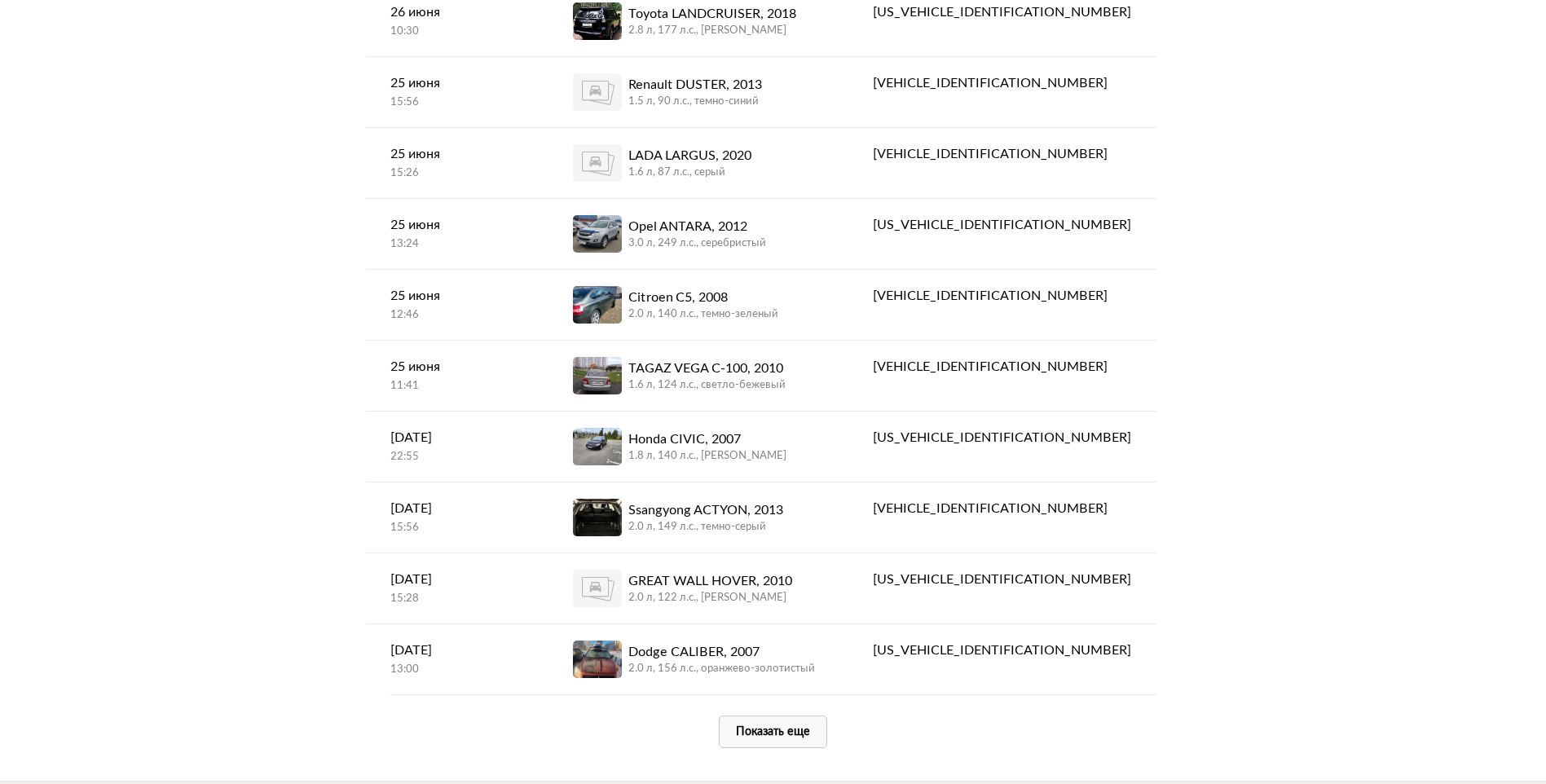scroll, scrollTop: 3178, scrollLeft: 0, axis: vertical 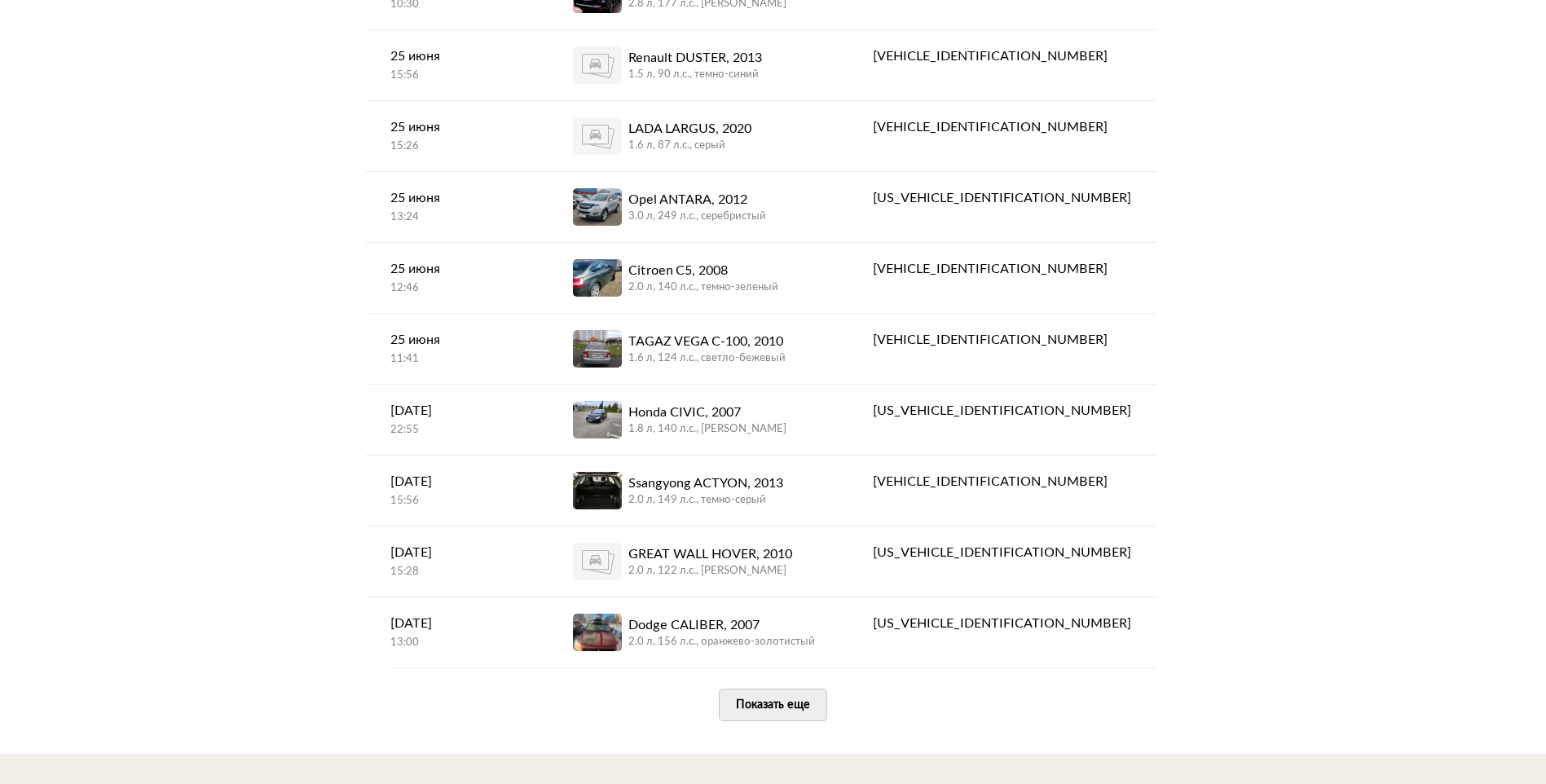 click on "Показать еще" at bounding box center (773, 705) 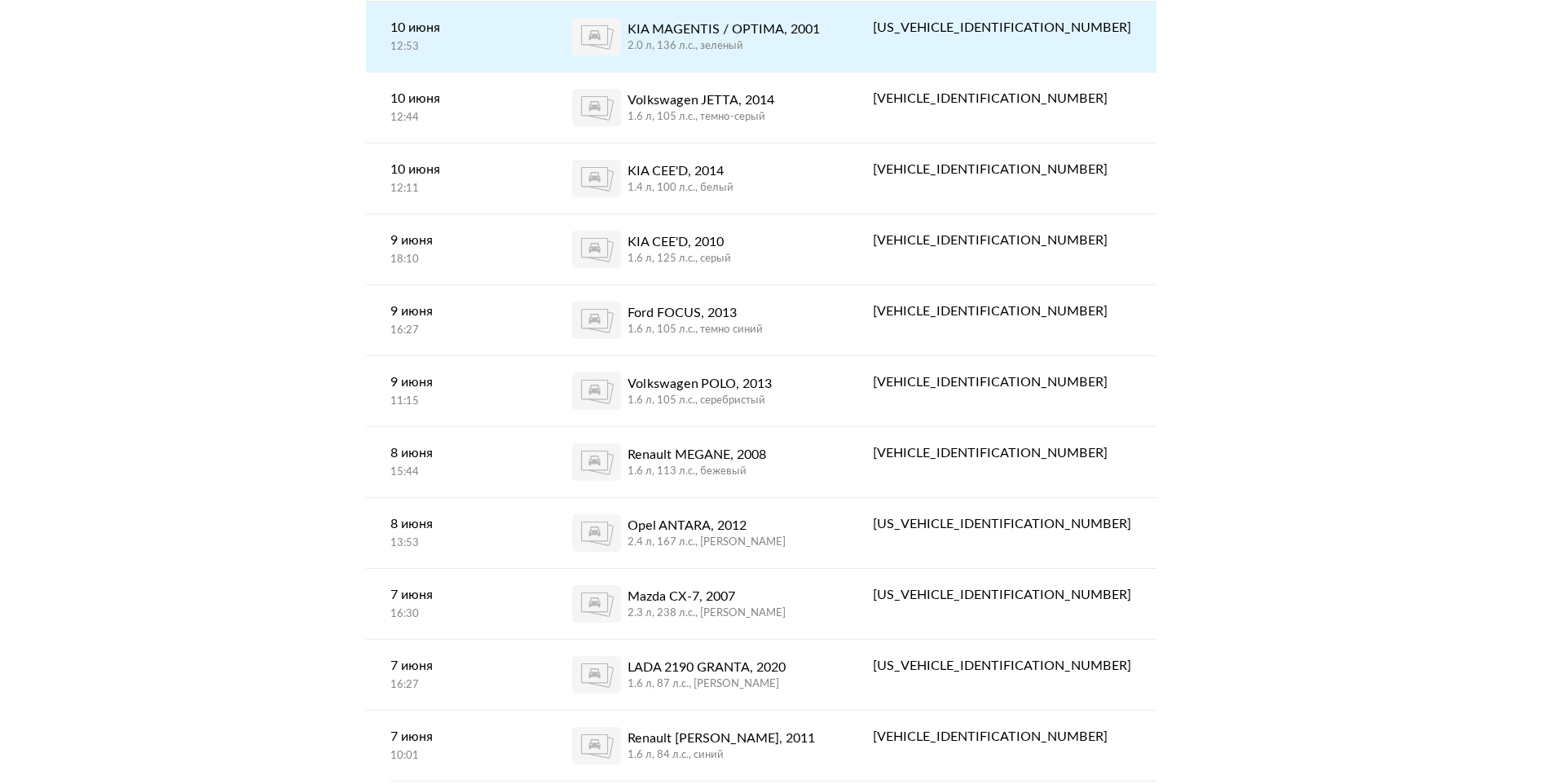 scroll, scrollTop: 6683, scrollLeft: 0, axis: vertical 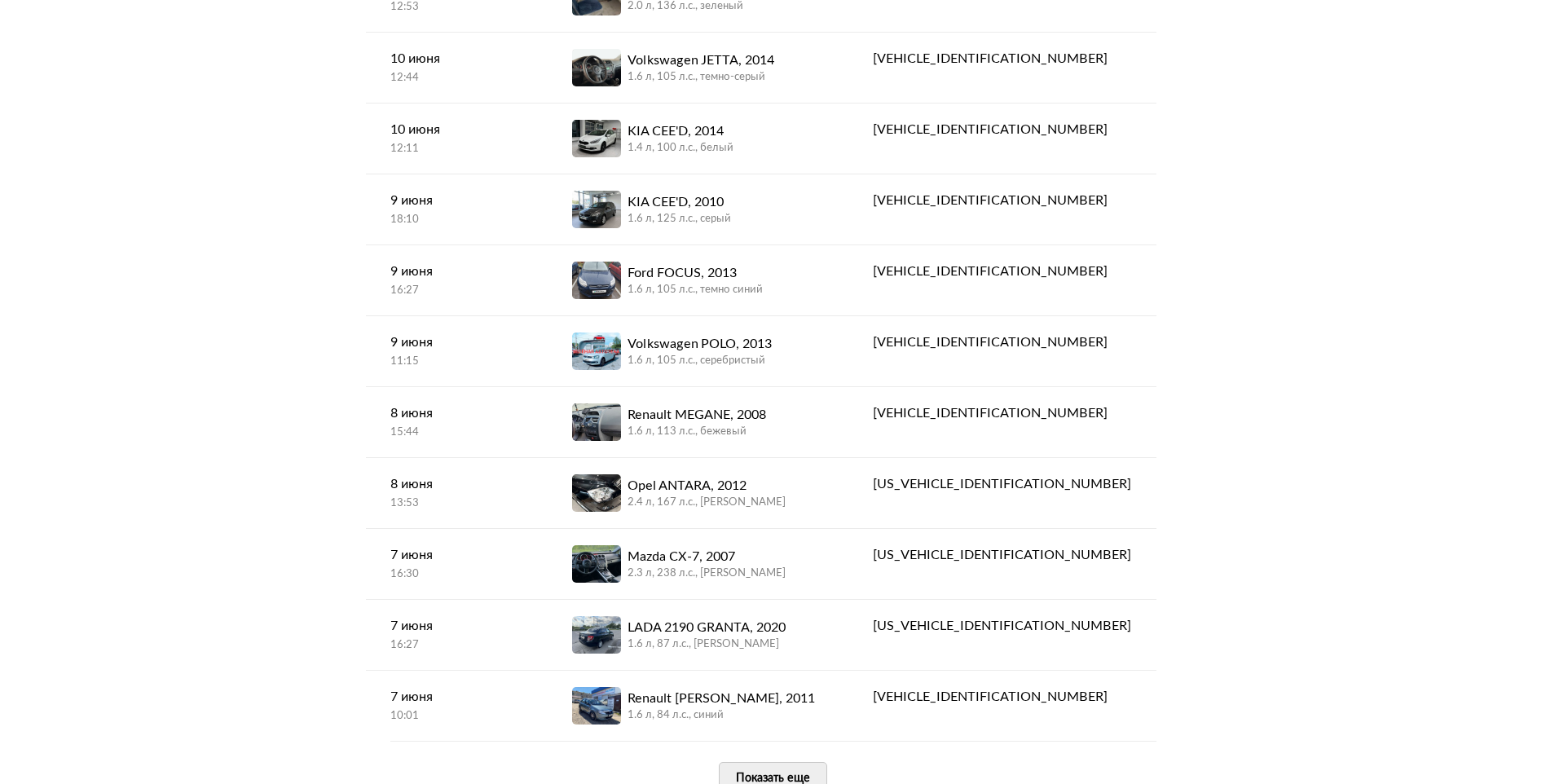 click on "Показать еще" at bounding box center (773, 778) 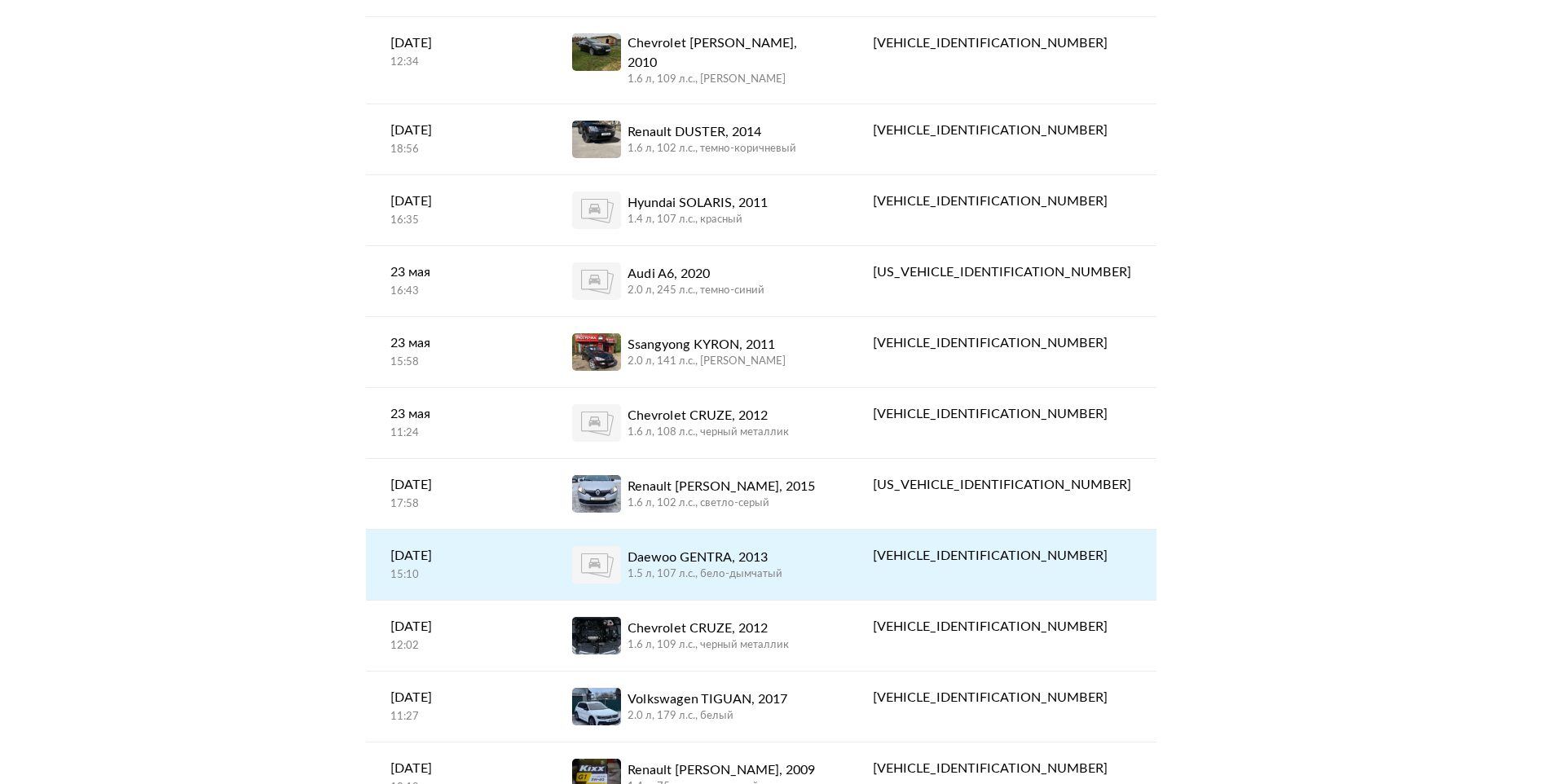 scroll, scrollTop: 10269, scrollLeft: 0, axis: vertical 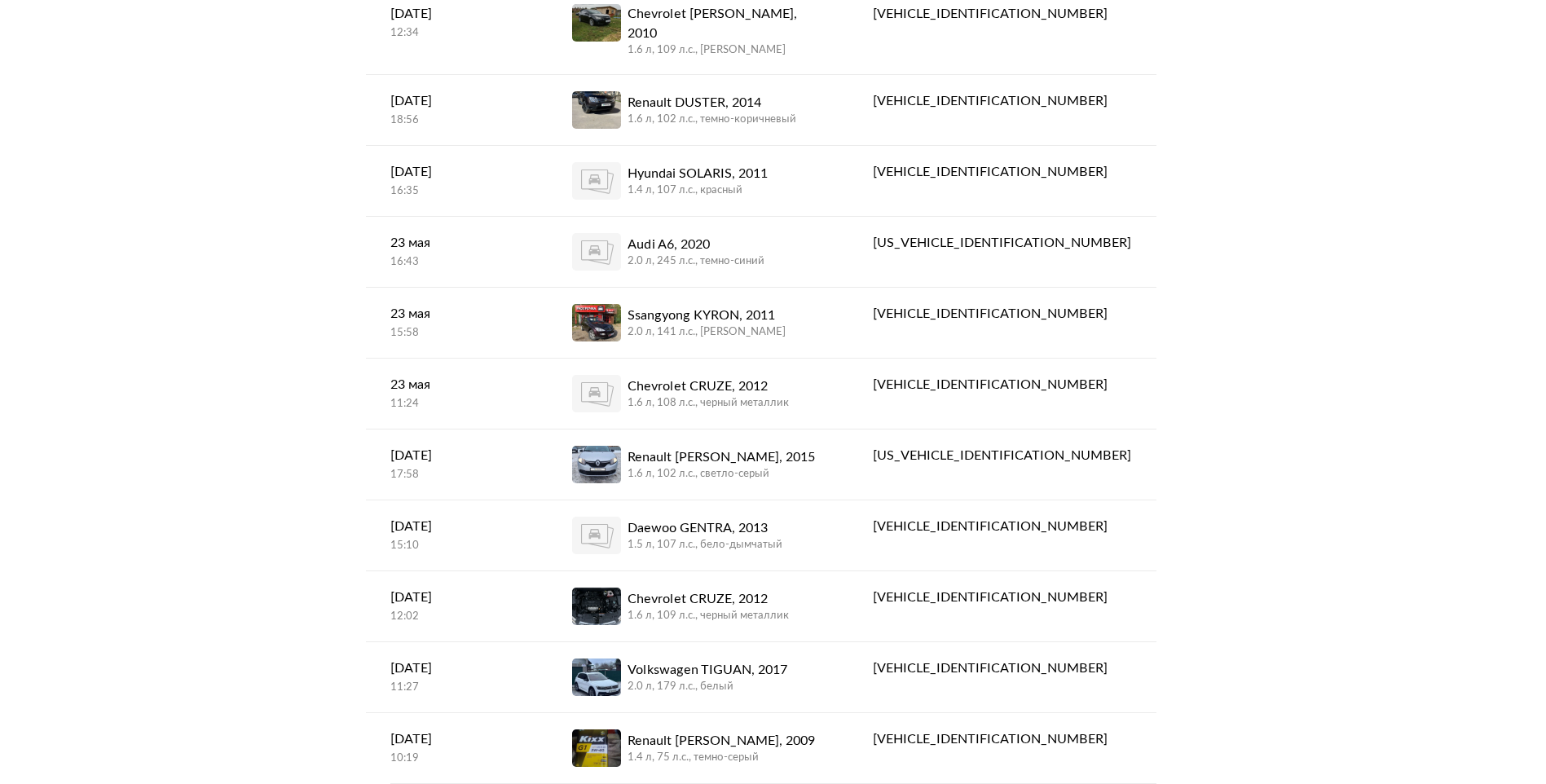 click on "Показать еще" at bounding box center [773, 821] 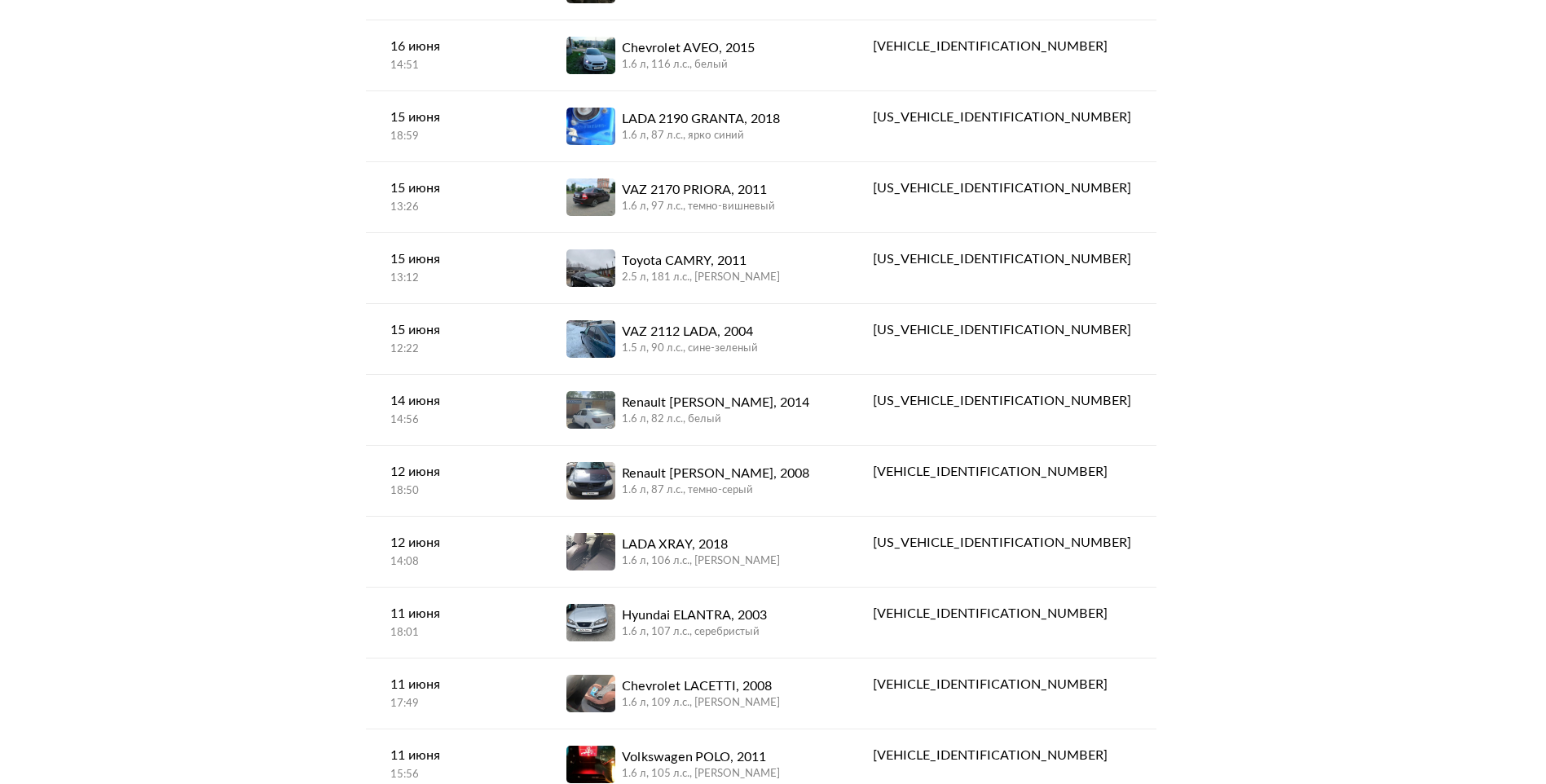 scroll, scrollTop: 4971, scrollLeft: 0, axis: vertical 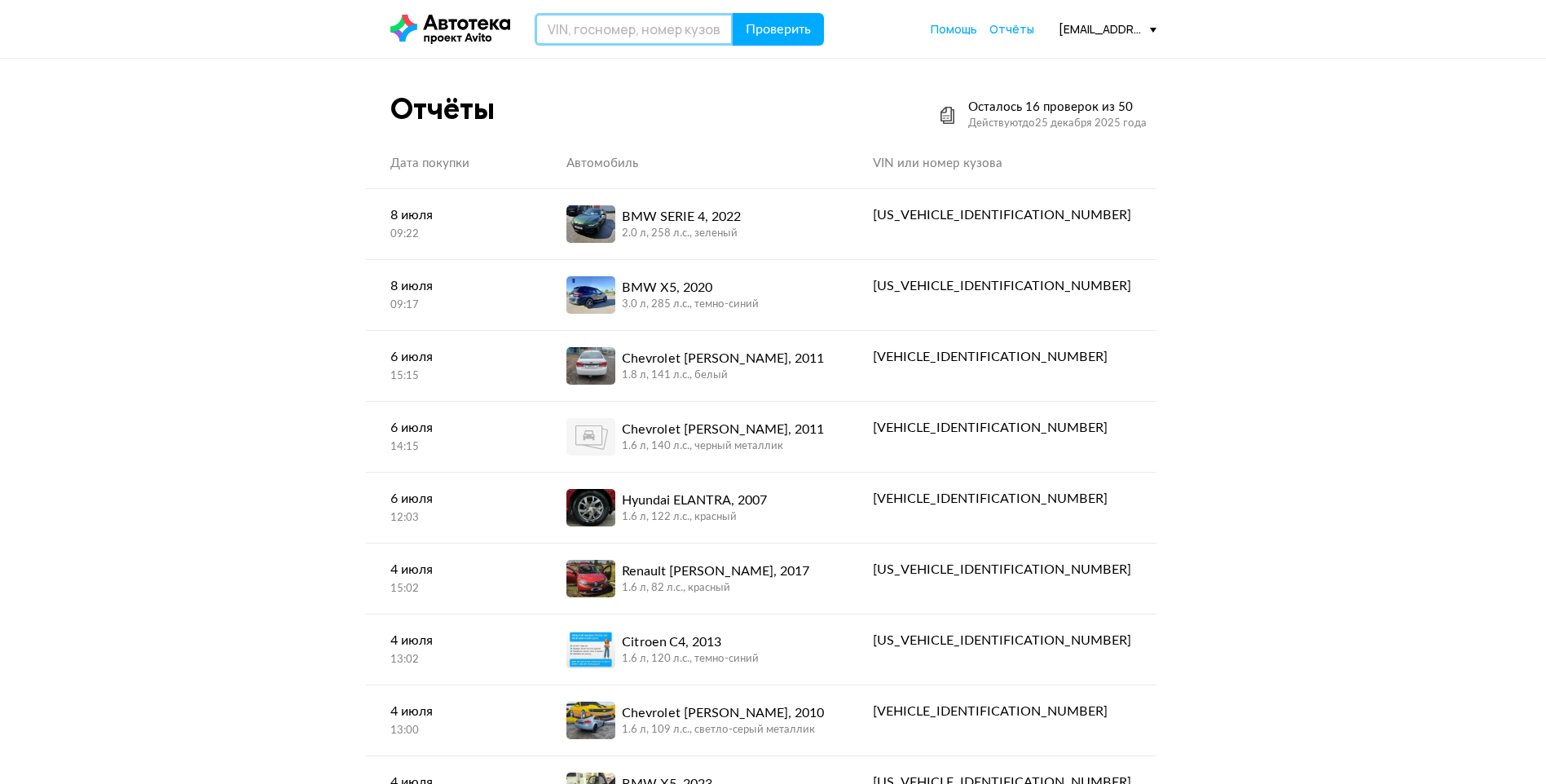 click at bounding box center (634, 29) 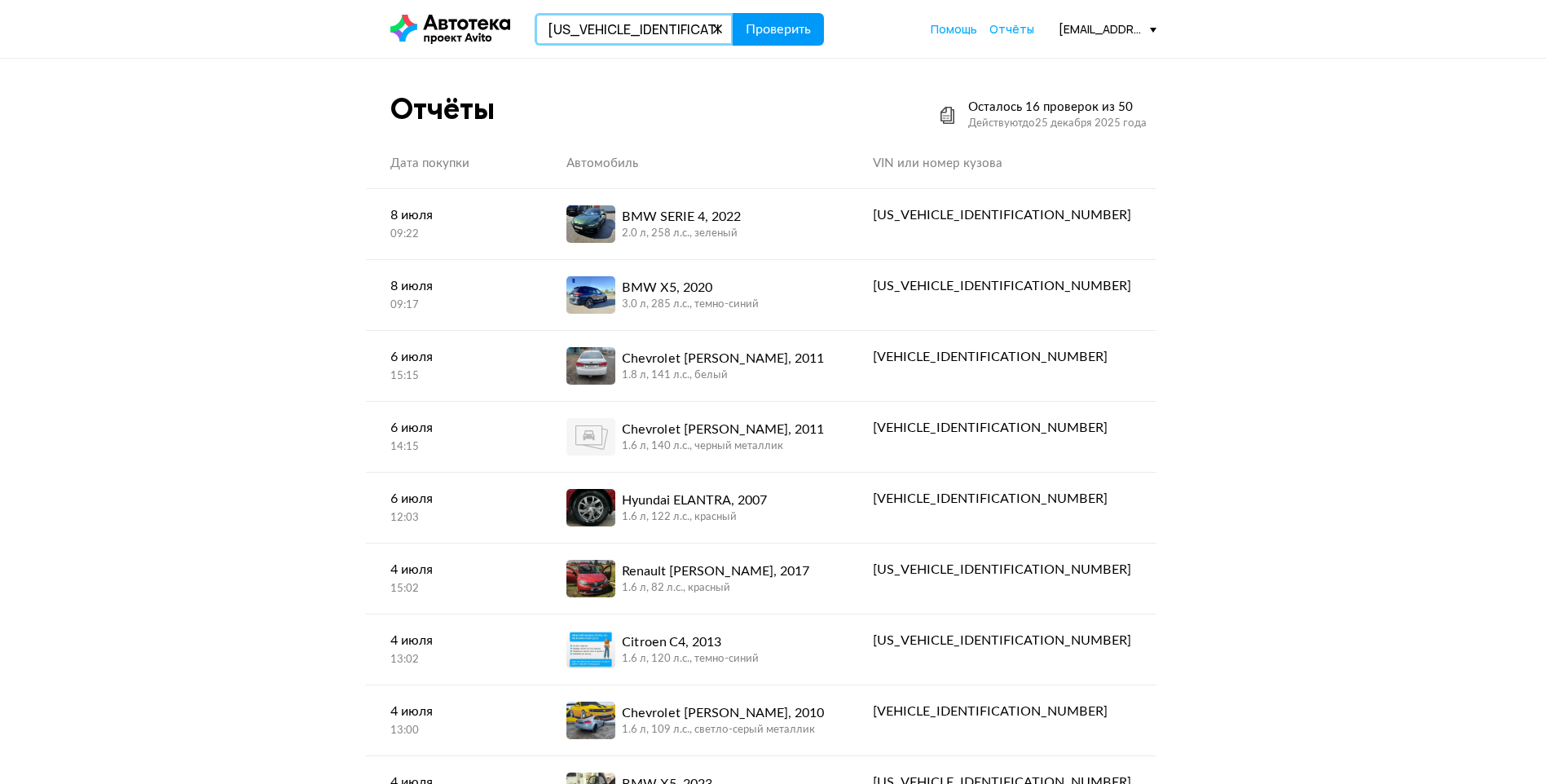 type on "[US_VEHICLE_IDENTIFICATION_NUMBER]" 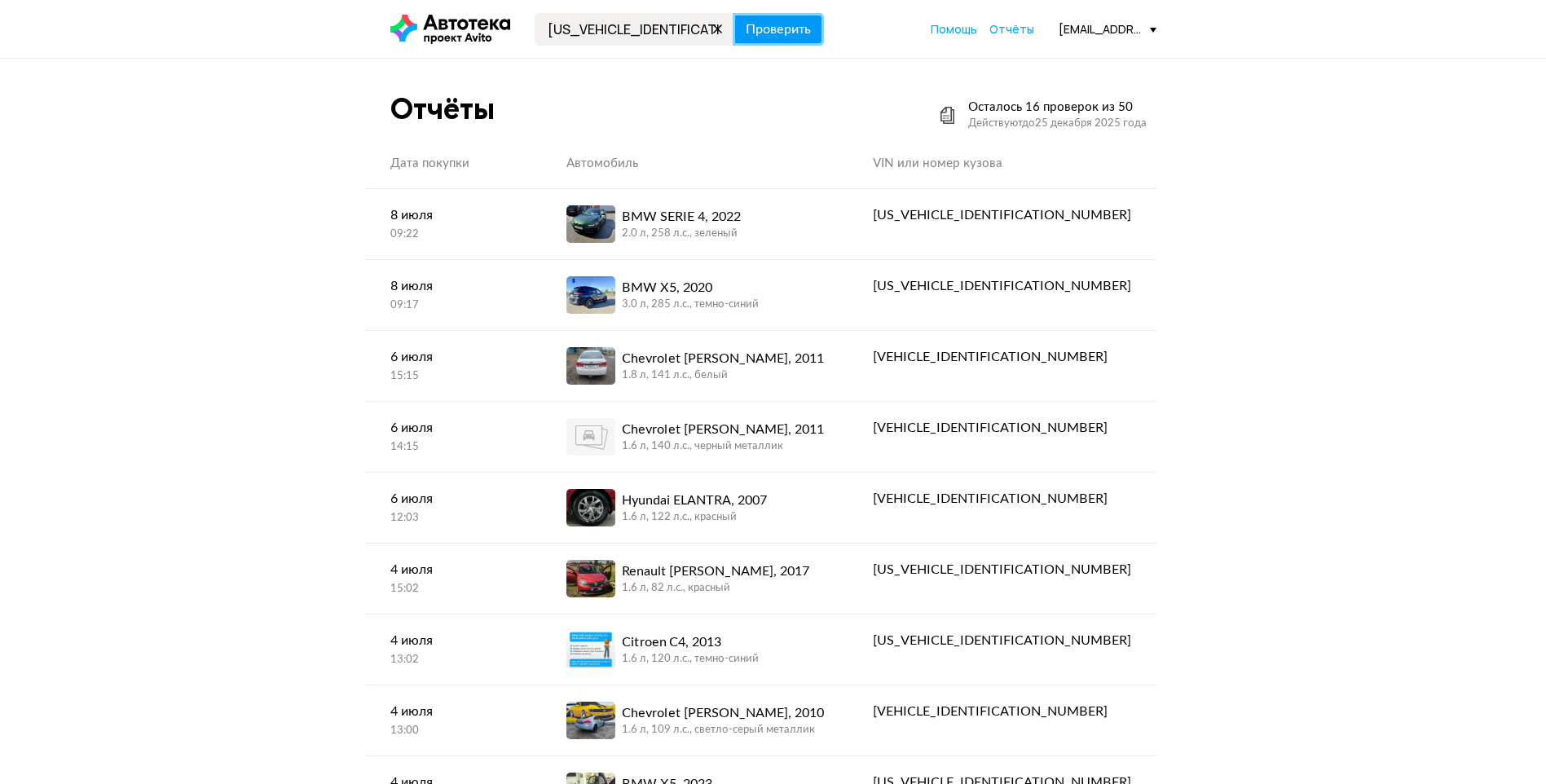 click on "Проверить" at bounding box center [778, 29] 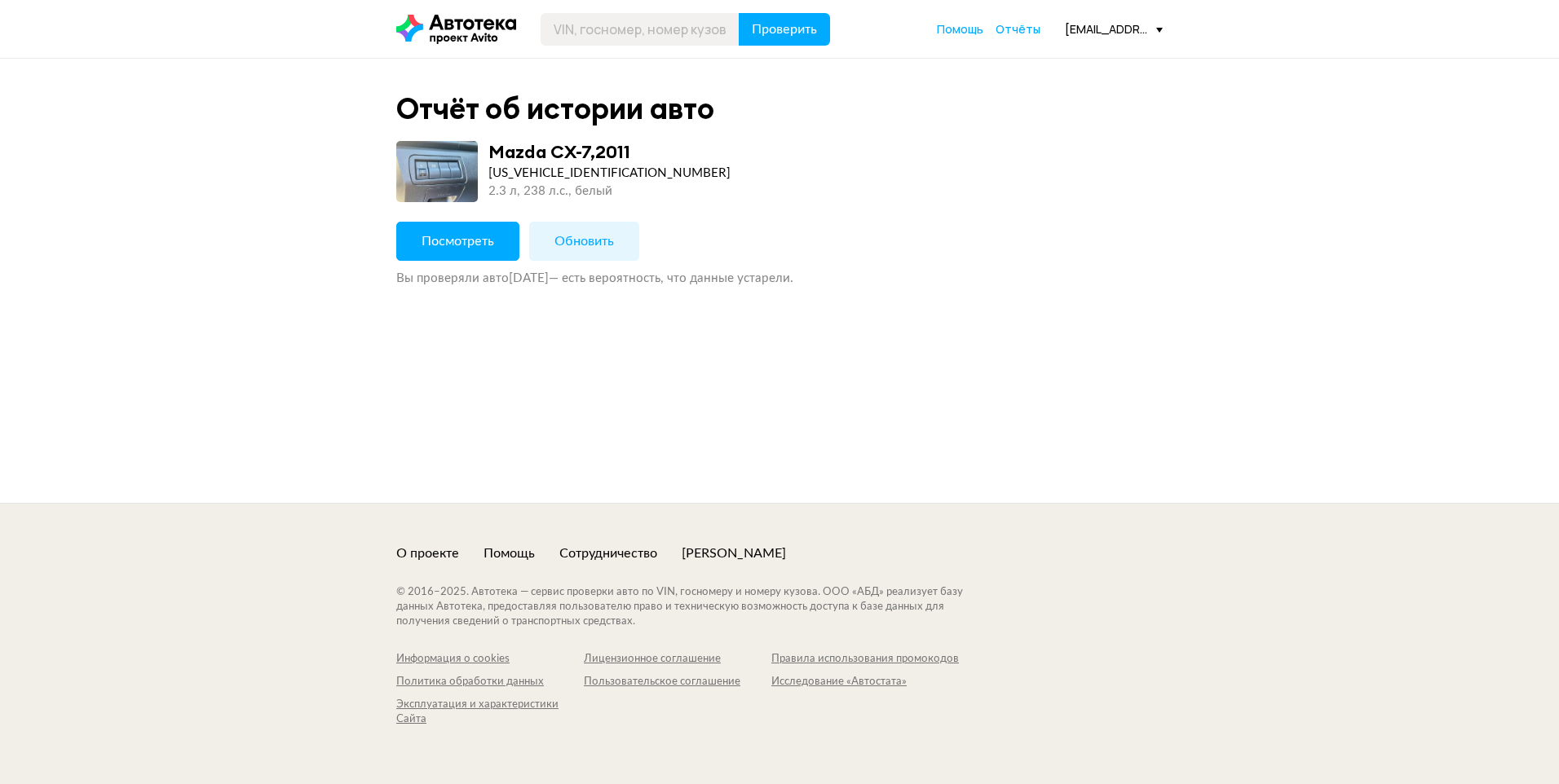 click on "Посмотреть" at bounding box center [457, 241] 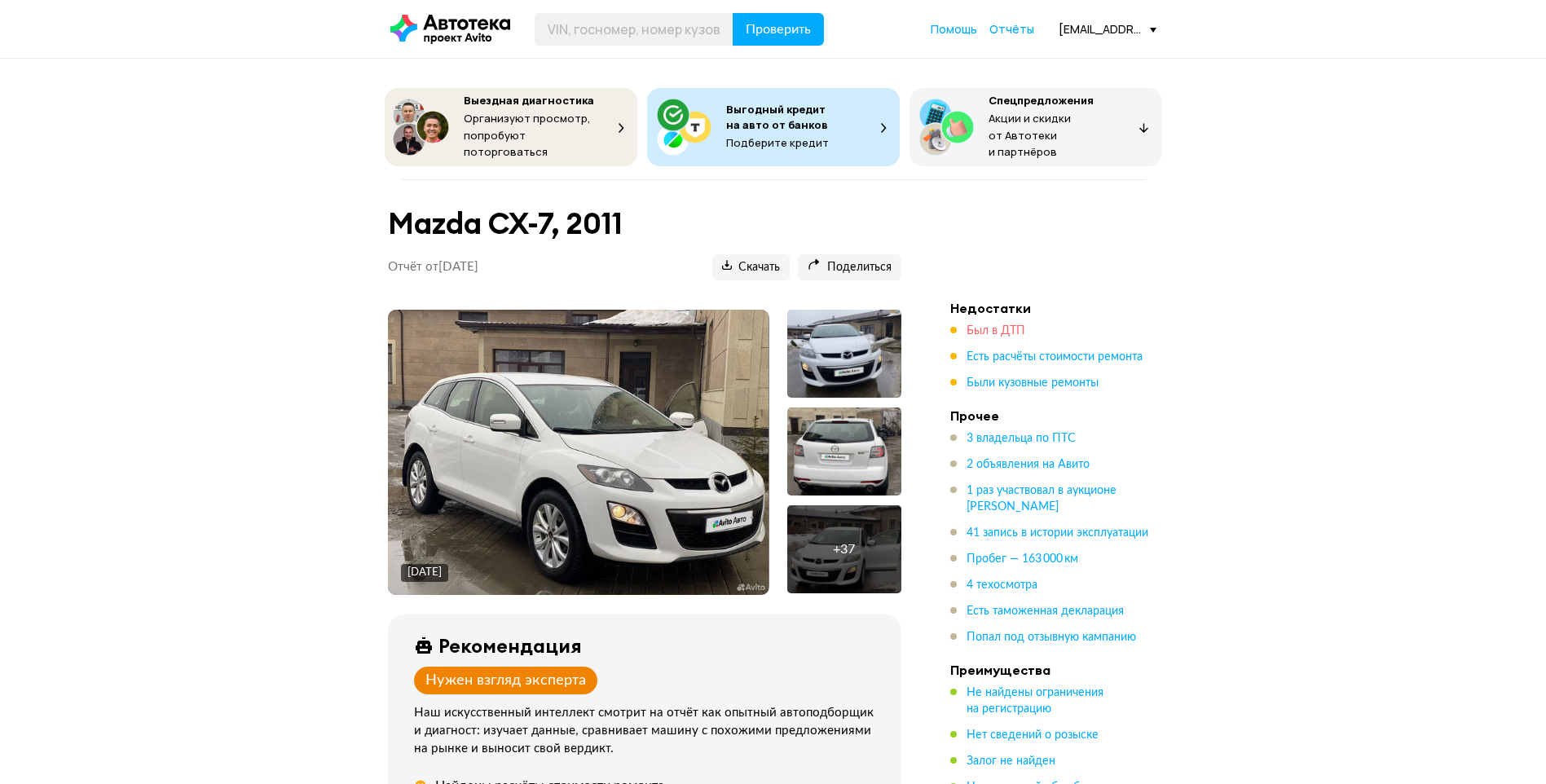 click on "Был в ДТП" at bounding box center (996, 331) 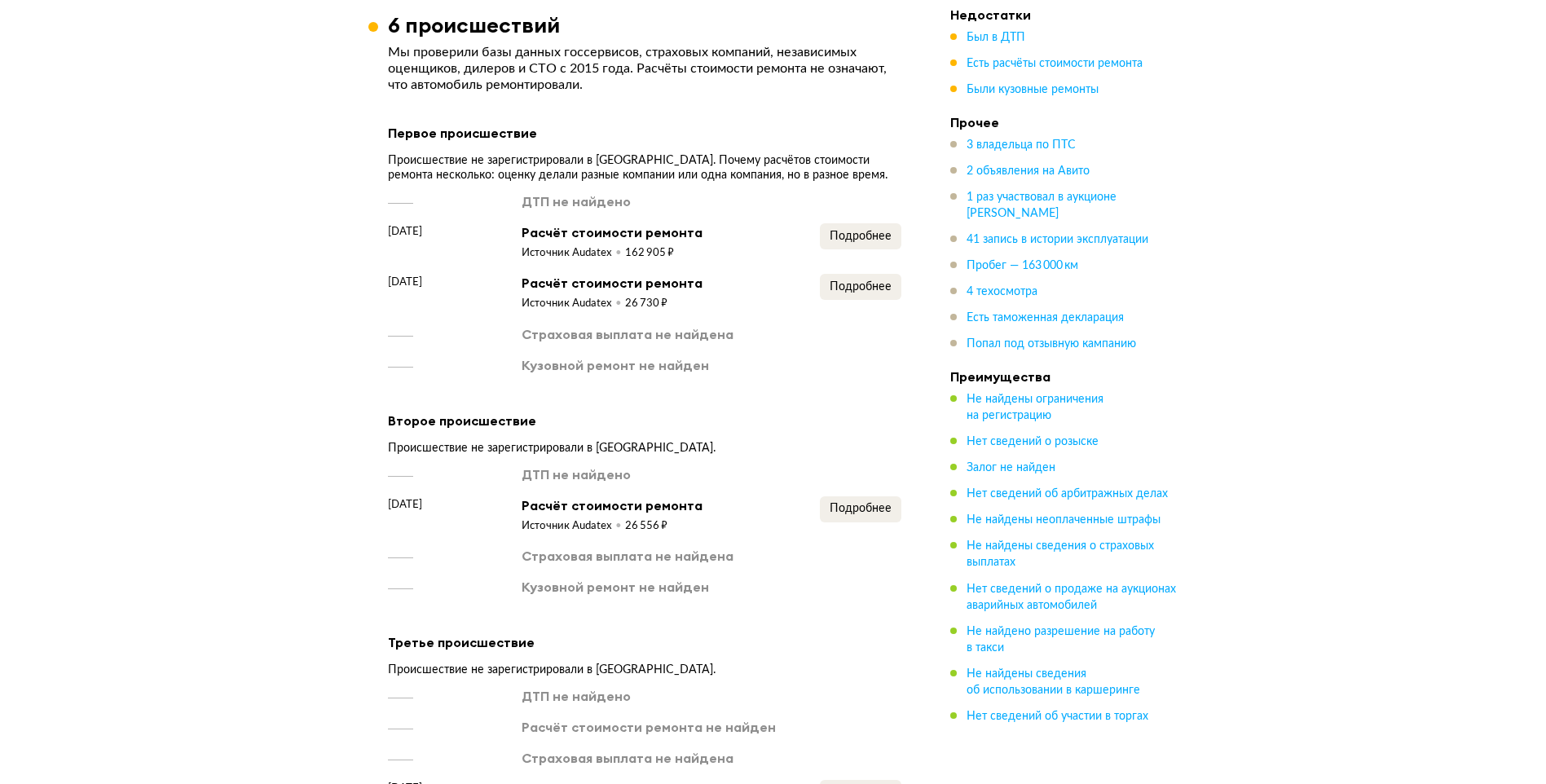scroll, scrollTop: 2540, scrollLeft: 0, axis: vertical 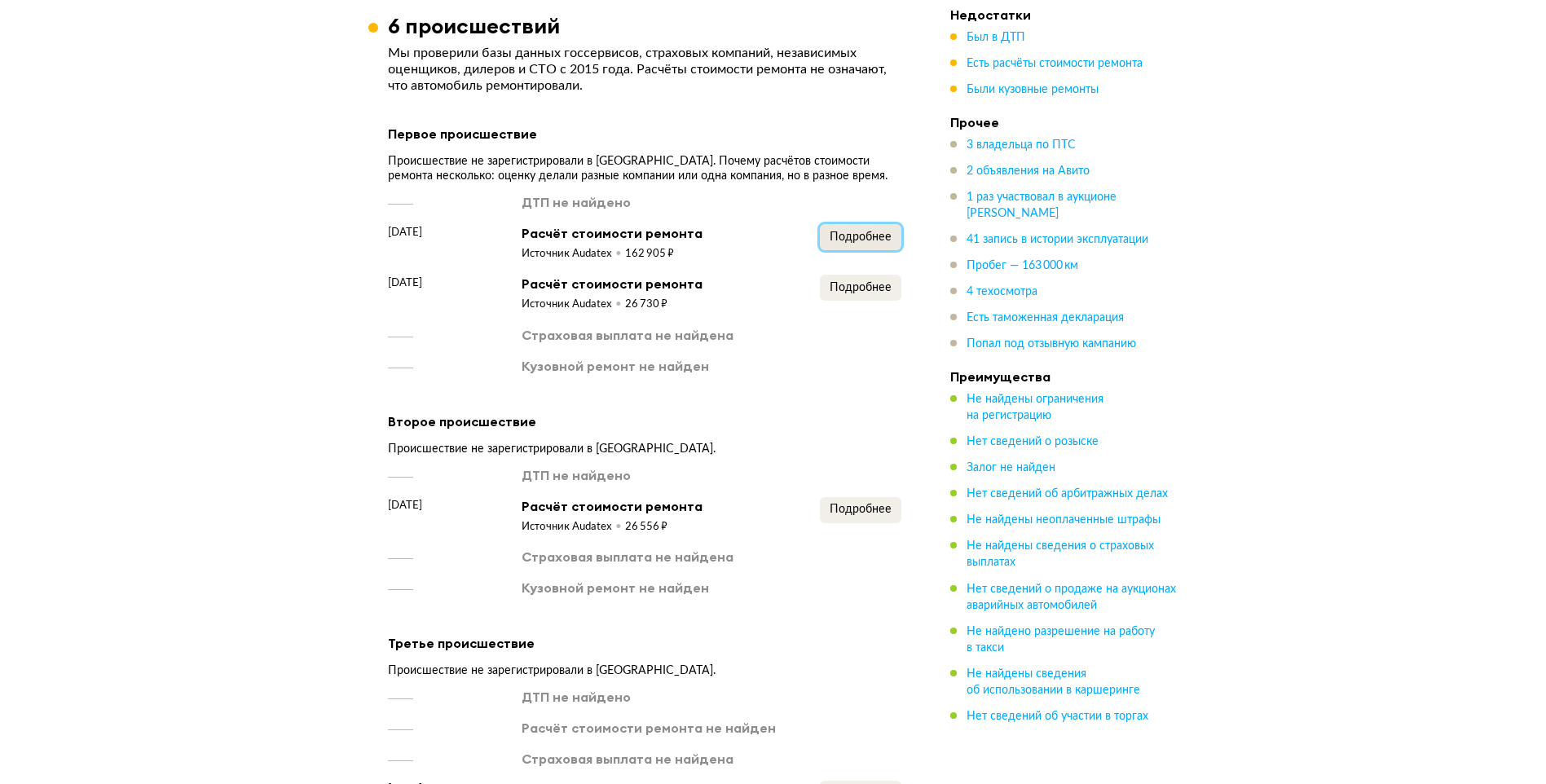 click on "Подробнее" at bounding box center [861, 237] 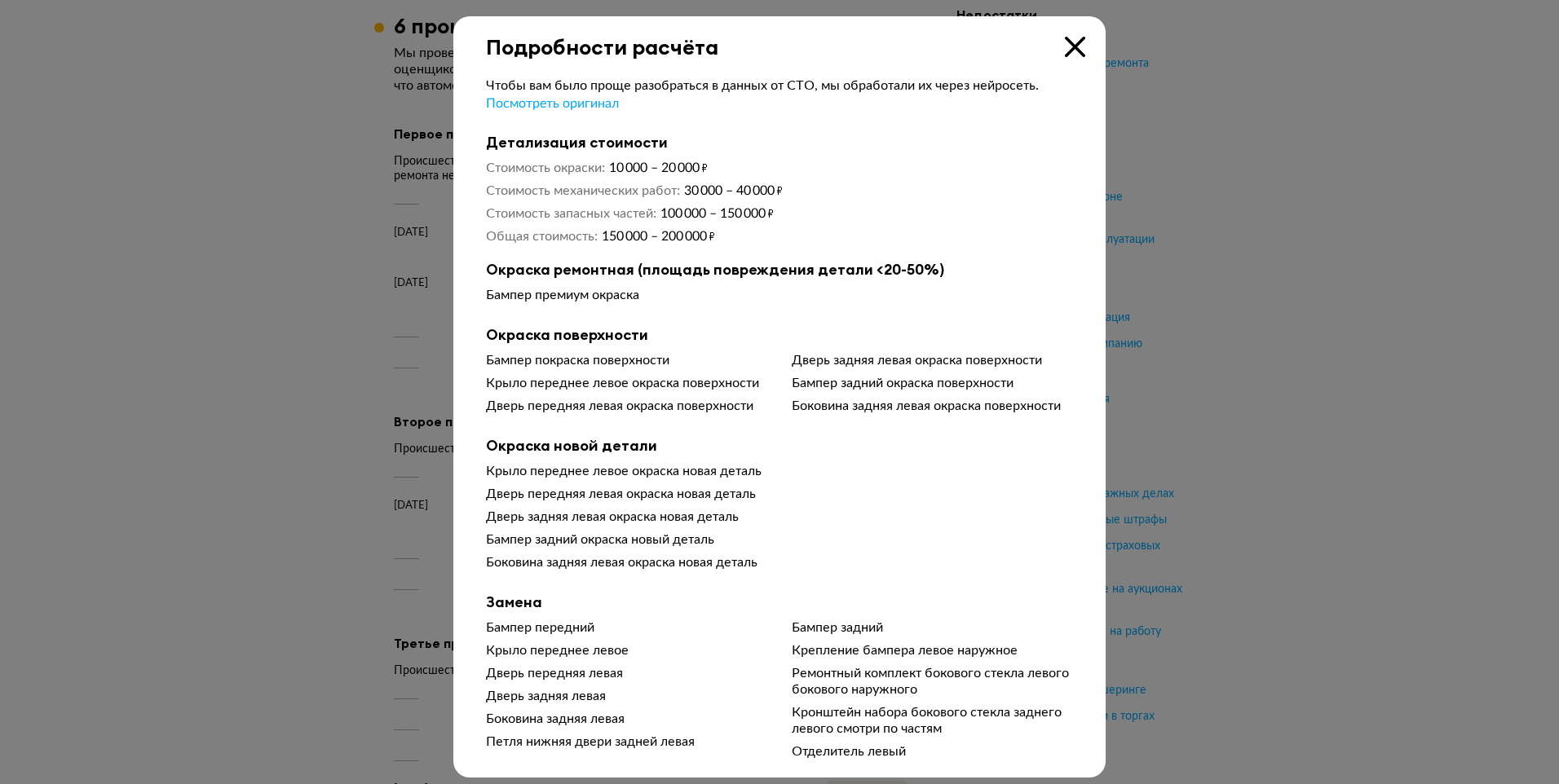 click at bounding box center (1075, 46) 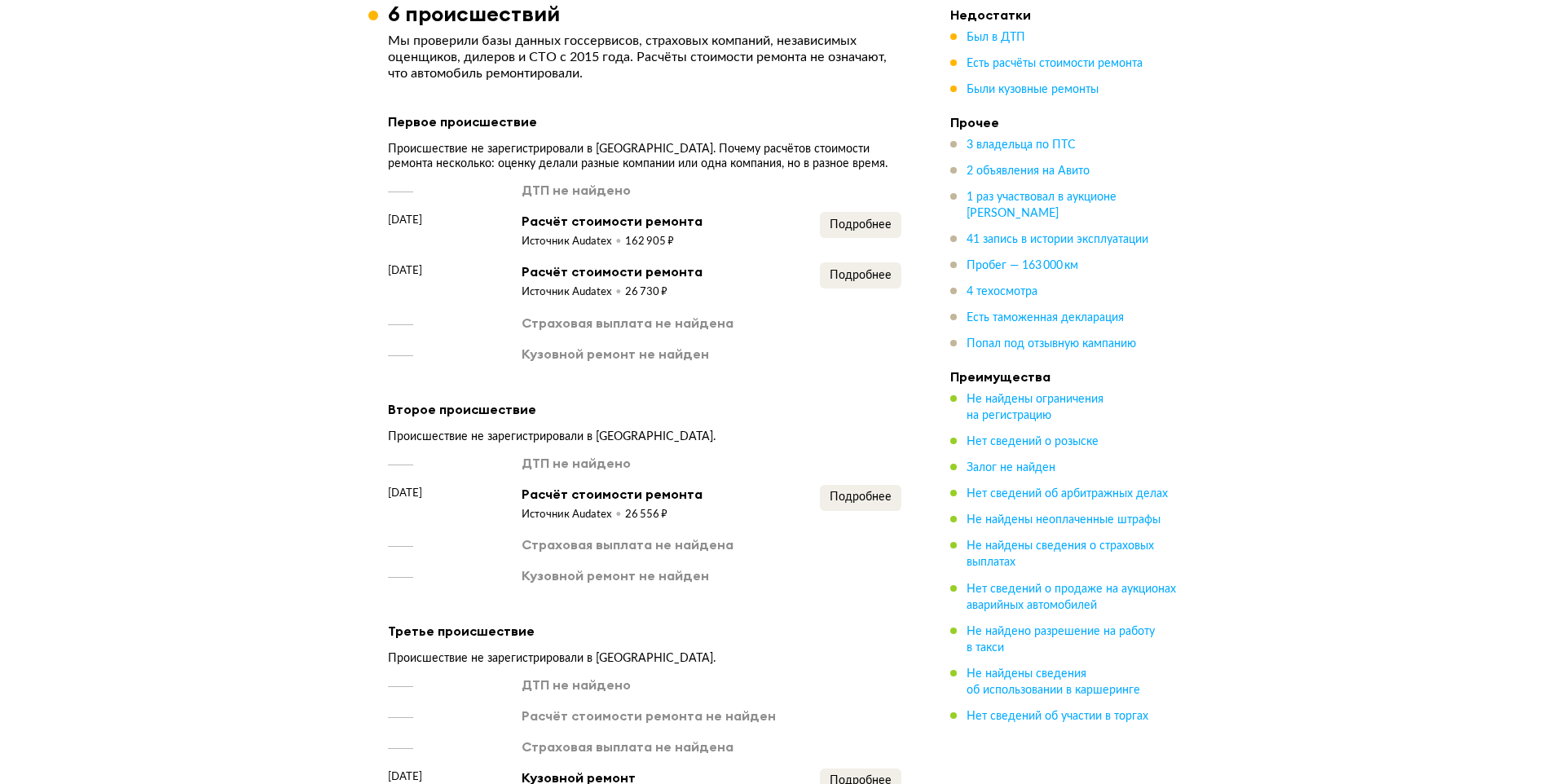 scroll, scrollTop: 2785, scrollLeft: 0, axis: vertical 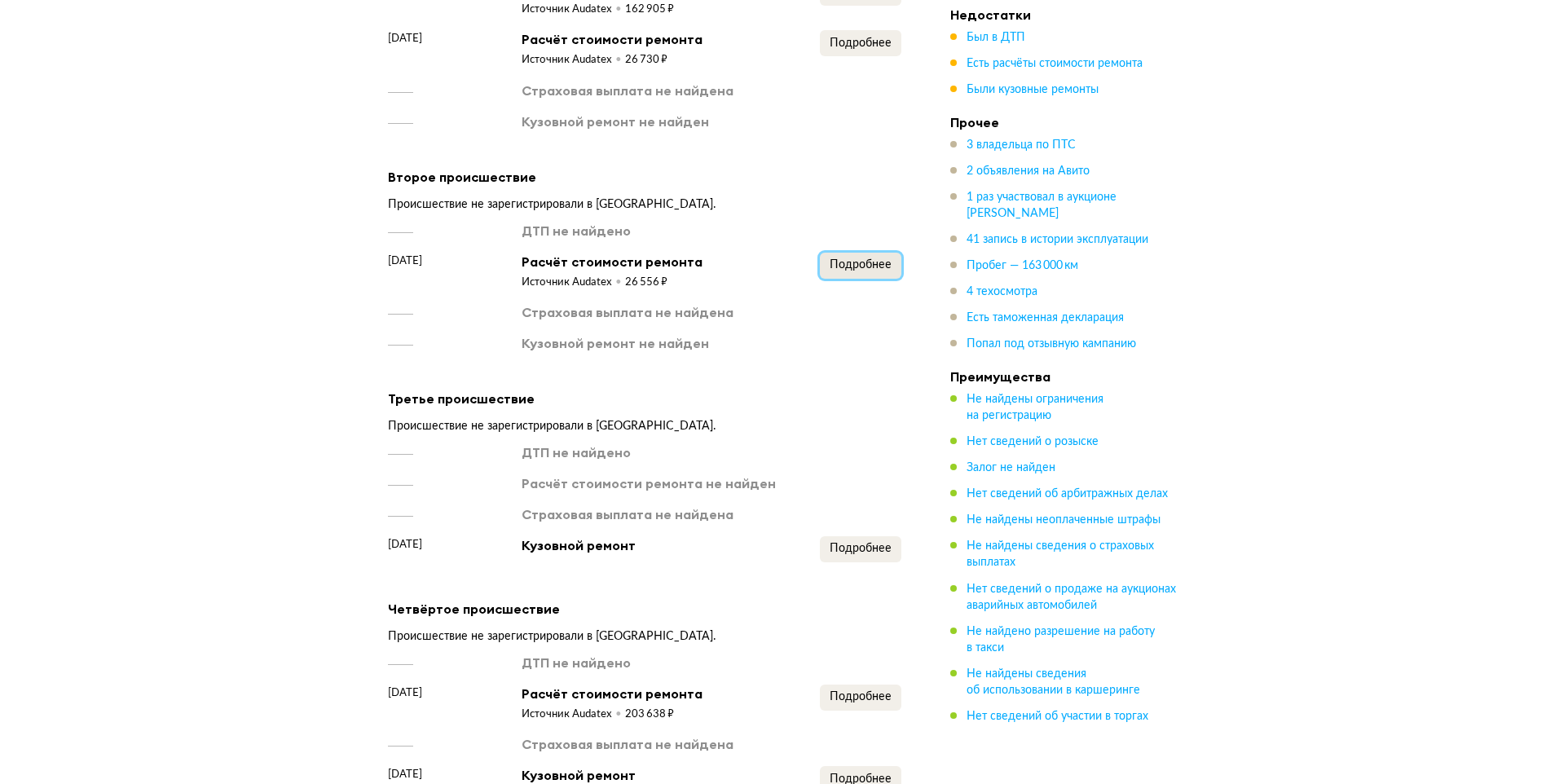 click on "Подробнее" at bounding box center (861, 265) 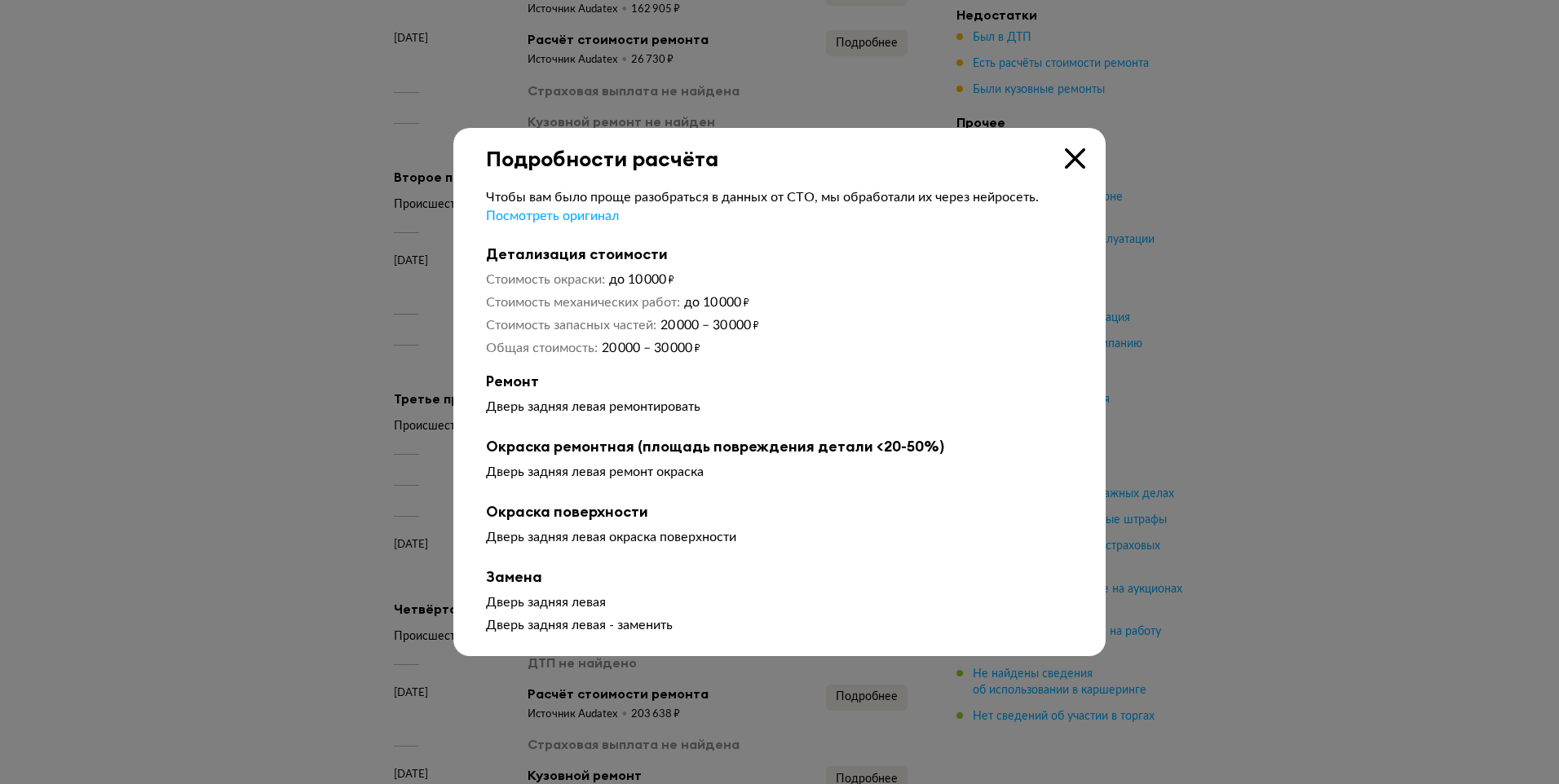 click at bounding box center [1075, 158] 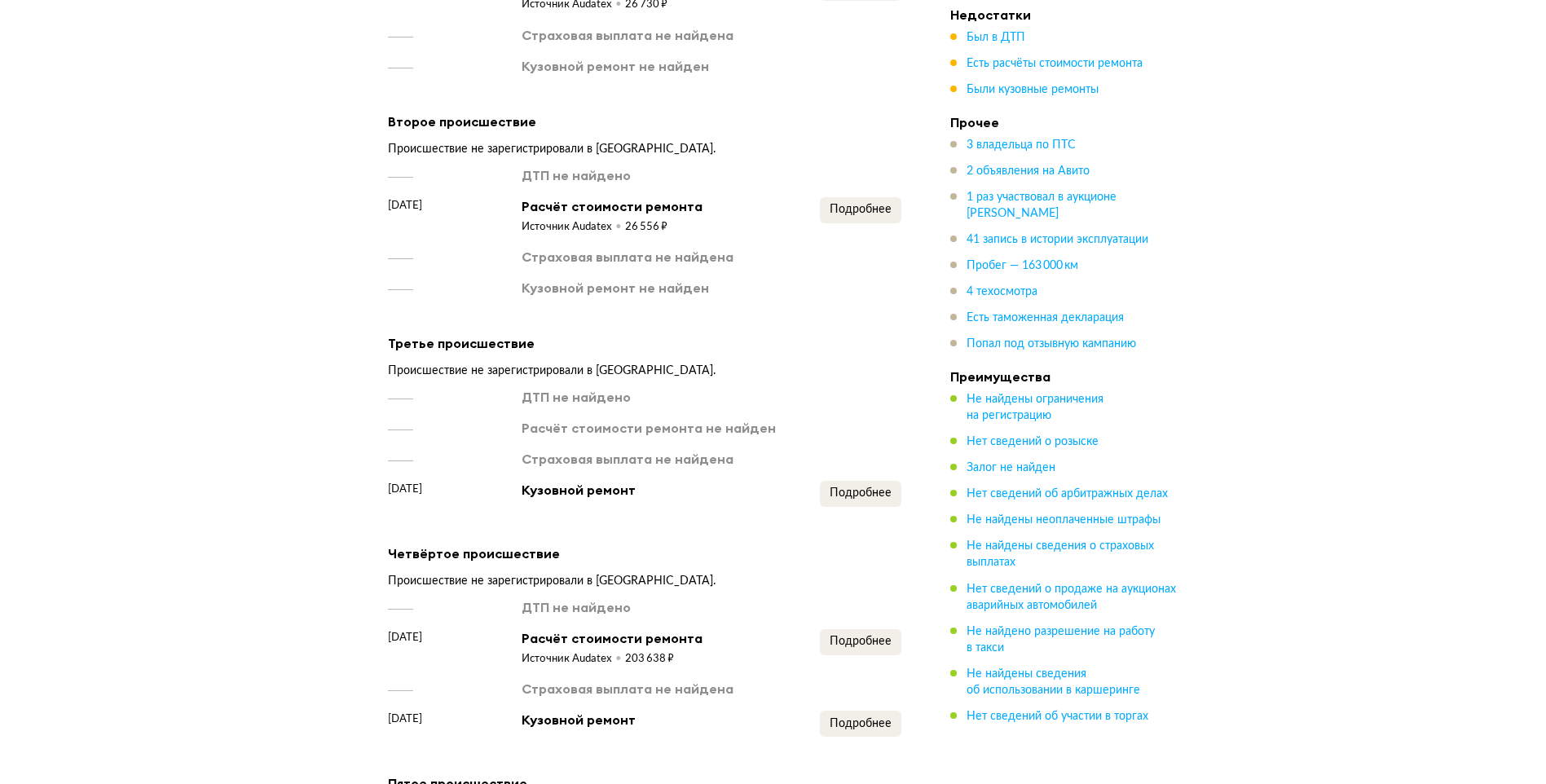 scroll, scrollTop: 2866, scrollLeft: 0, axis: vertical 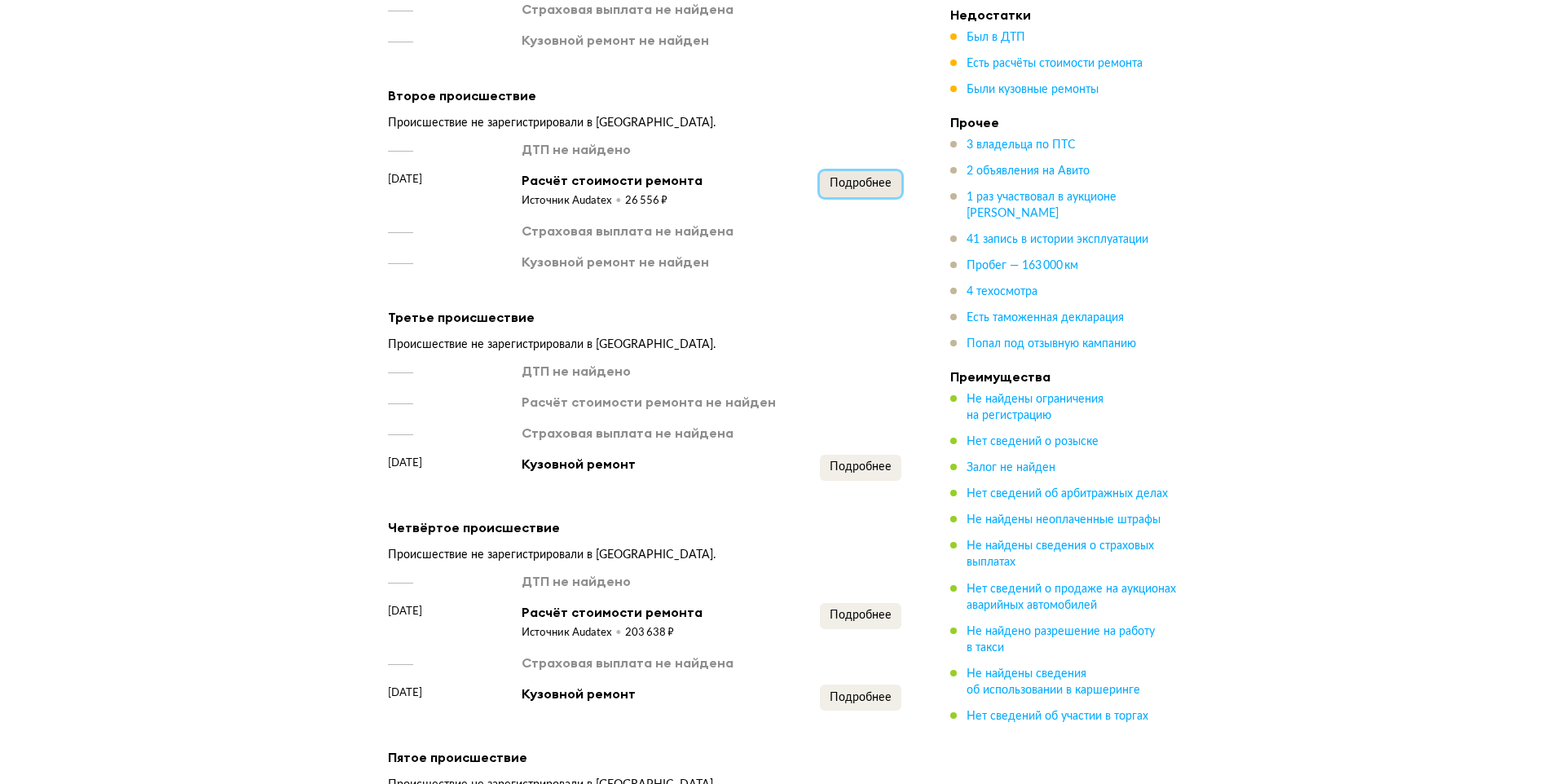 click on "Подробнее" at bounding box center (861, 183) 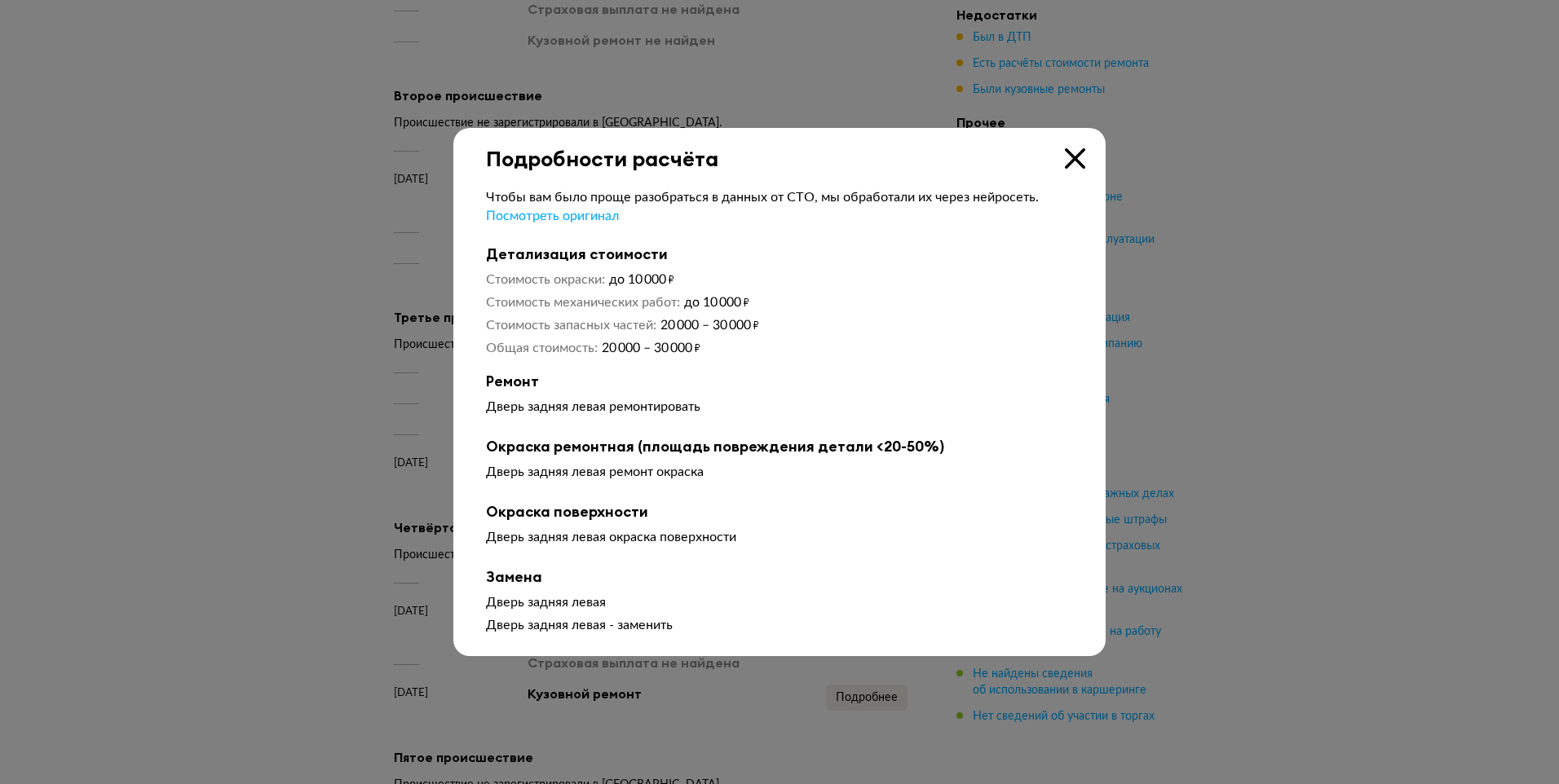 click at bounding box center [1075, 158] 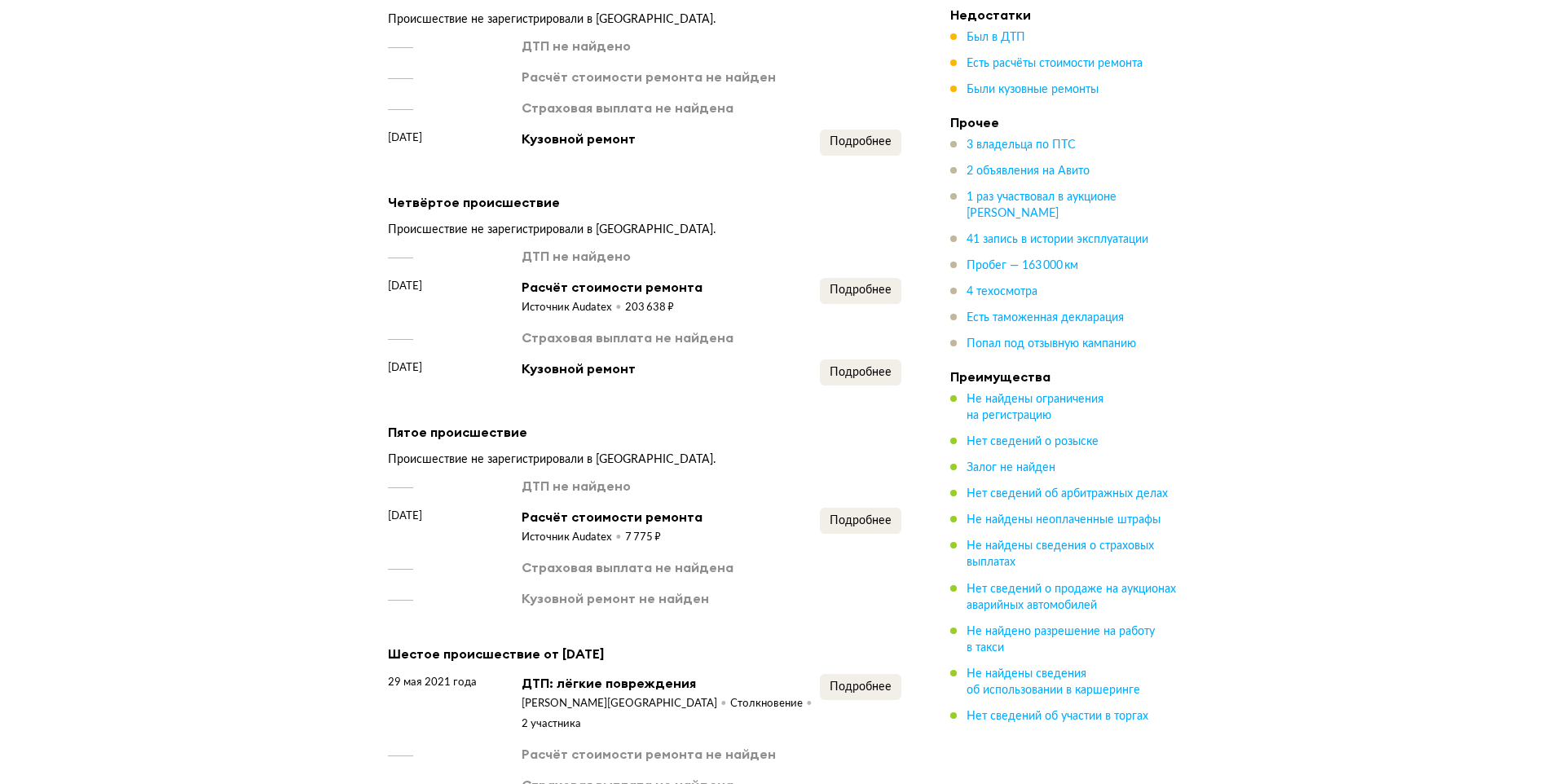 scroll, scrollTop: 3192, scrollLeft: 0, axis: vertical 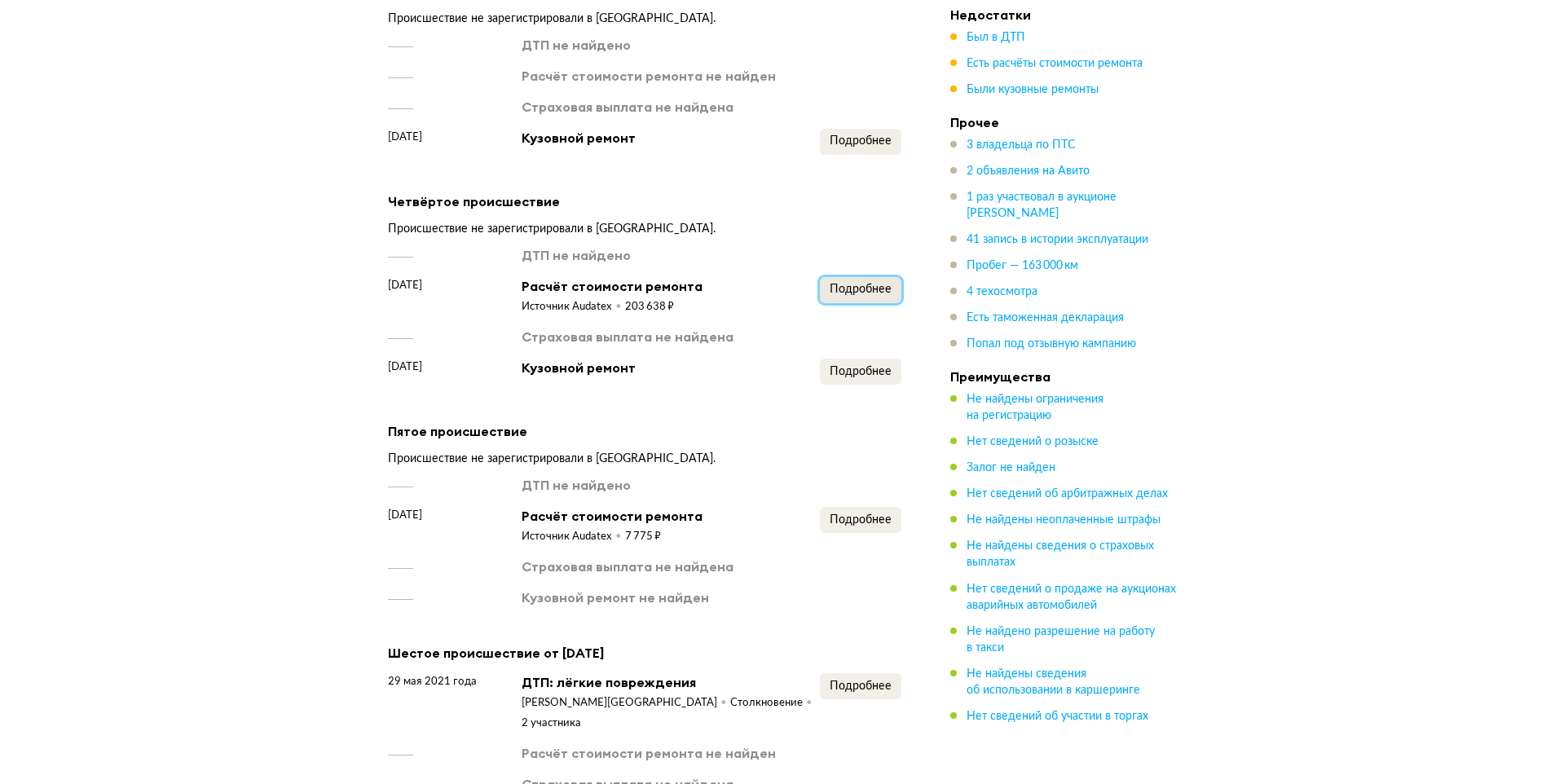 click on "Подробнее" at bounding box center [861, 289] 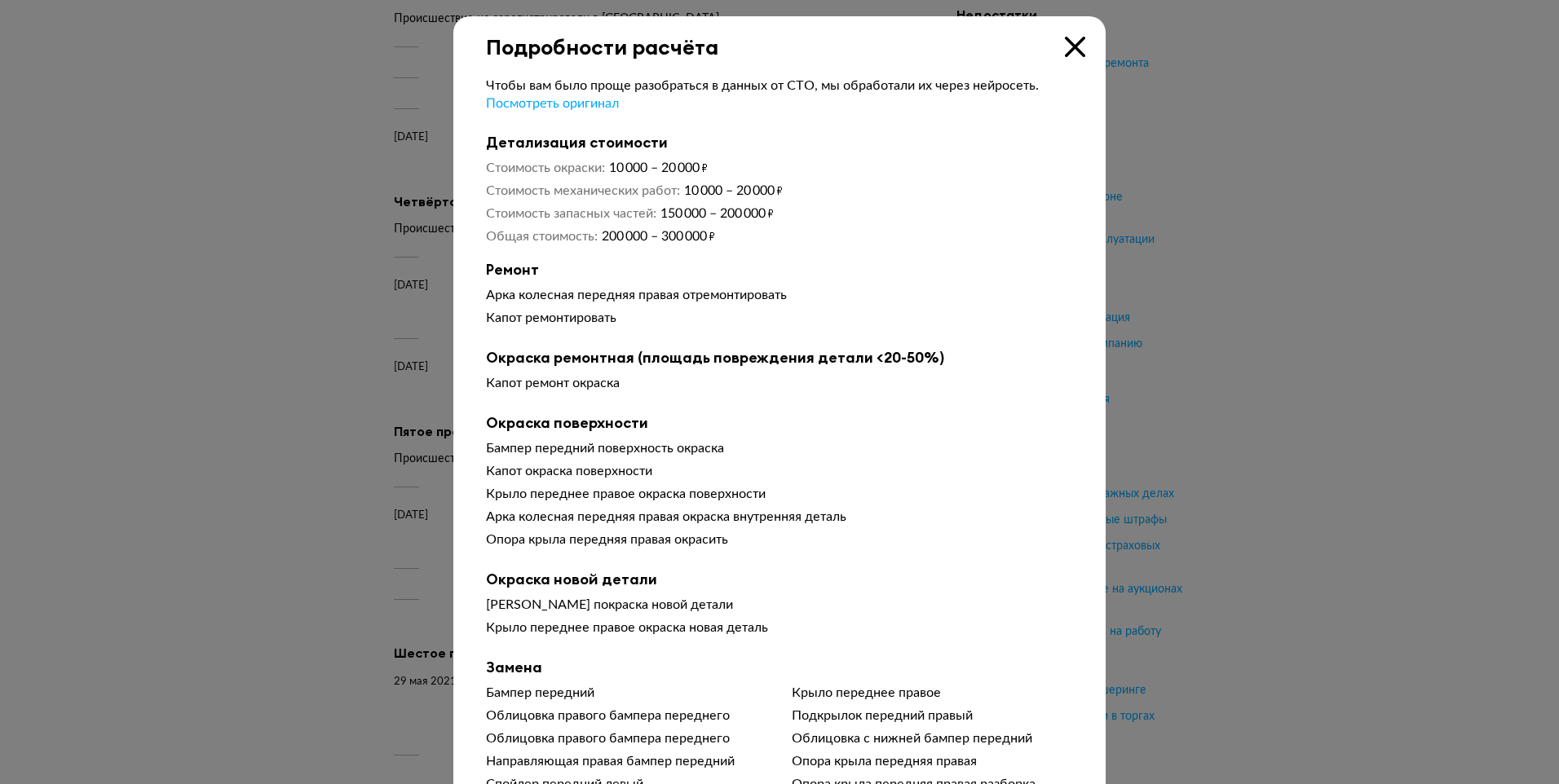 click at bounding box center (1075, 46) 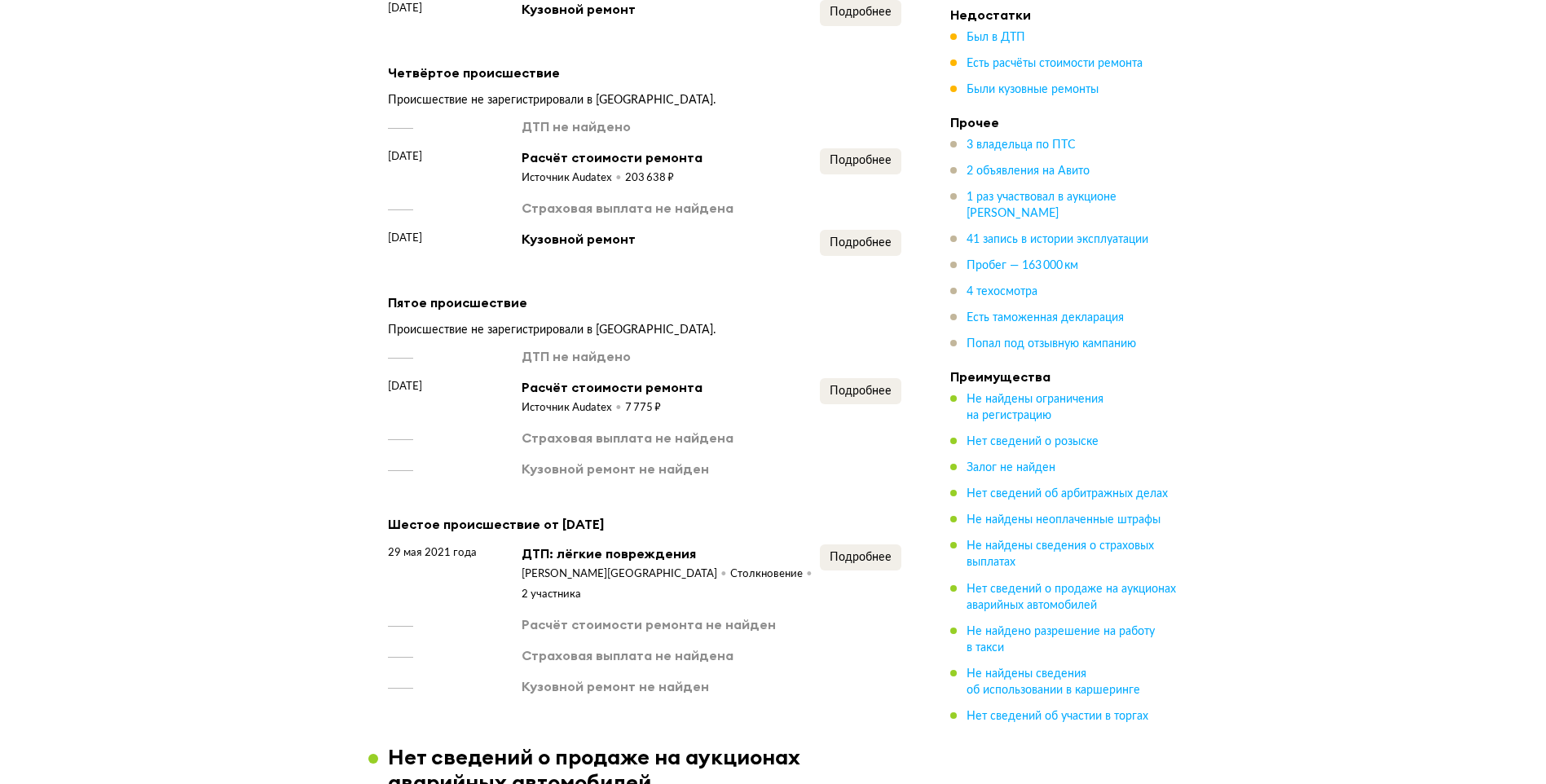scroll, scrollTop: 3437, scrollLeft: 0, axis: vertical 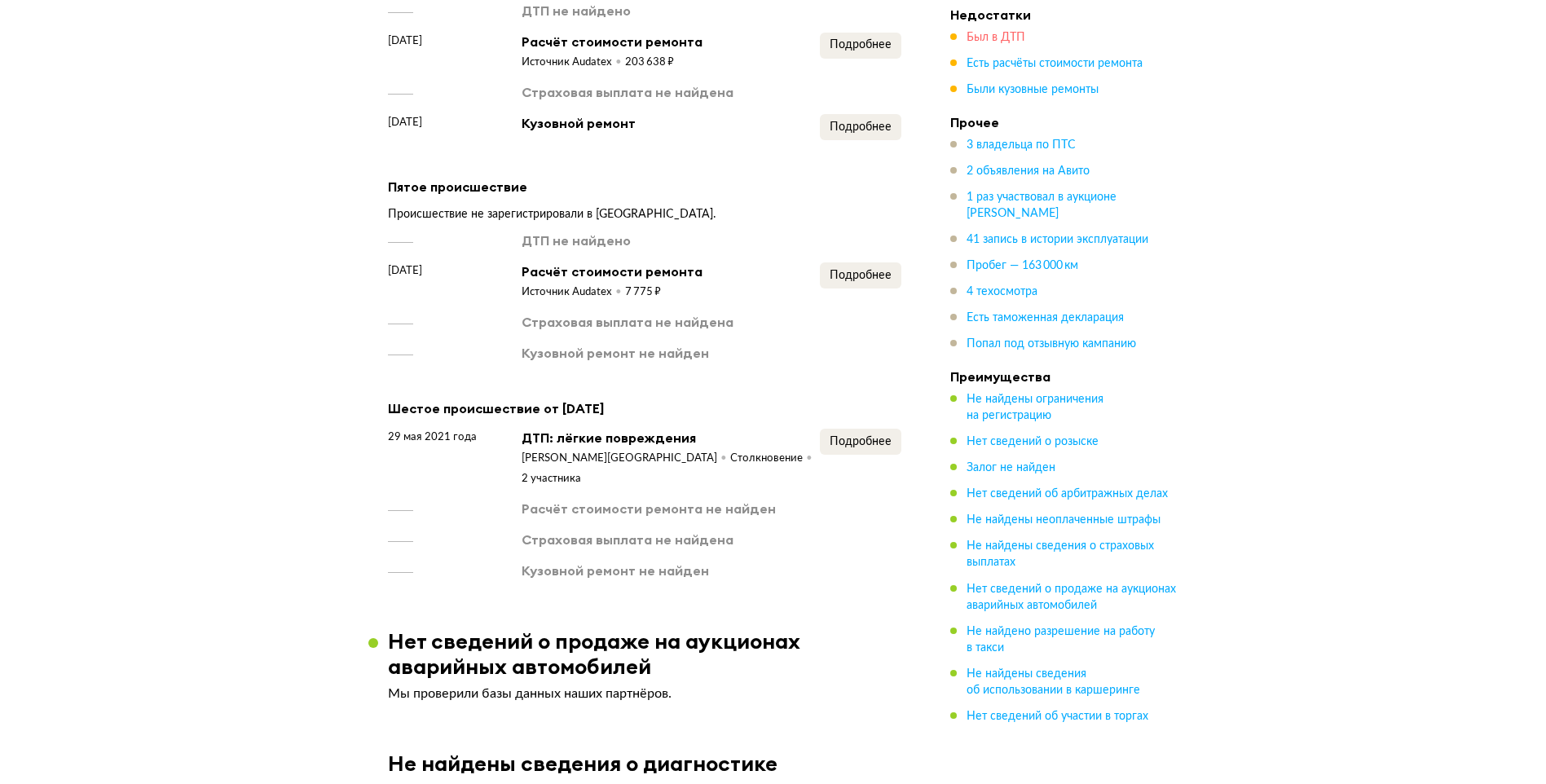 click on "Был в ДТП" at bounding box center (996, 37) 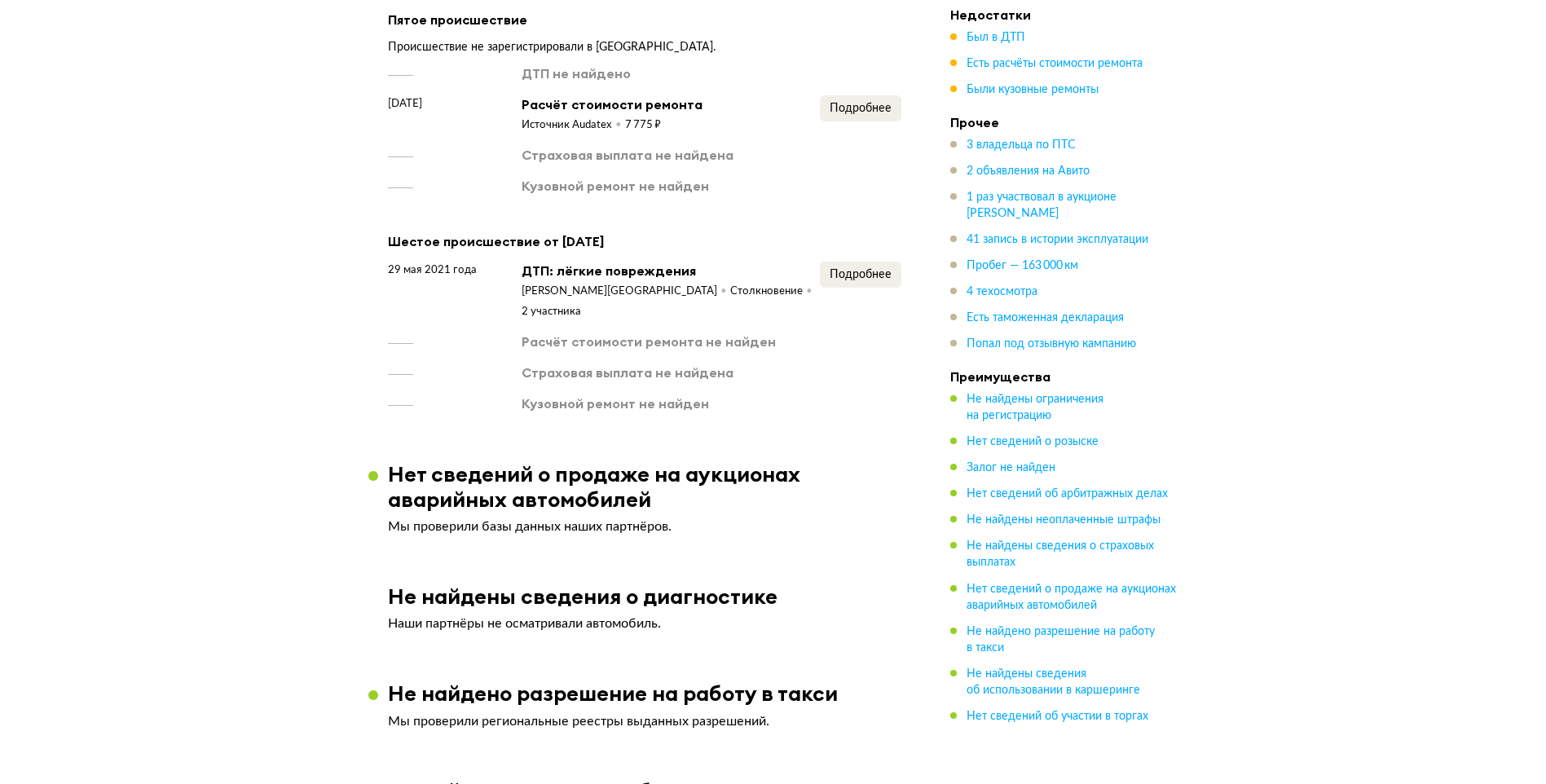 scroll, scrollTop: 3600, scrollLeft: 0, axis: vertical 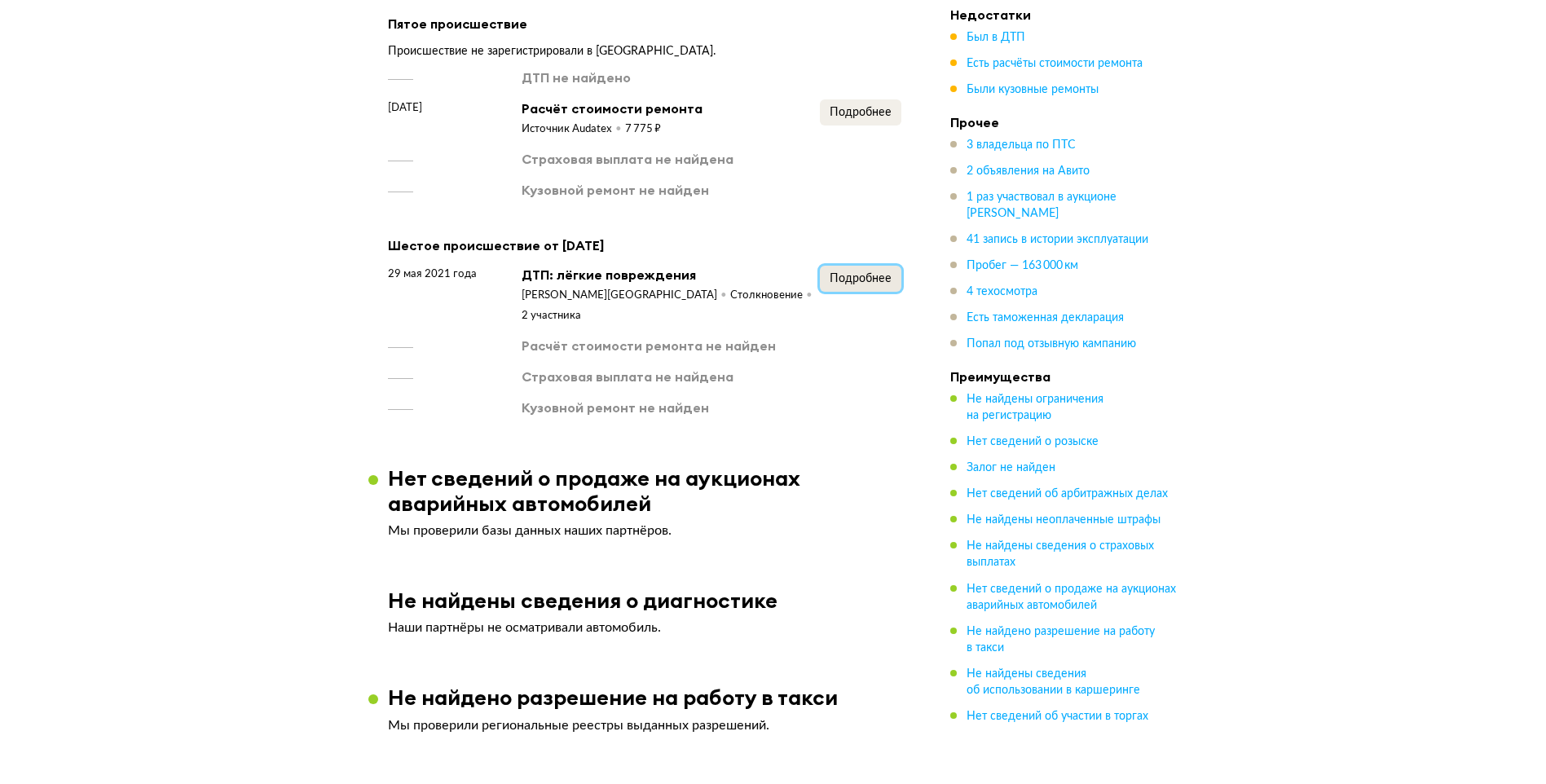 click on "Подробнее" at bounding box center (861, 279) 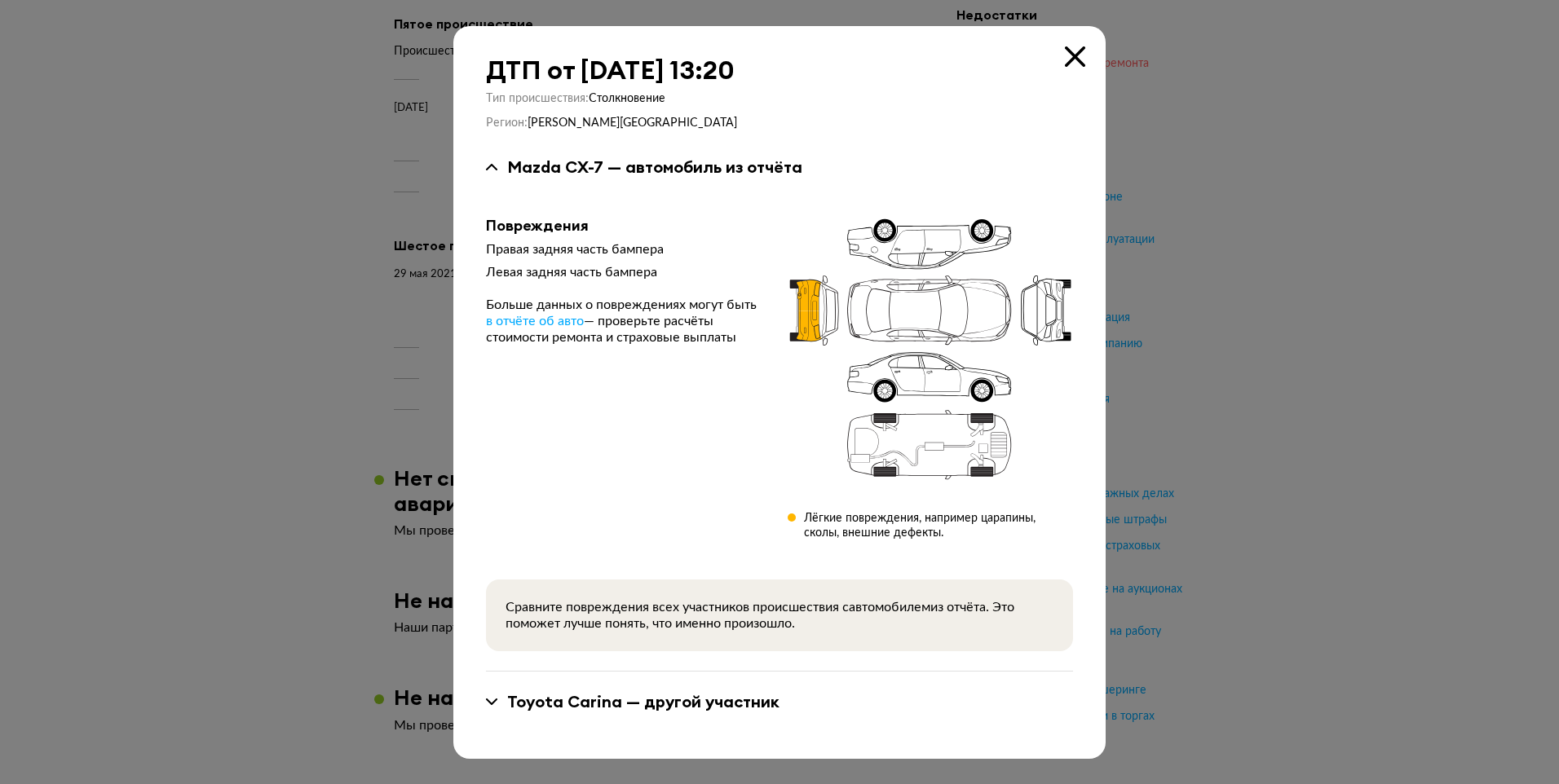 click at bounding box center [1075, 56] 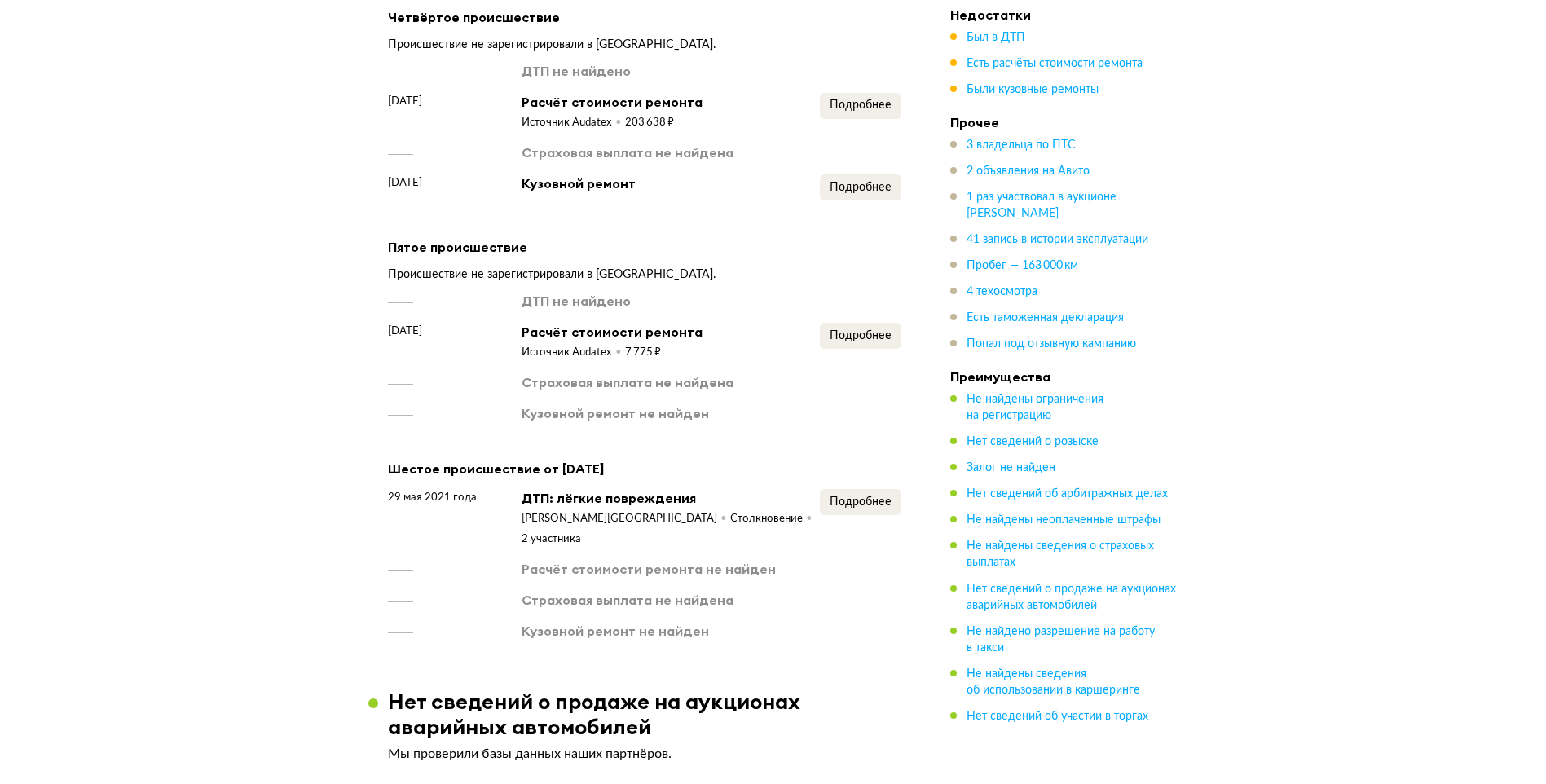 scroll, scrollTop: 3355, scrollLeft: 0, axis: vertical 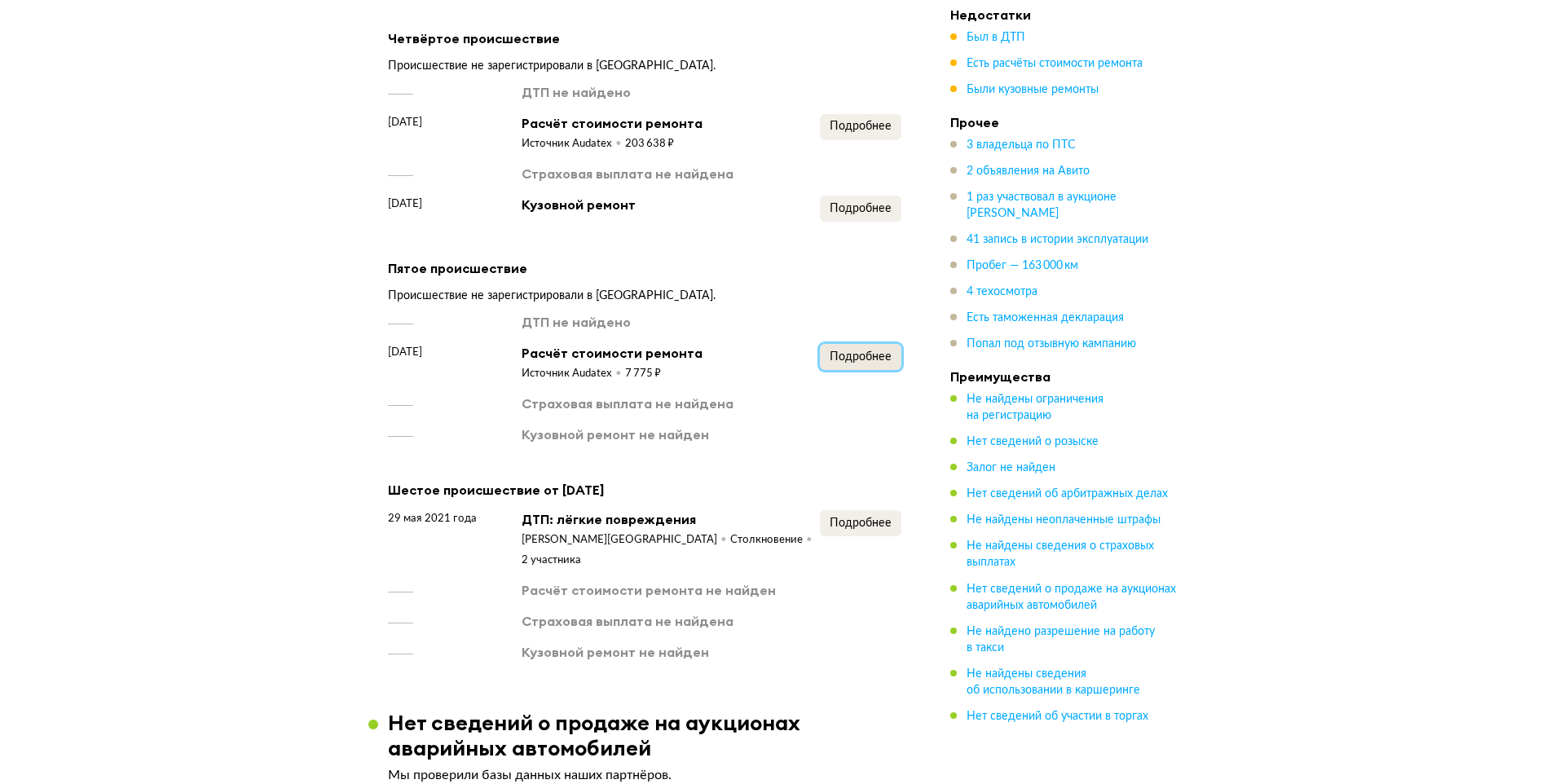 click on "Подробнее" at bounding box center (861, 357) 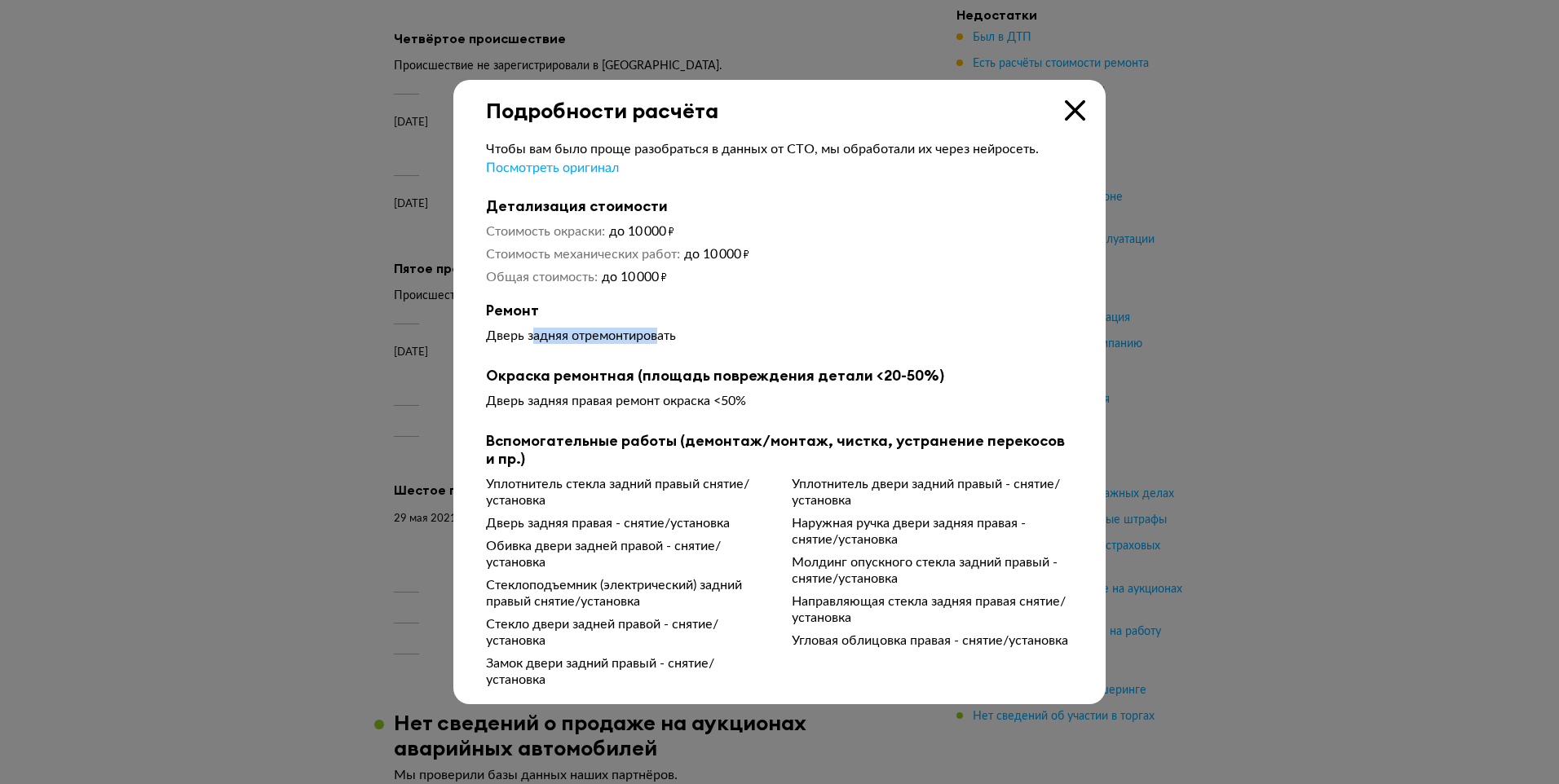 drag, startPoint x: 531, startPoint y: 341, endPoint x: 670, endPoint y: 343, distance: 139.0144 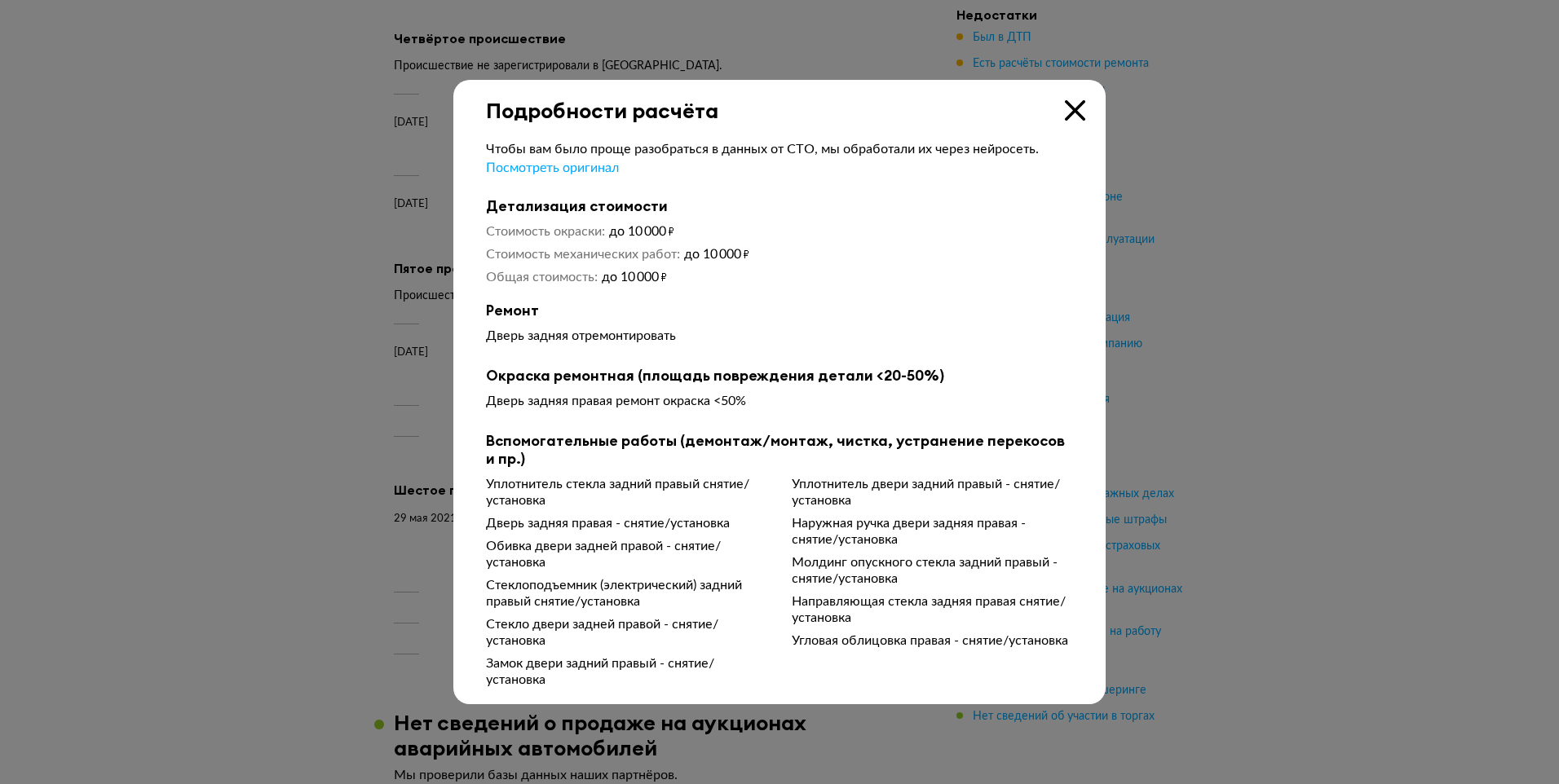 click at bounding box center [1075, 110] 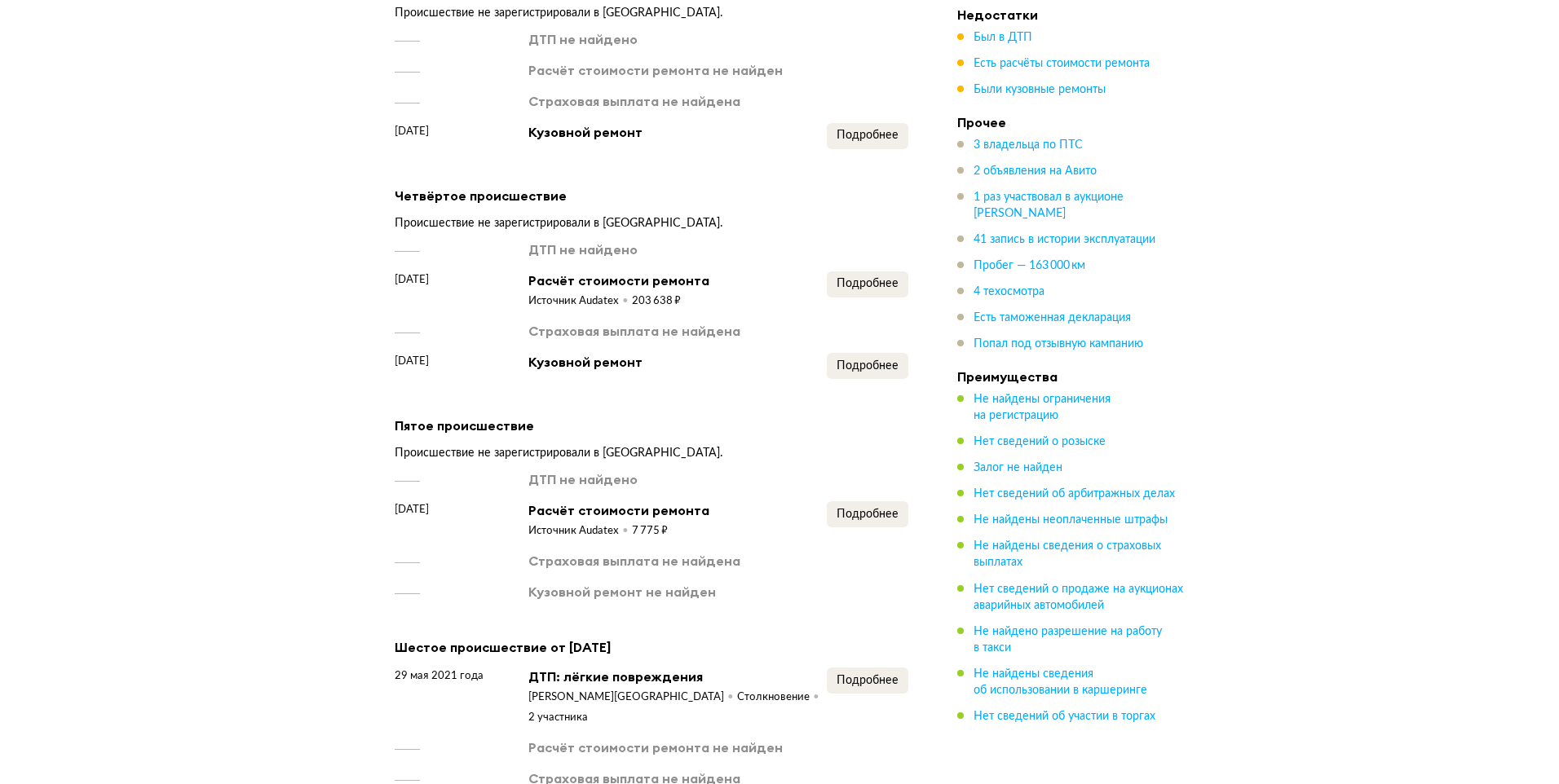 scroll, scrollTop: 3192, scrollLeft: 0, axis: vertical 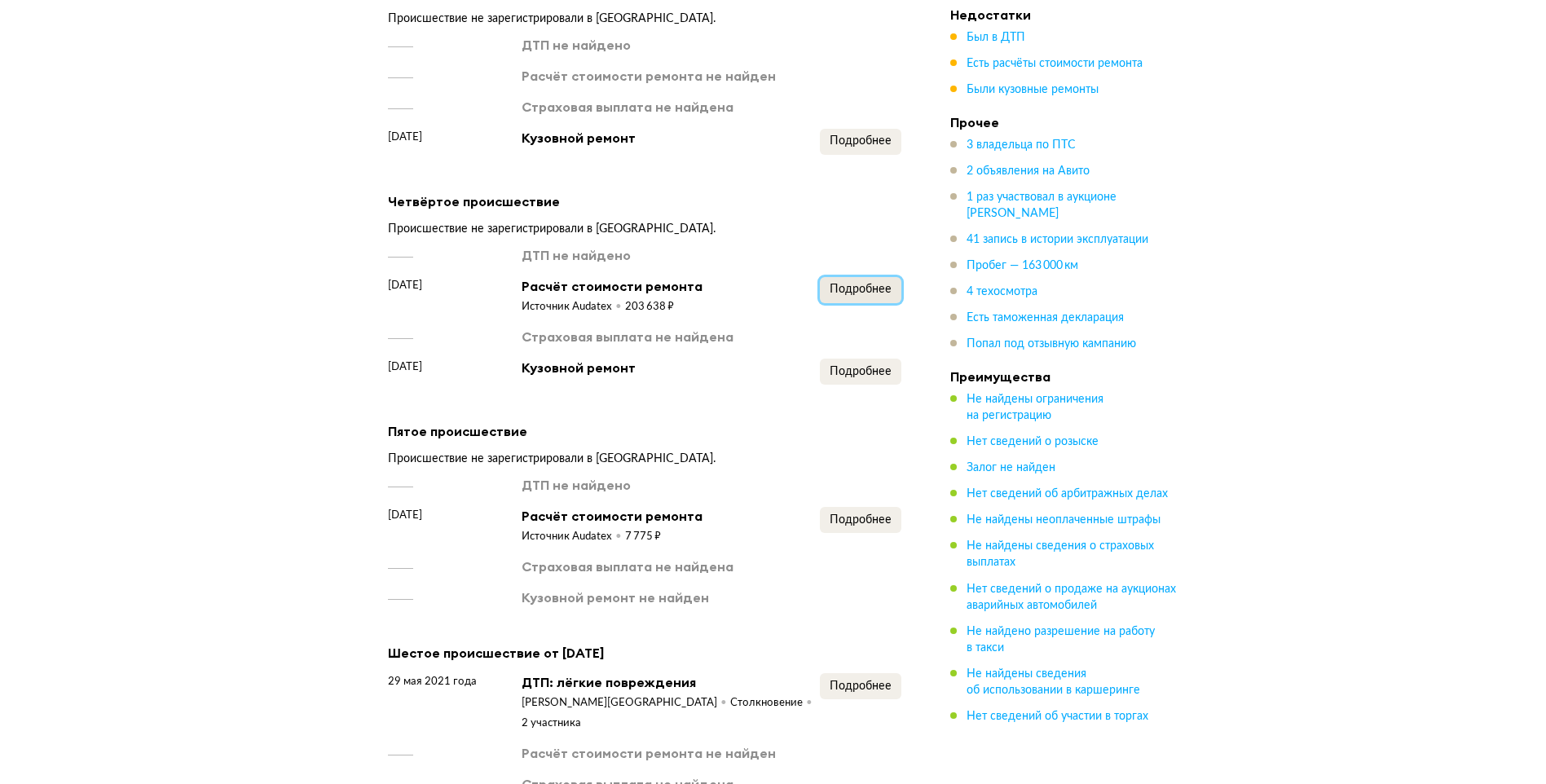 click on "Подробнее" at bounding box center [861, 289] 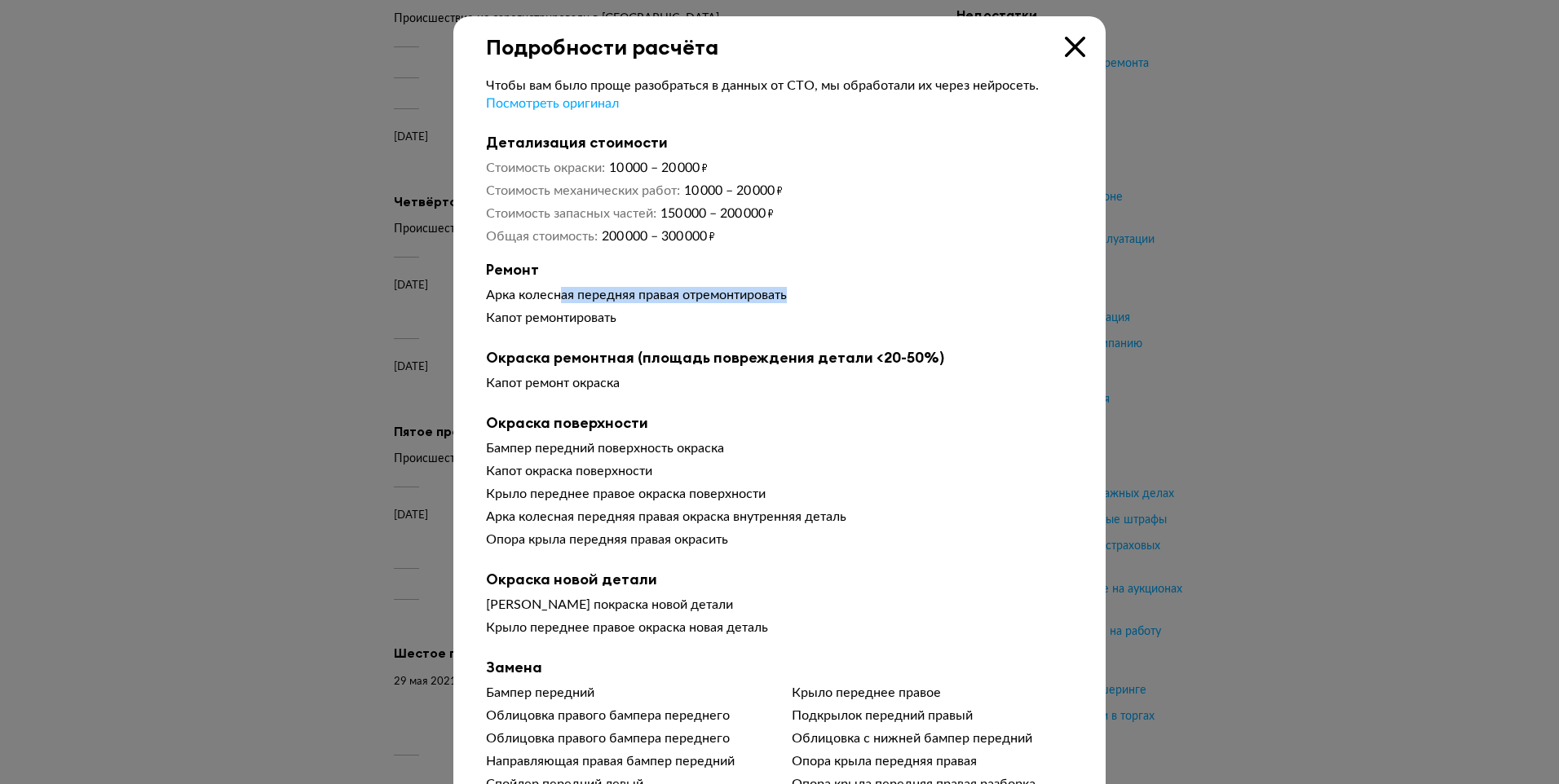 drag, startPoint x: 628, startPoint y: 303, endPoint x: 762, endPoint y: 319, distance: 134.95184 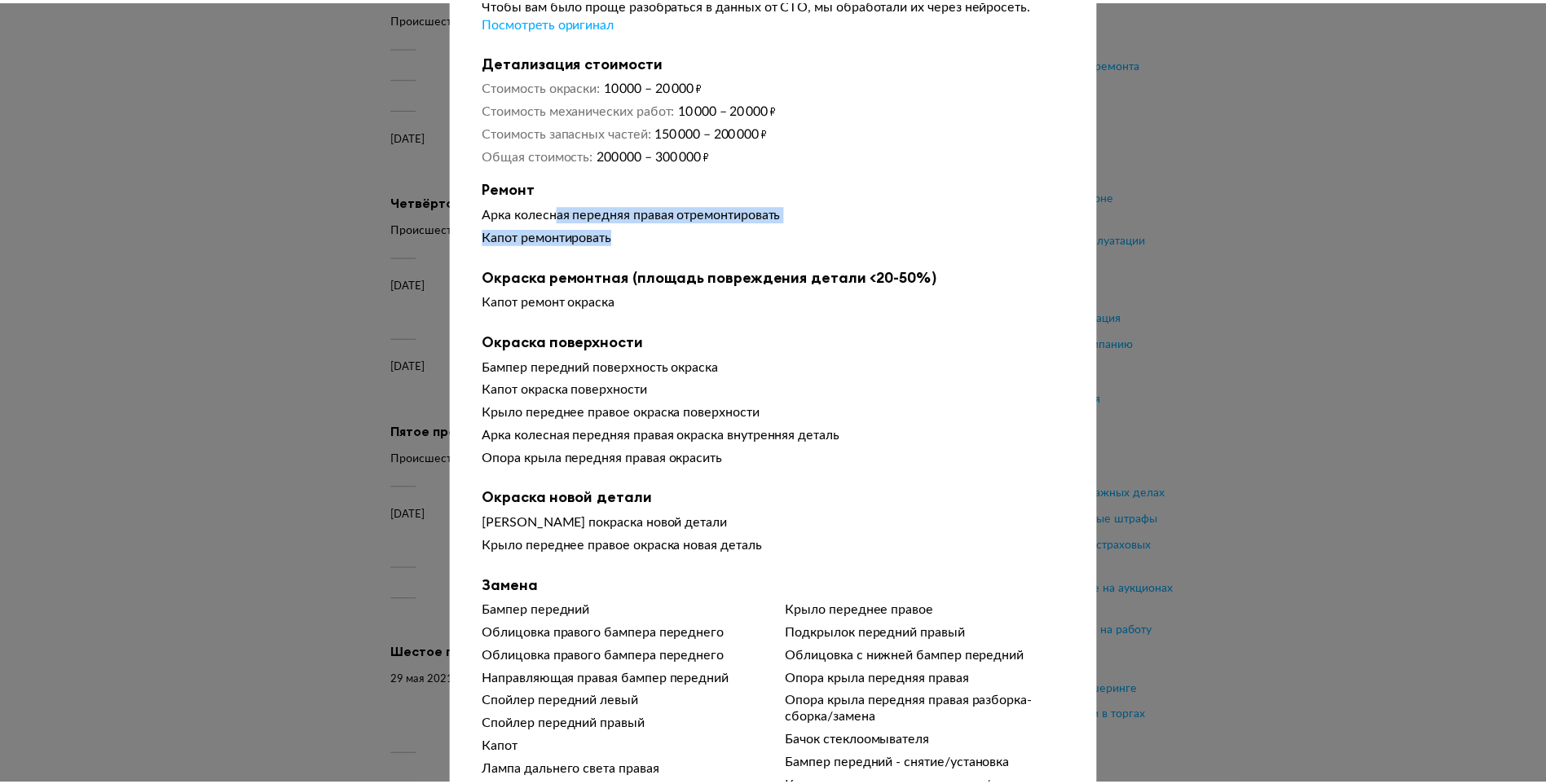 scroll, scrollTop: 0, scrollLeft: 0, axis: both 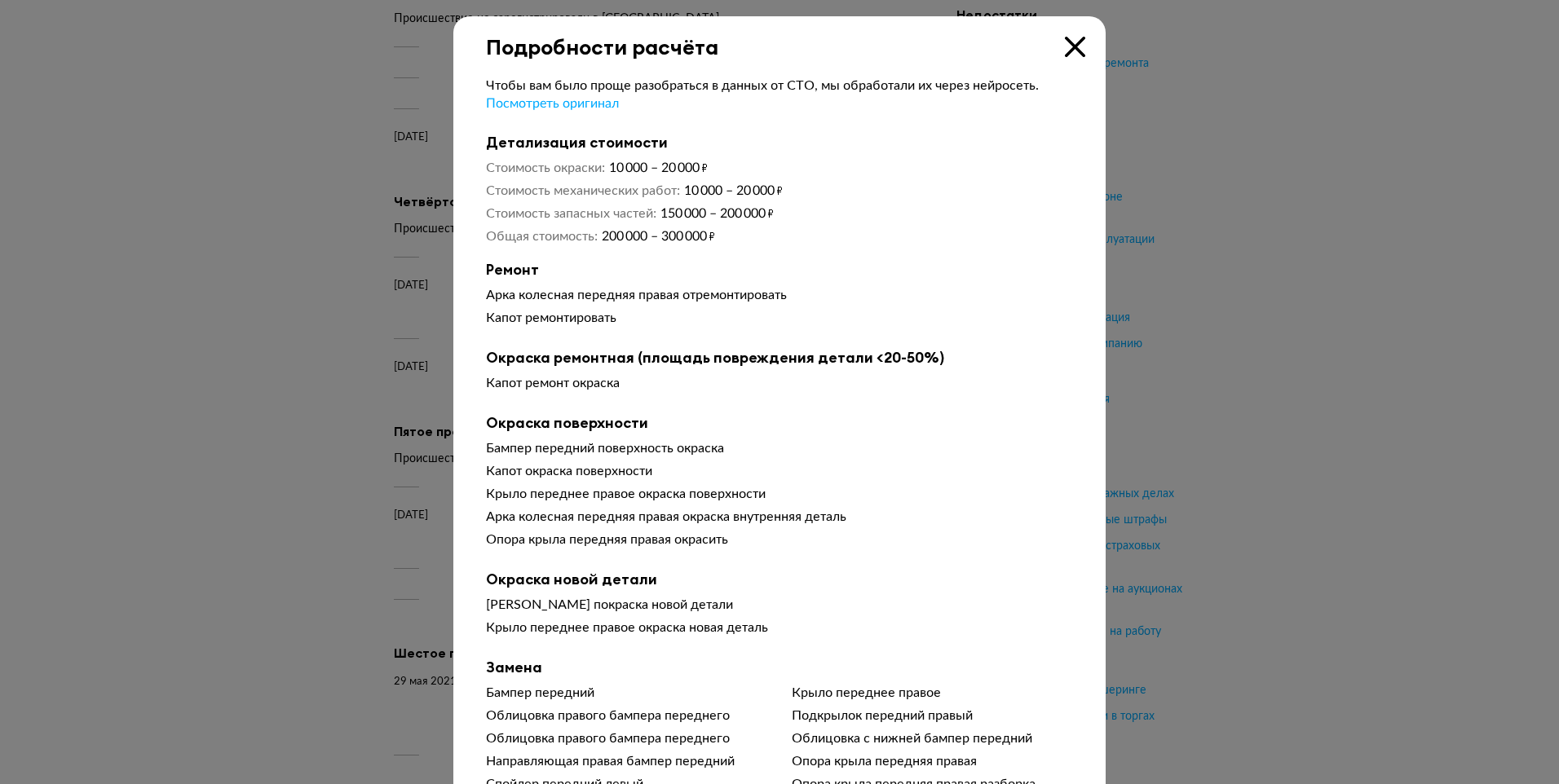 click at bounding box center (1075, 46) 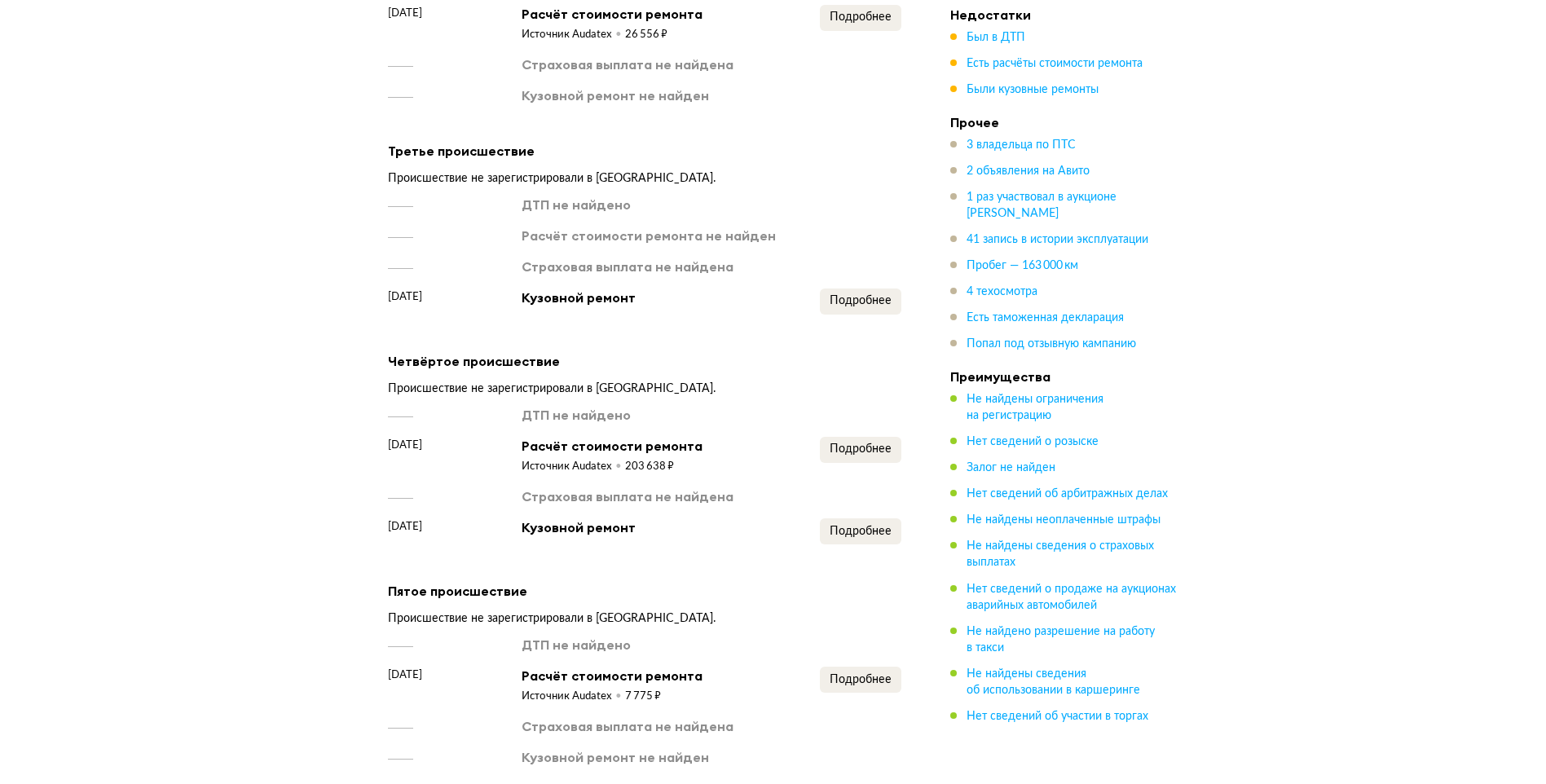 scroll, scrollTop: 3029, scrollLeft: 0, axis: vertical 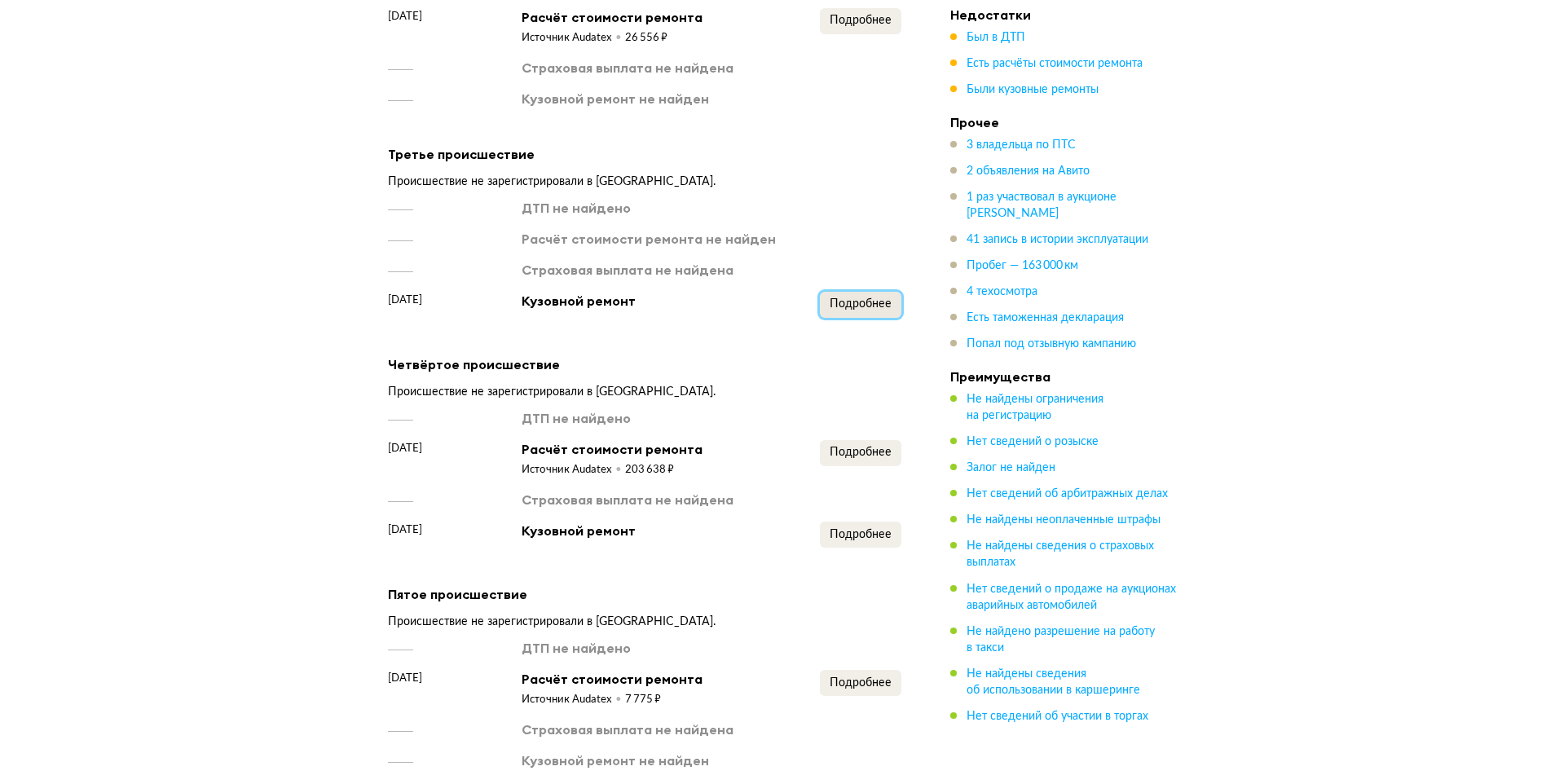 click on "Подробнее" at bounding box center [861, 305] 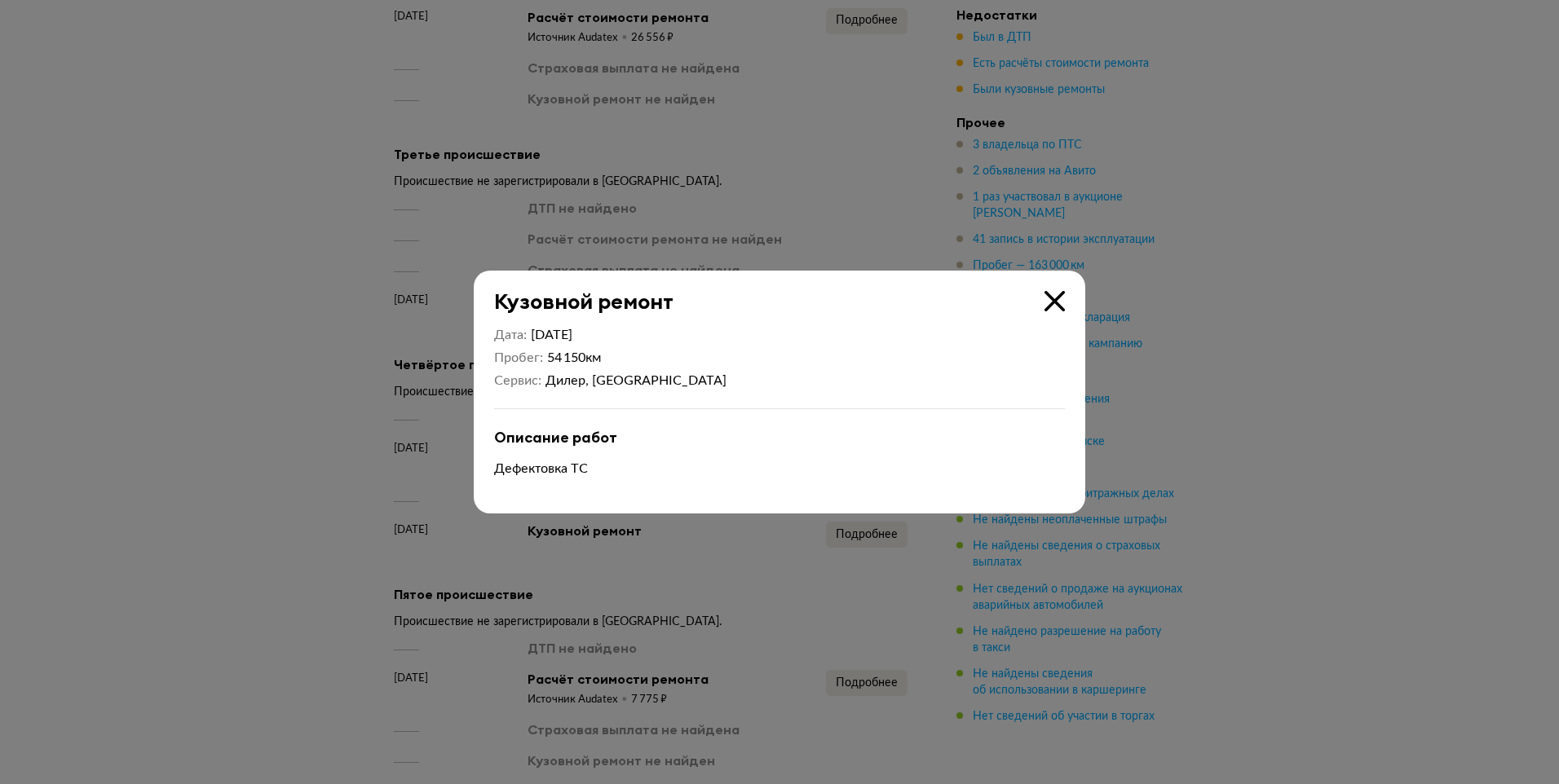 drag, startPoint x: 1060, startPoint y: 299, endPoint x: 1009, endPoint y: 298, distance: 51.009803 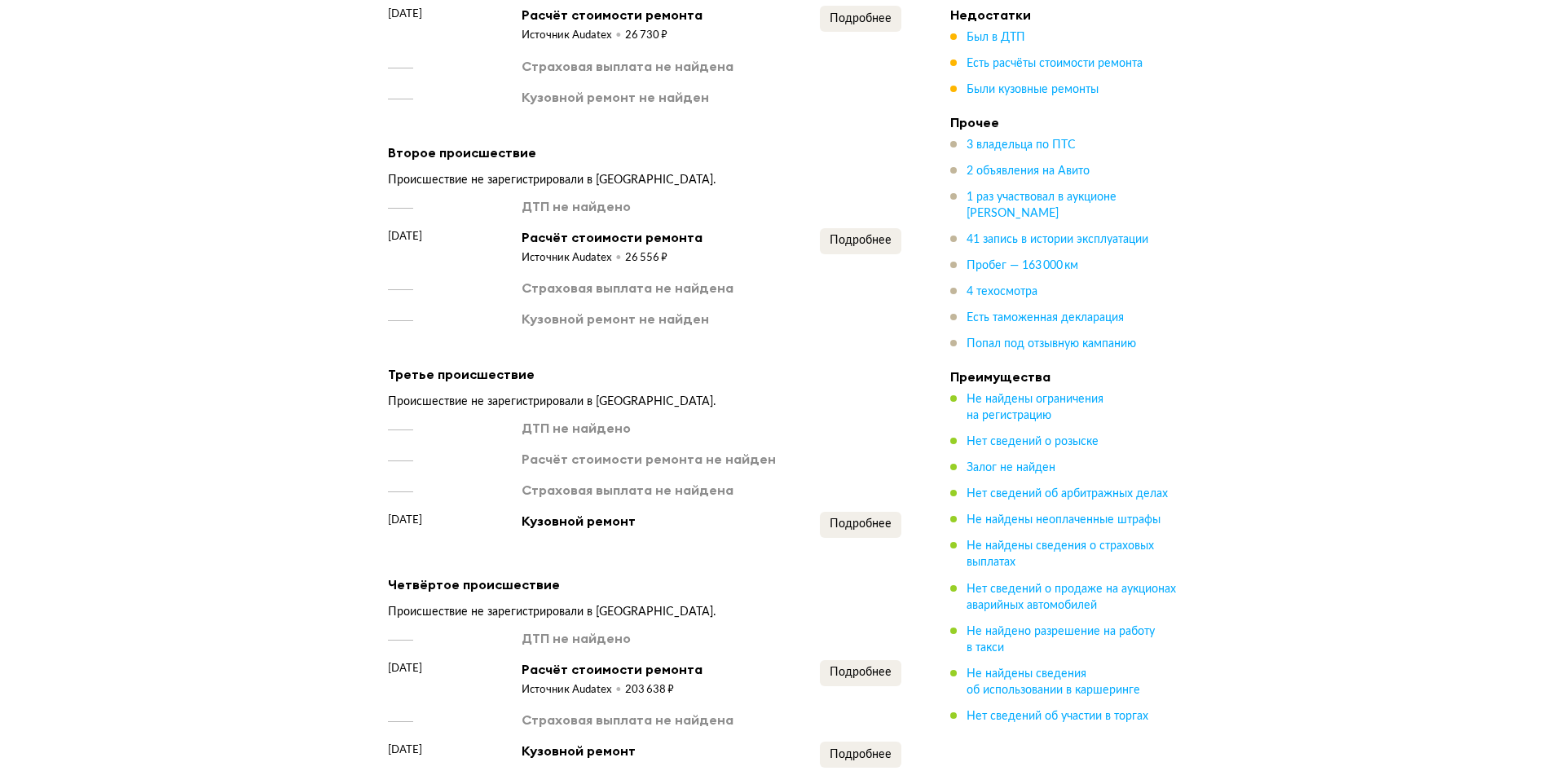 scroll, scrollTop: 2703, scrollLeft: 0, axis: vertical 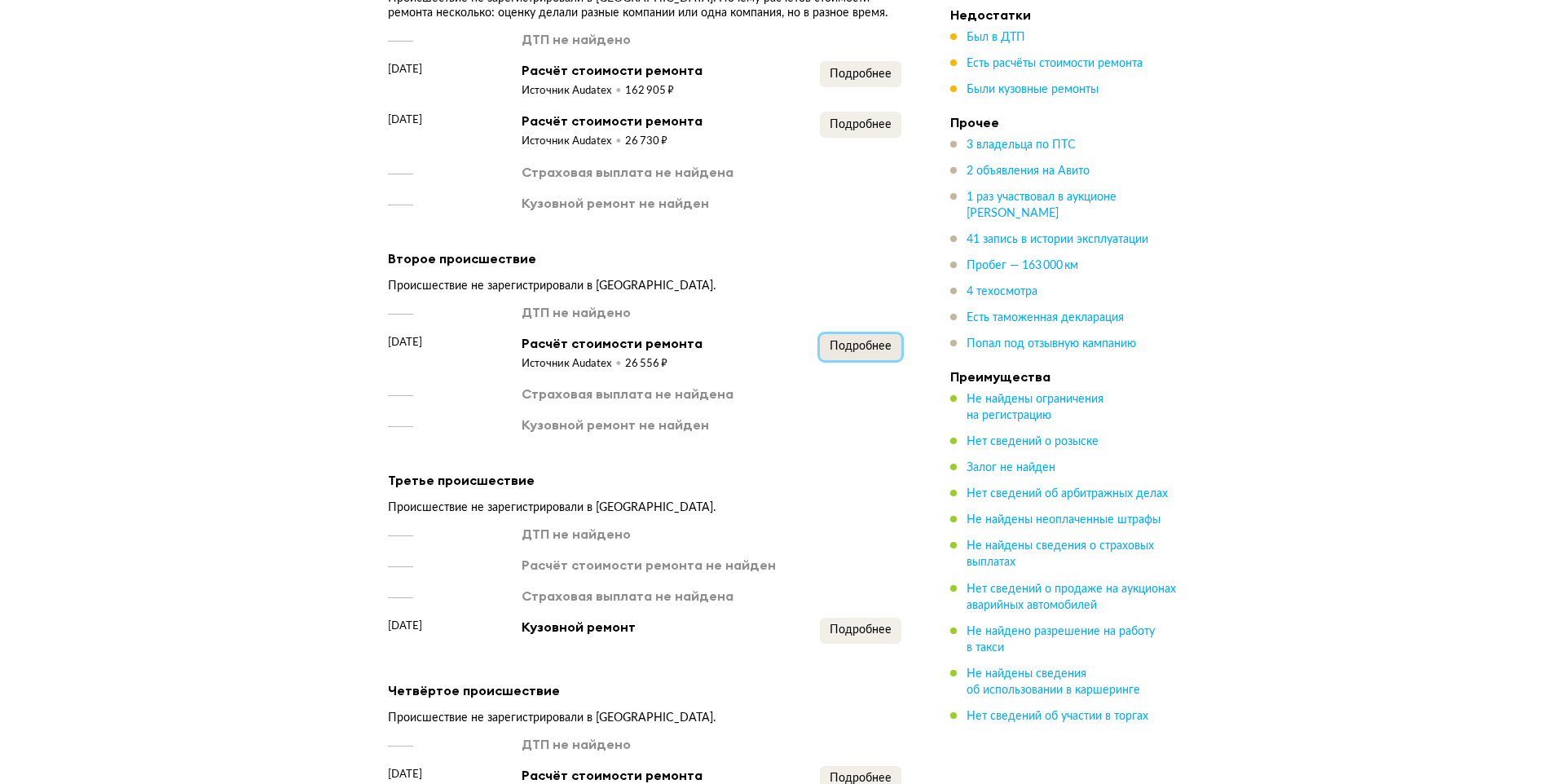 click on "Подробнее" at bounding box center [861, 346] 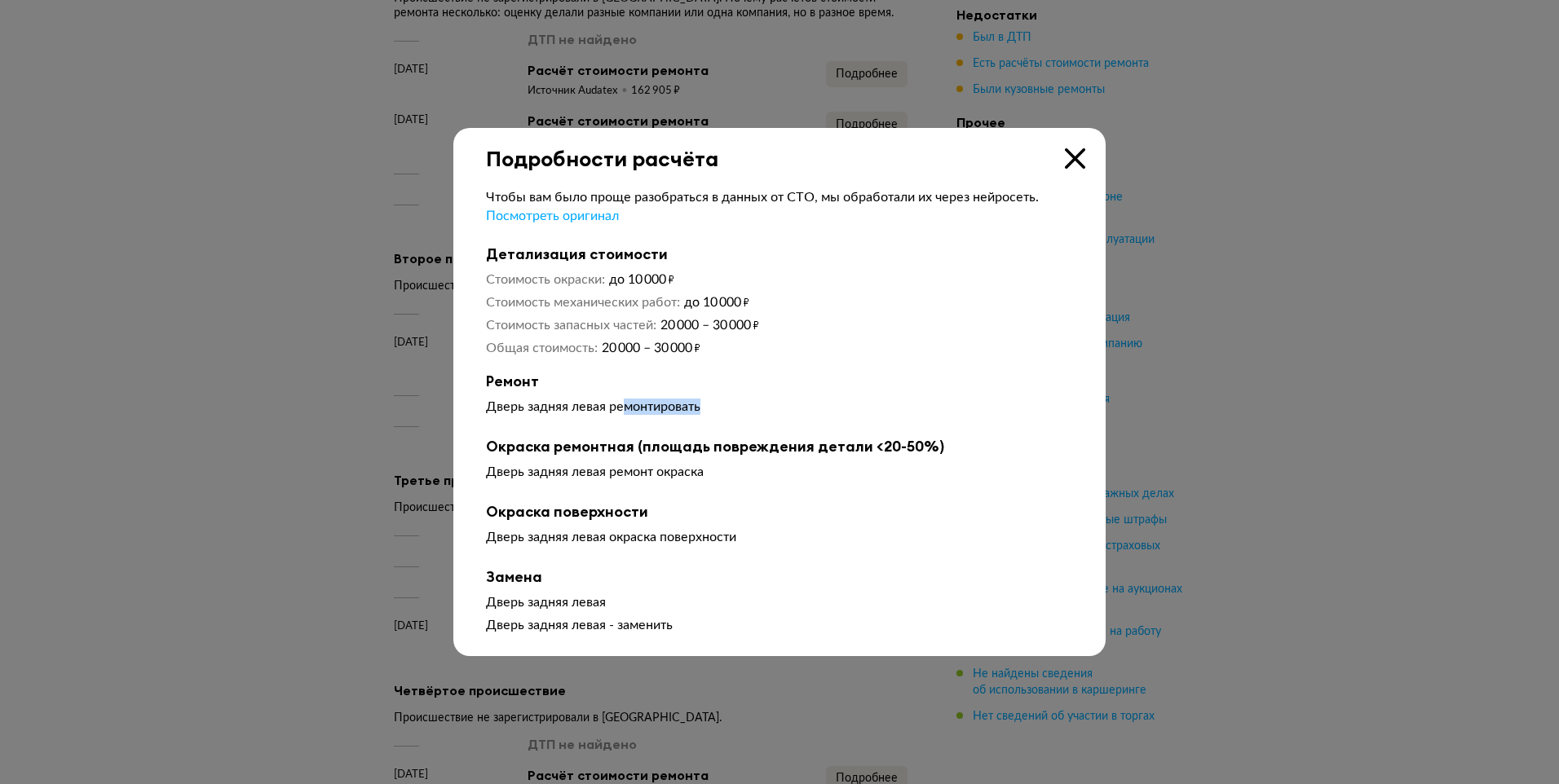 drag, startPoint x: 621, startPoint y: 410, endPoint x: 754, endPoint y: 412, distance: 133.01504 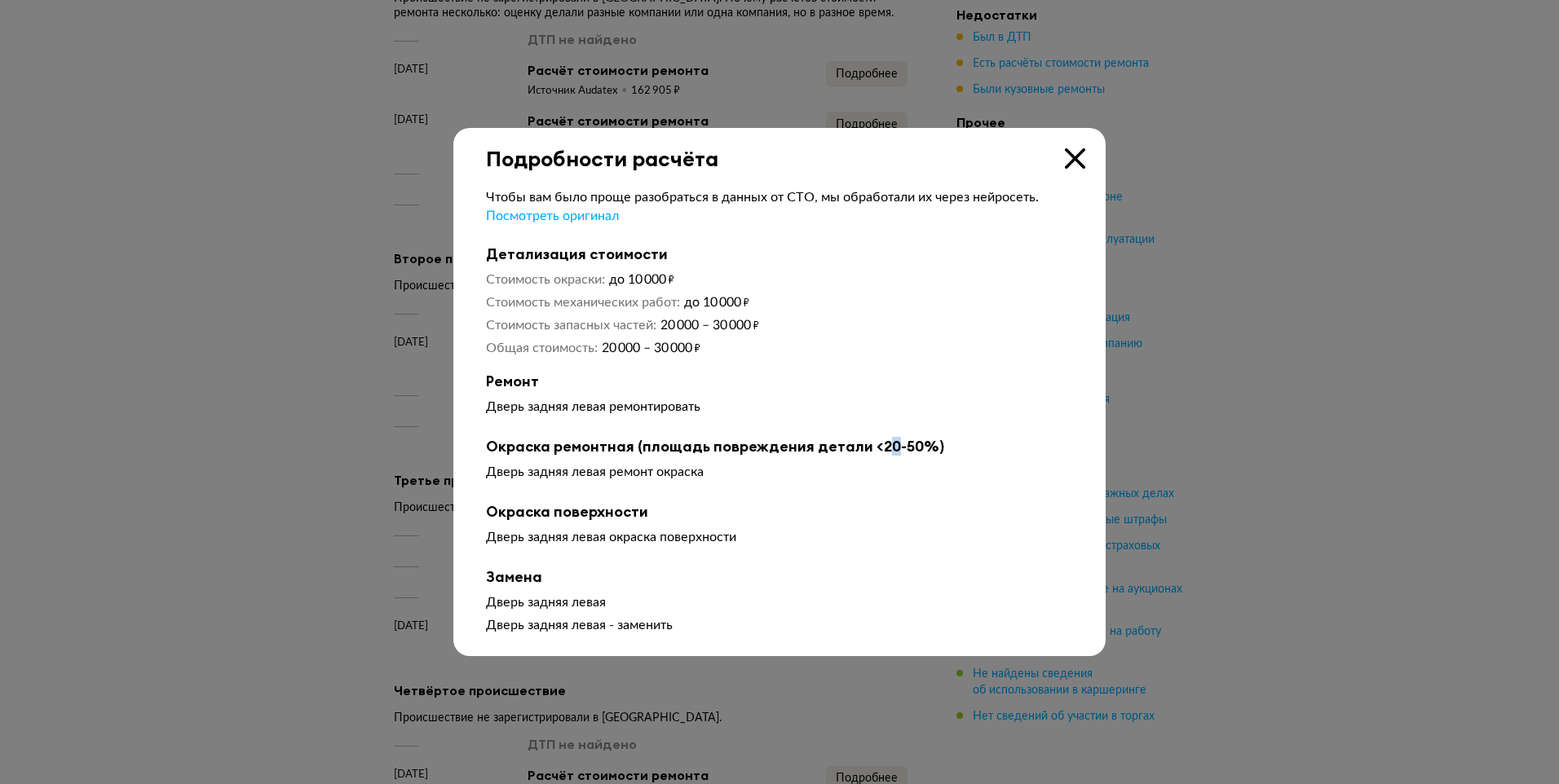 drag, startPoint x: 888, startPoint y: 444, endPoint x: 874, endPoint y: 445, distance: 14.035669 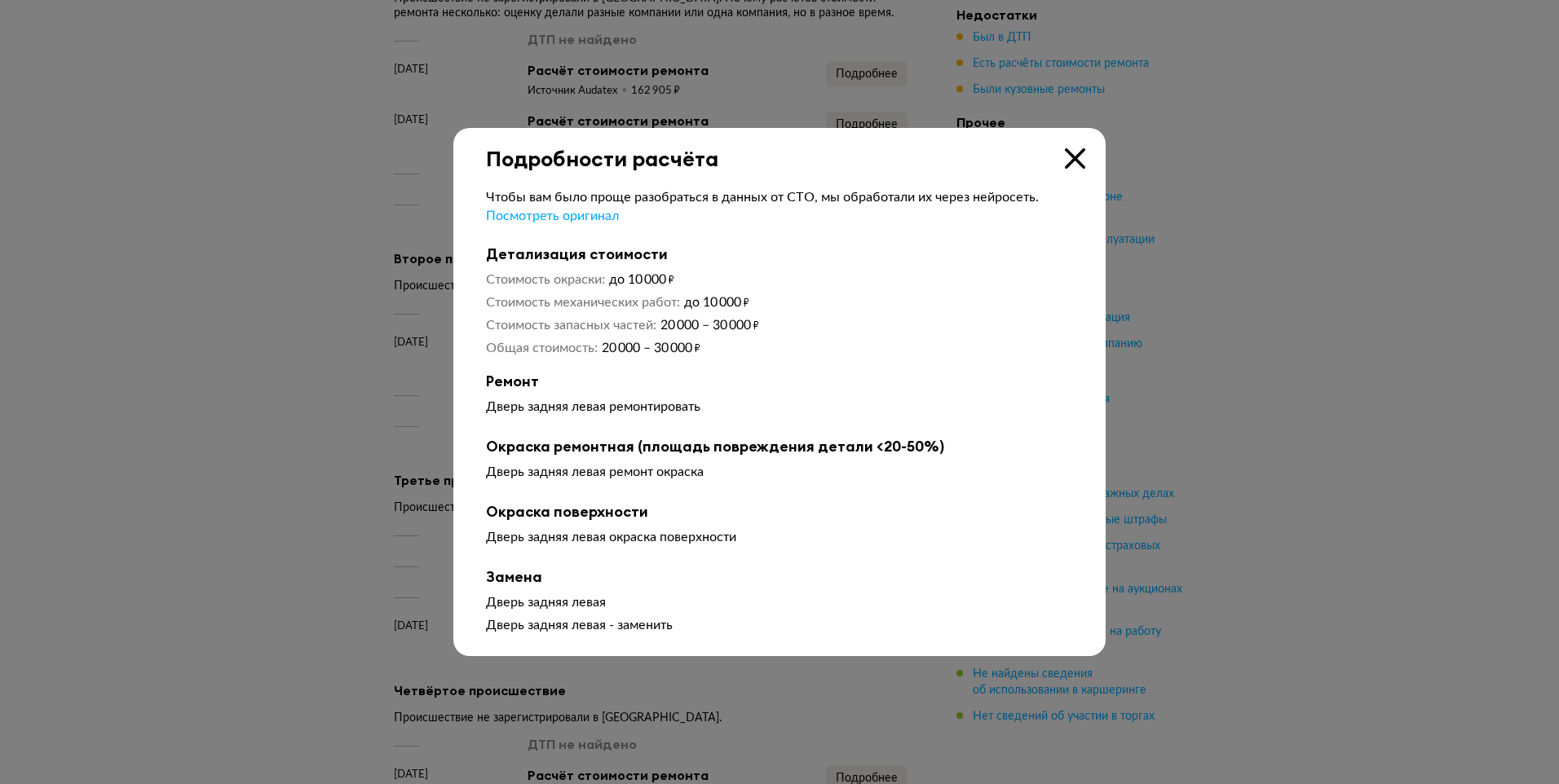 drag, startPoint x: 874, startPoint y: 445, endPoint x: 1071, endPoint y: 155, distance: 350.5838 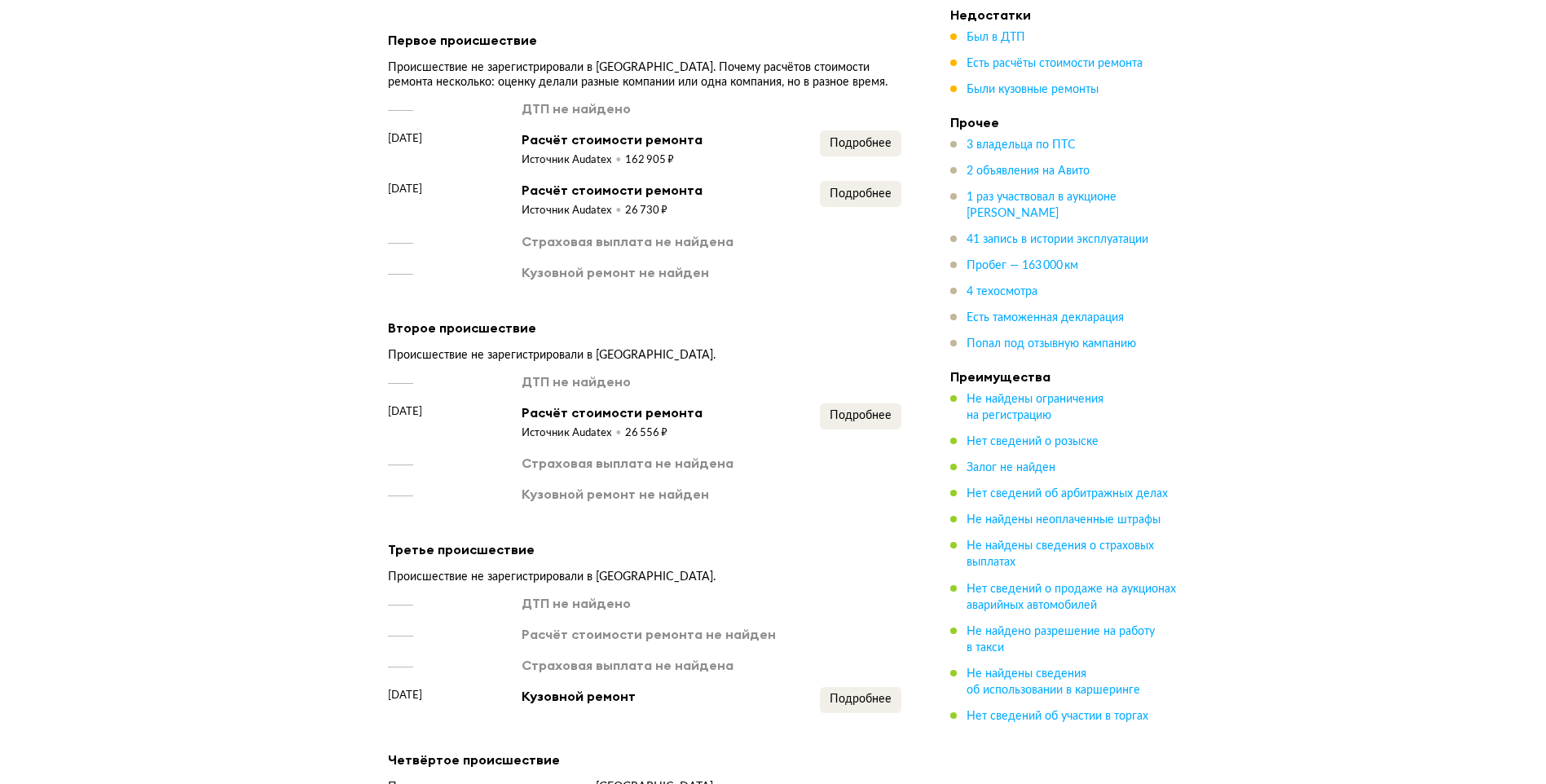 scroll, scrollTop: 2540, scrollLeft: 0, axis: vertical 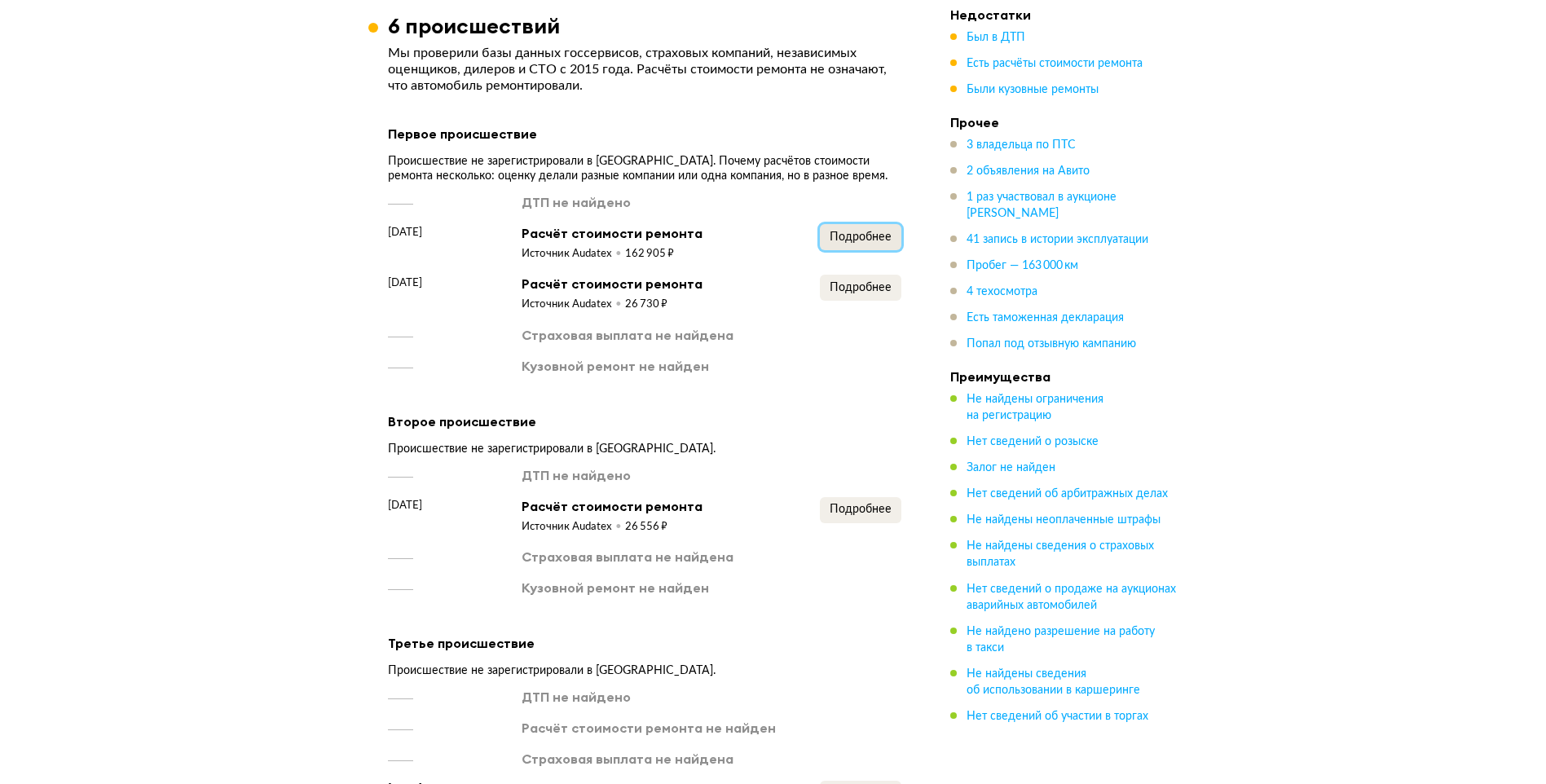 click on "Подробнее" at bounding box center (861, 237) 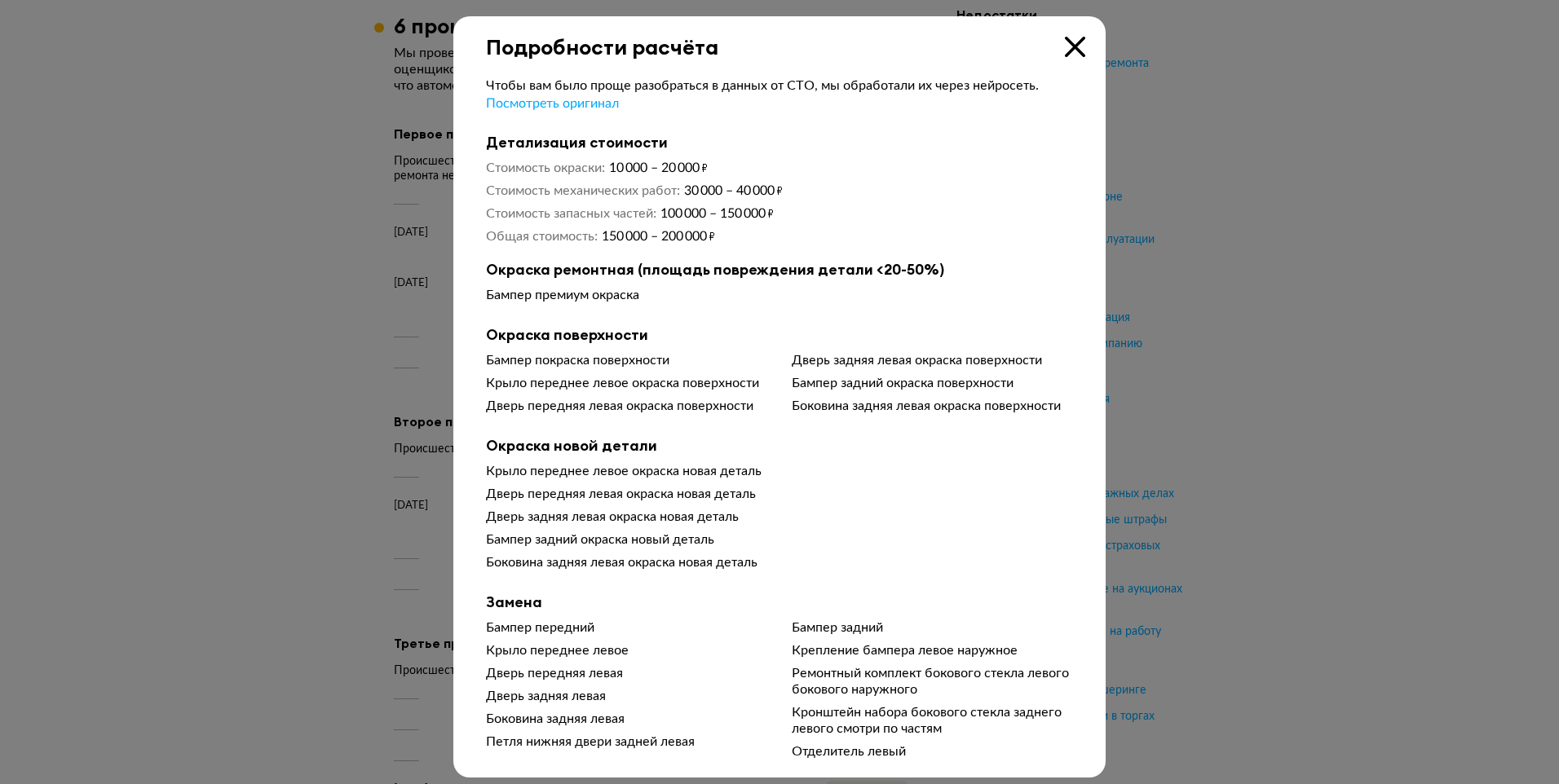 click at bounding box center (1075, 46) 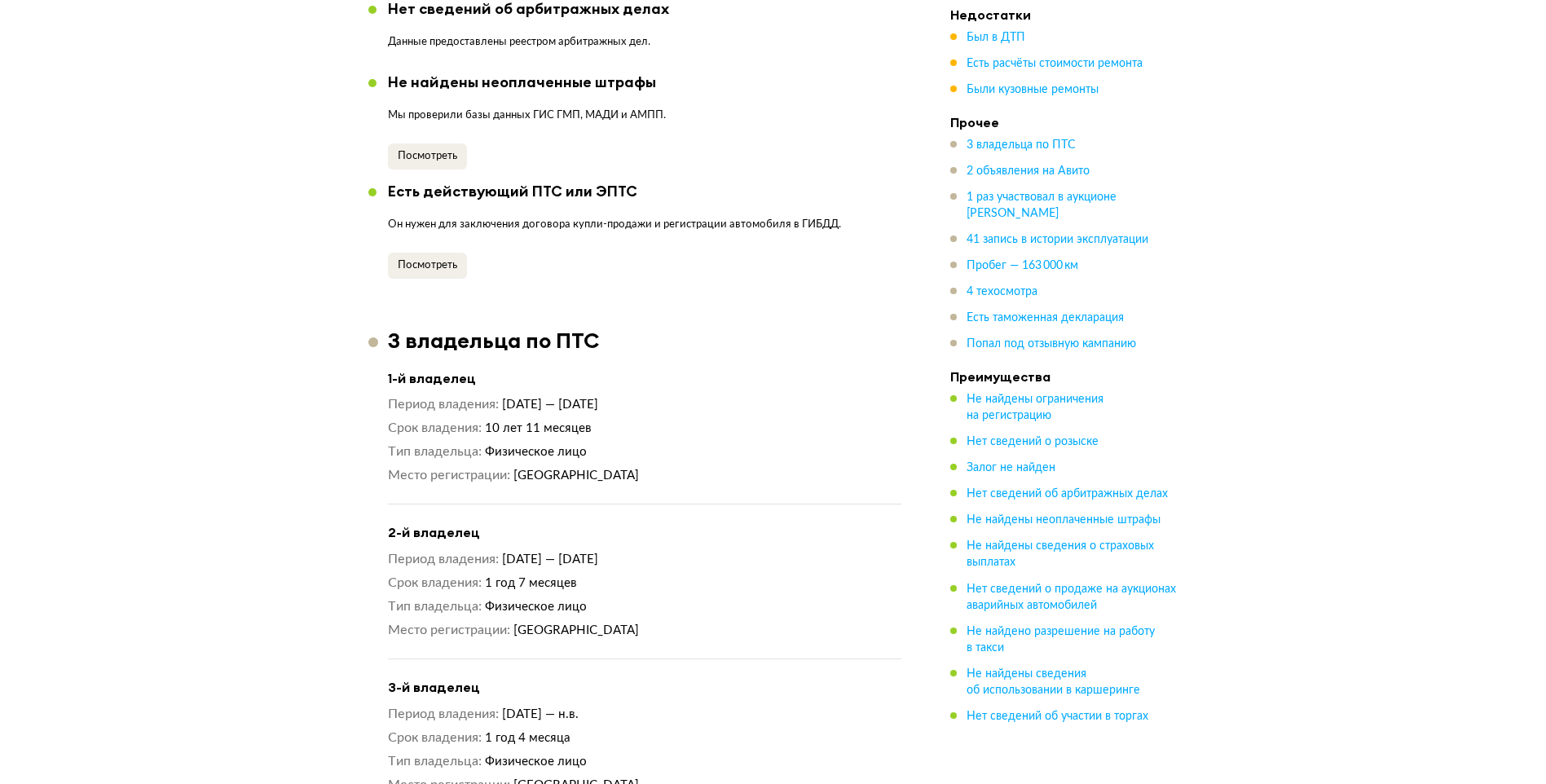 scroll, scrollTop: 1725, scrollLeft: 0, axis: vertical 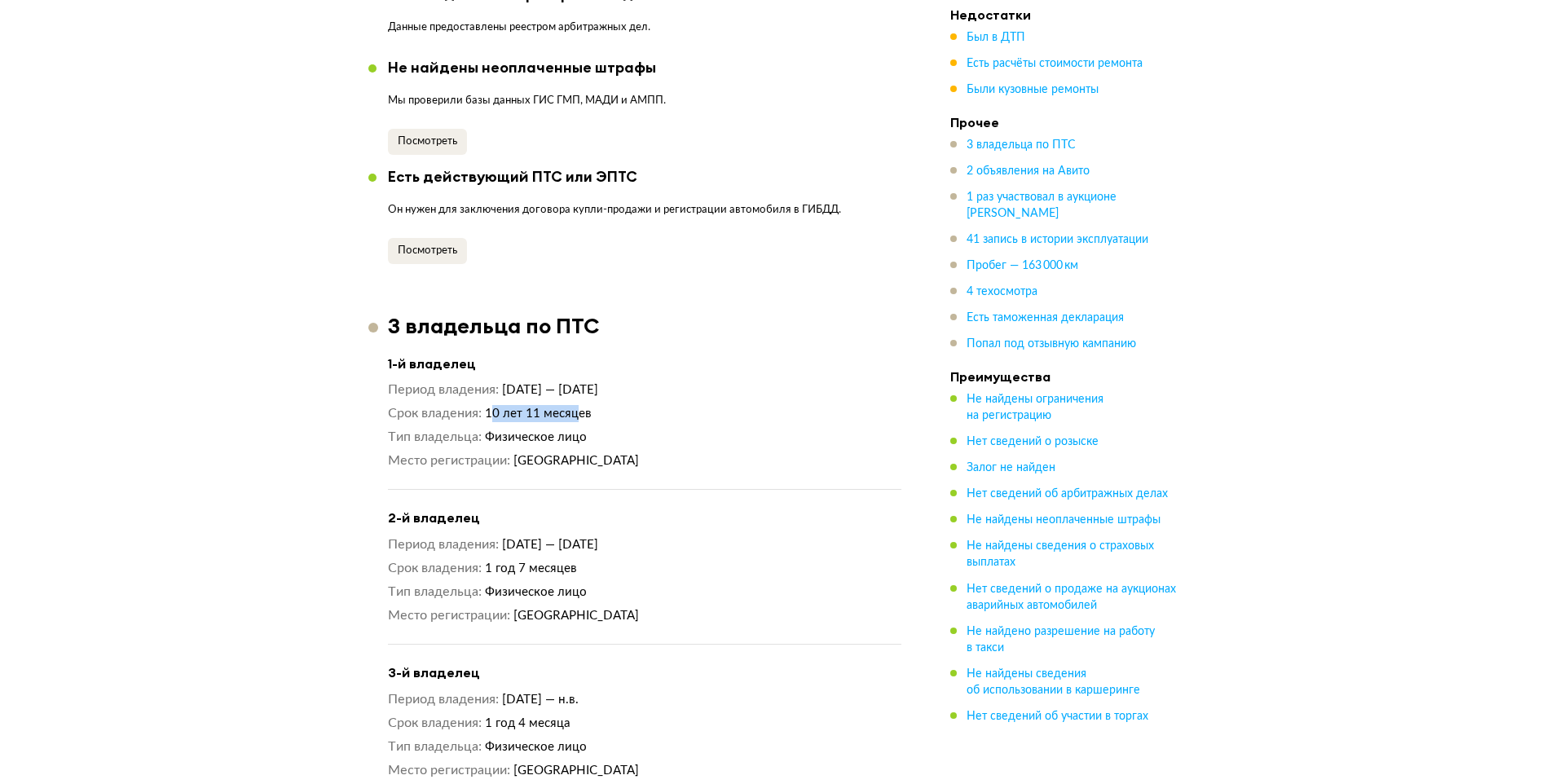 drag, startPoint x: 495, startPoint y: 394, endPoint x: 579, endPoint y: 394, distance: 84 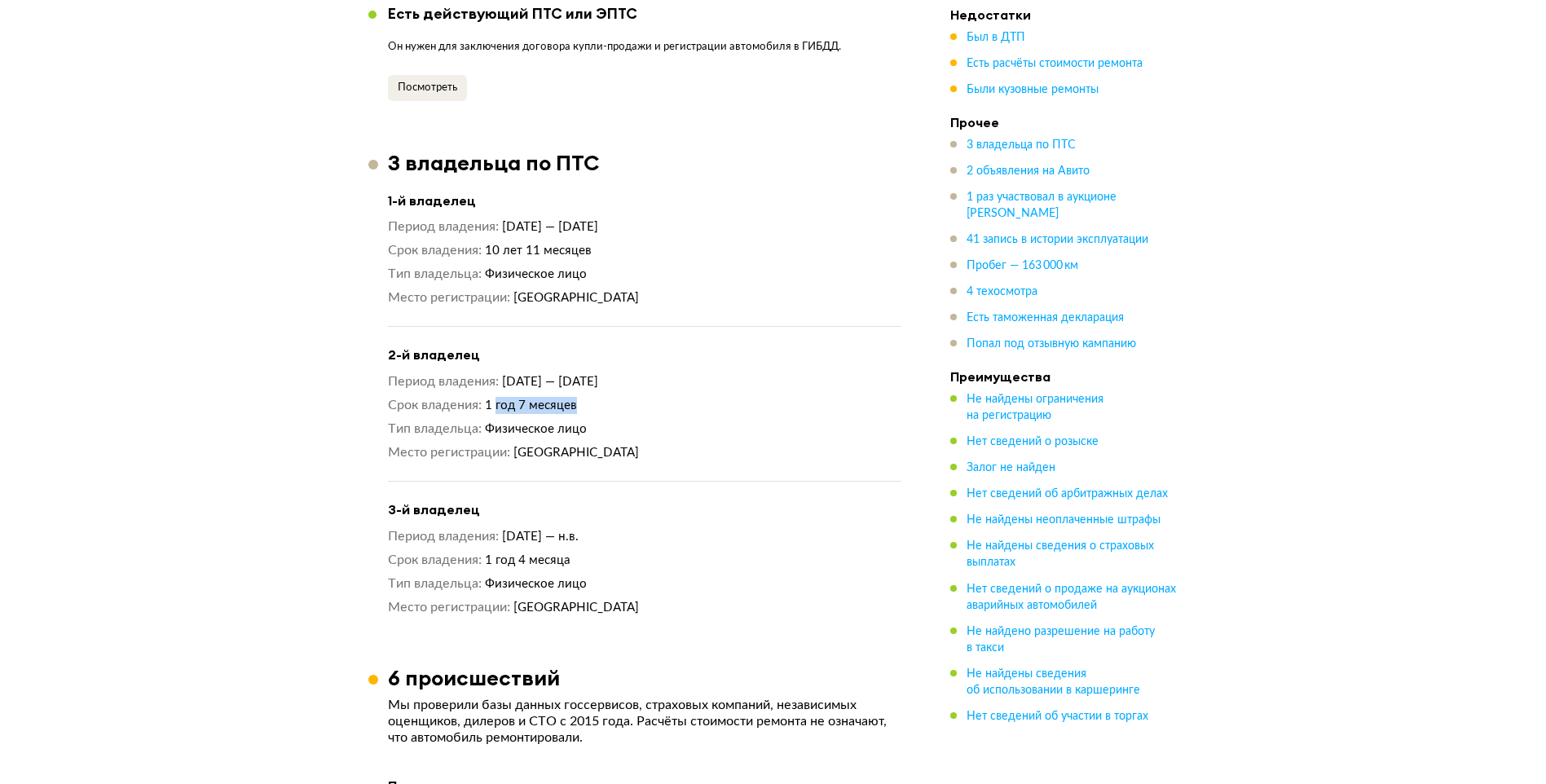 drag, startPoint x: 505, startPoint y: 383, endPoint x: 581, endPoint y: 390, distance: 76.32169 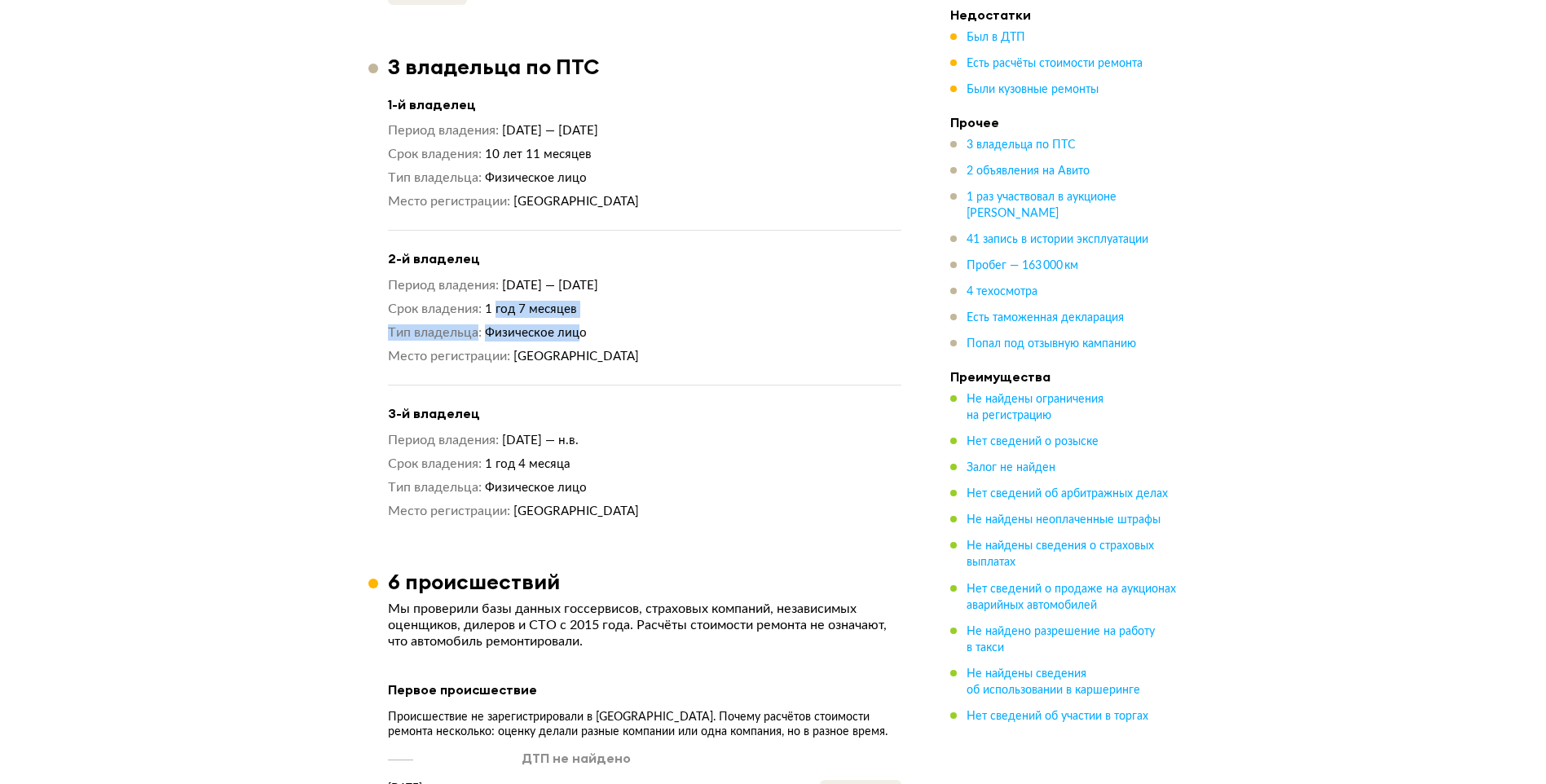 scroll, scrollTop: 2133, scrollLeft: 0, axis: vertical 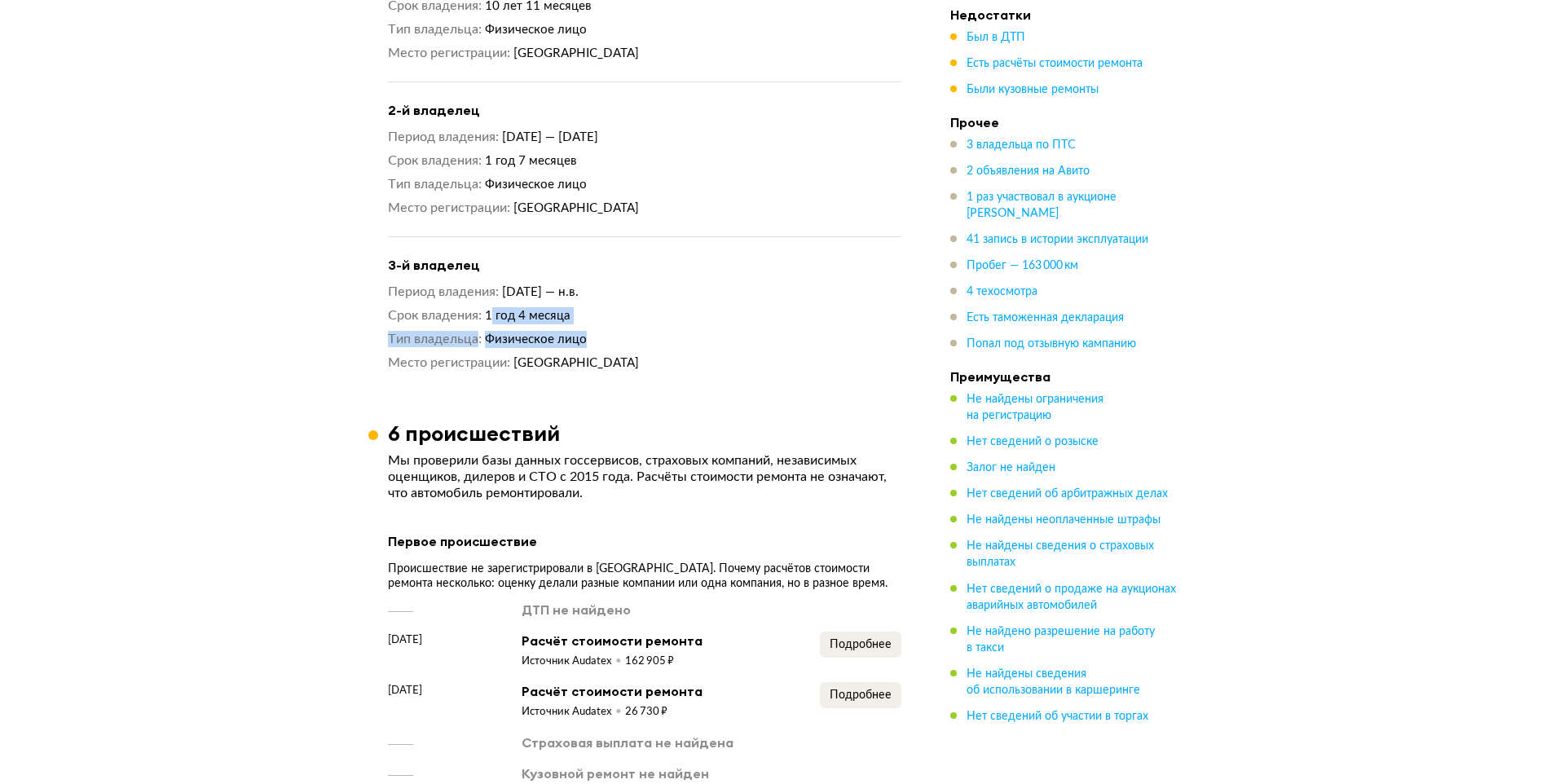 click on "Период владения [DATE] — н.в. Срок владения 1 год 4 месяца Тип владельца Физическое лицо Место регистрации [GEOGRAPHIC_DATA]" at bounding box center (645, 328) 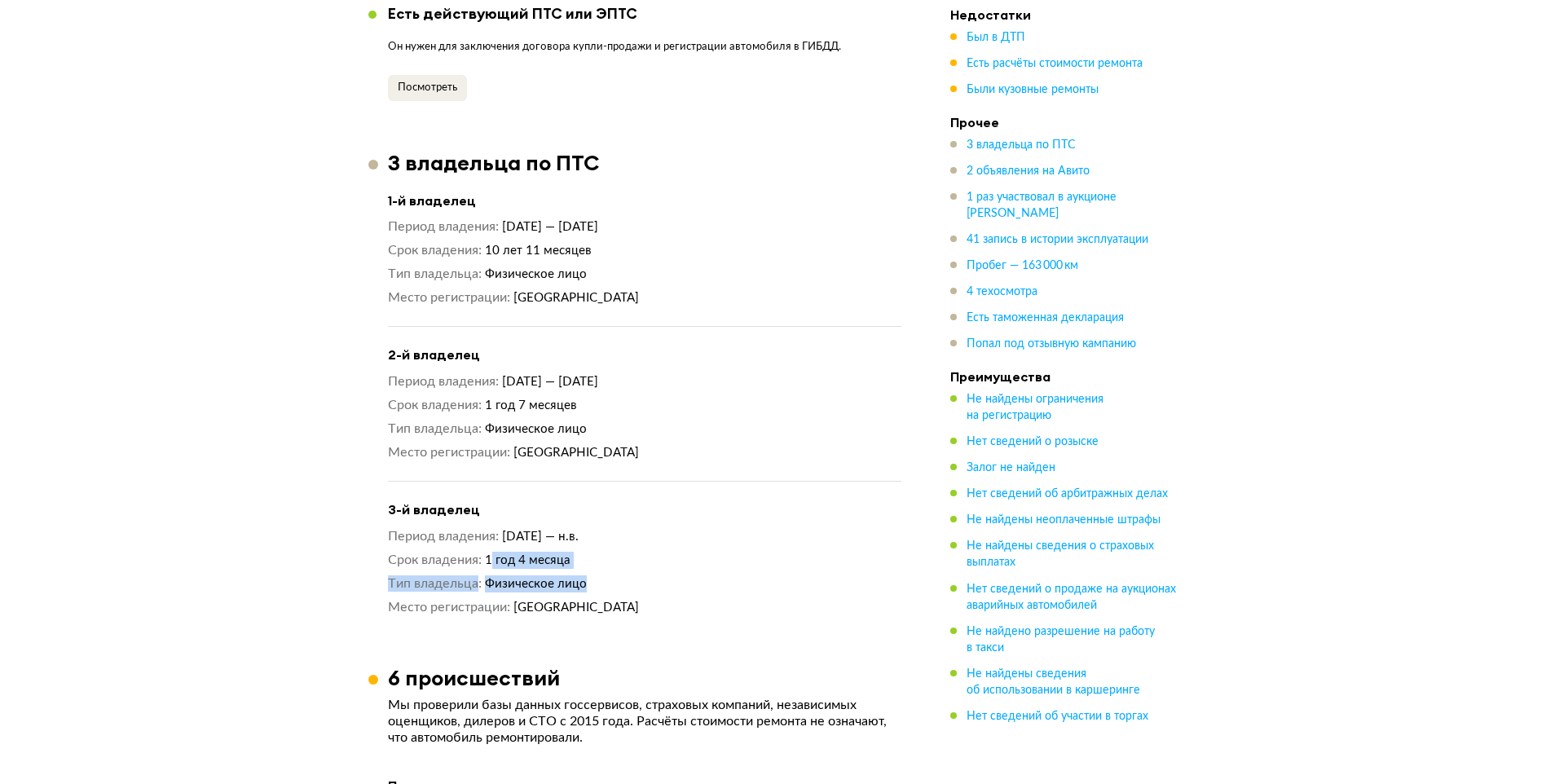 drag, startPoint x: 557, startPoint y: 280, endPoint x: 640, endPoint y: 293, distance: 84.011904 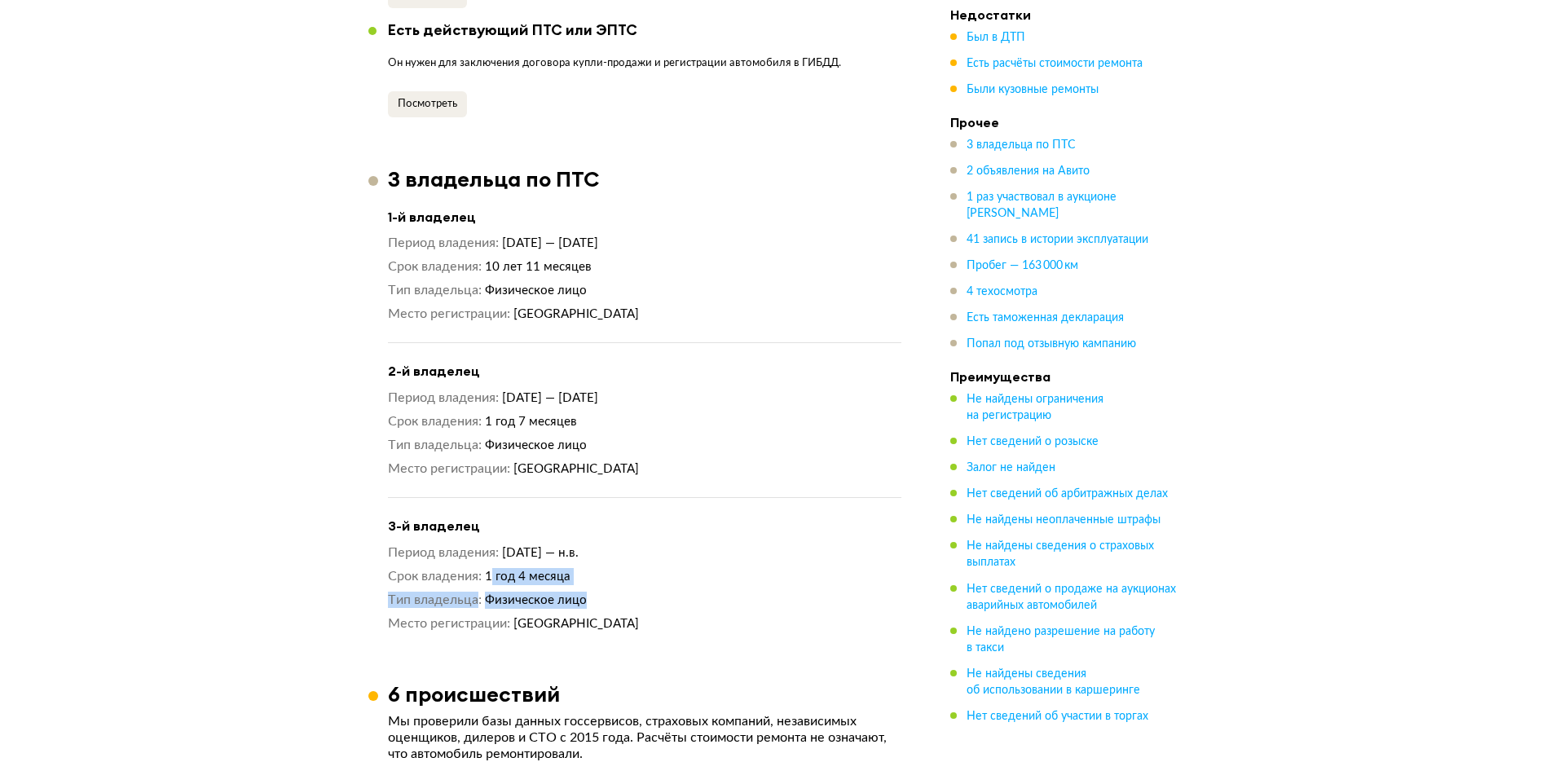 scroll, scrollTop: 1644, scrollLeft: 0, axis: vertical 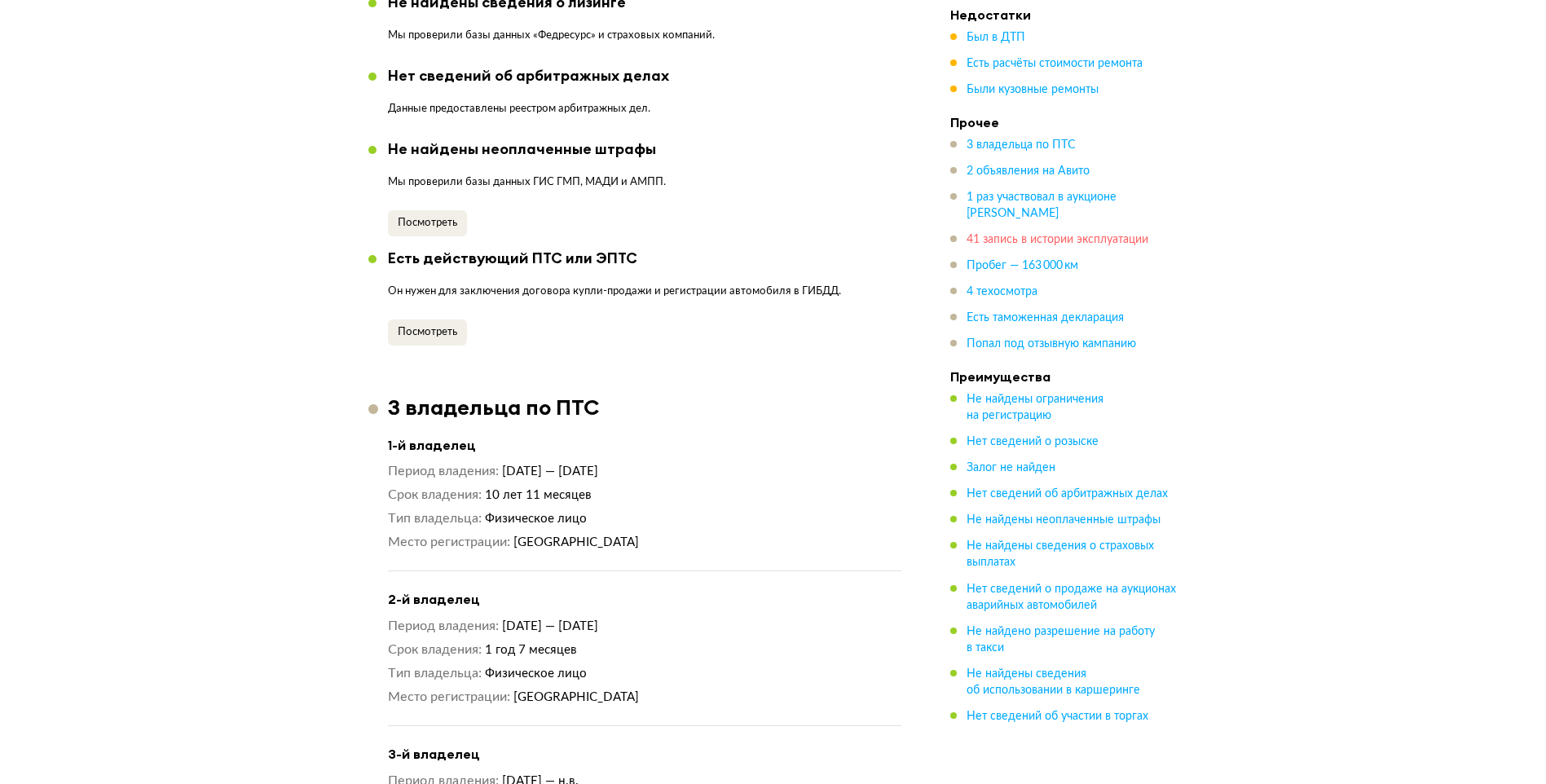 click on "41 запись в истории эксплуатации" at bounding box center (1057, 240) 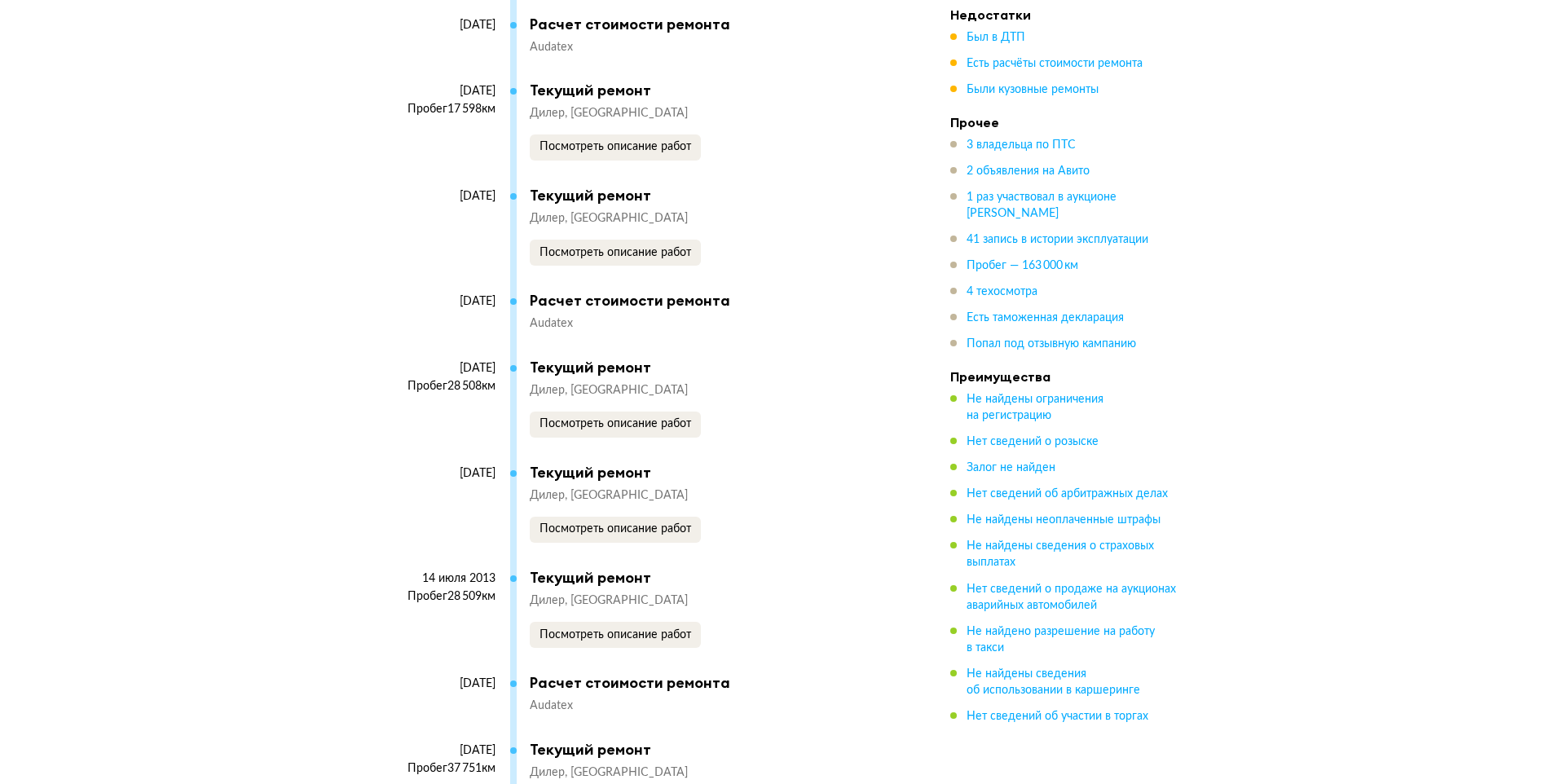 scroll, scrollTop: 6788, scrollLeft: 0, axis: vertical 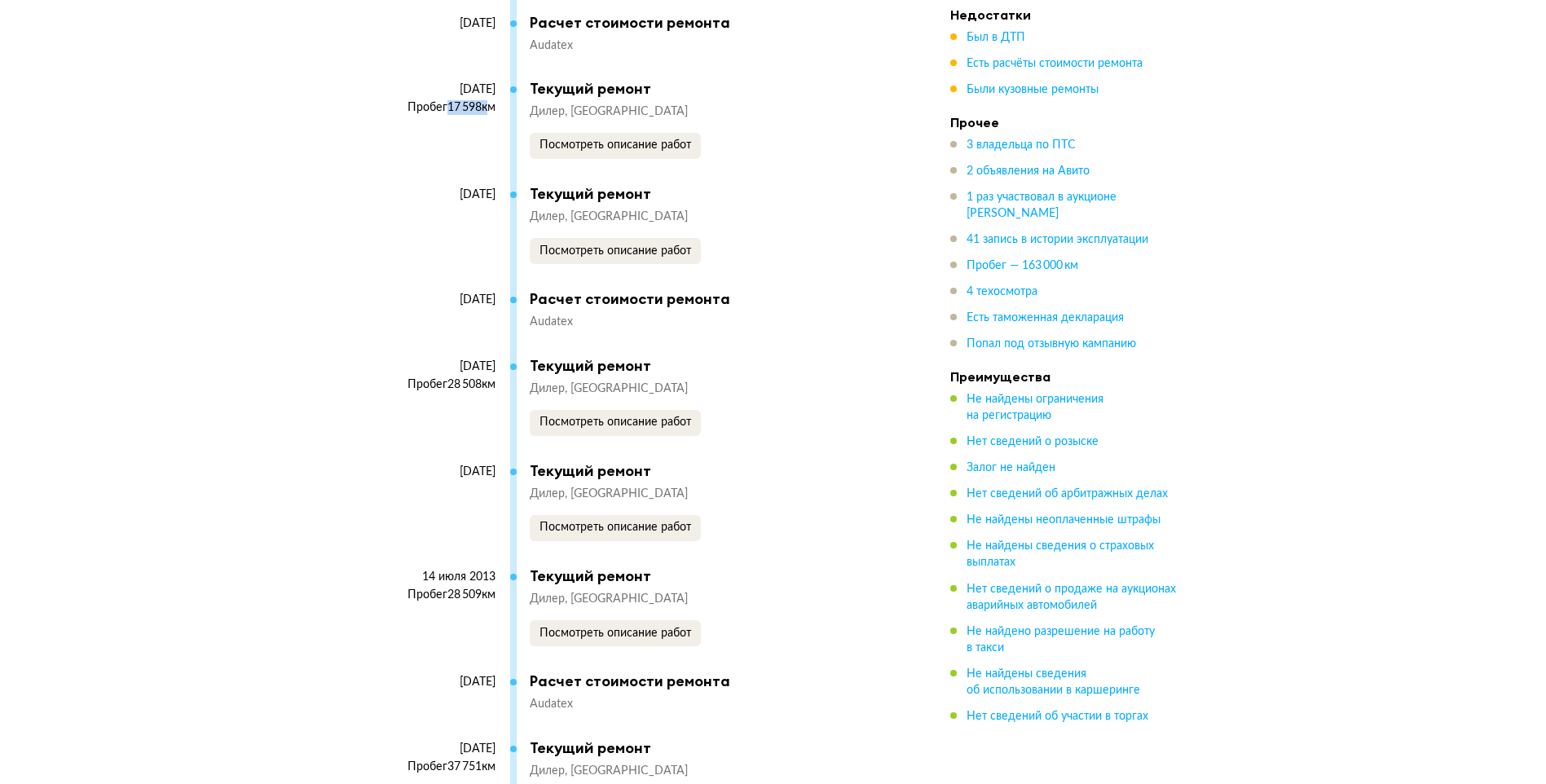 drag, startPoint x: 447, startPoint y: 52, endPoint x: 482, endPoint y: 62, distance: 36.40055 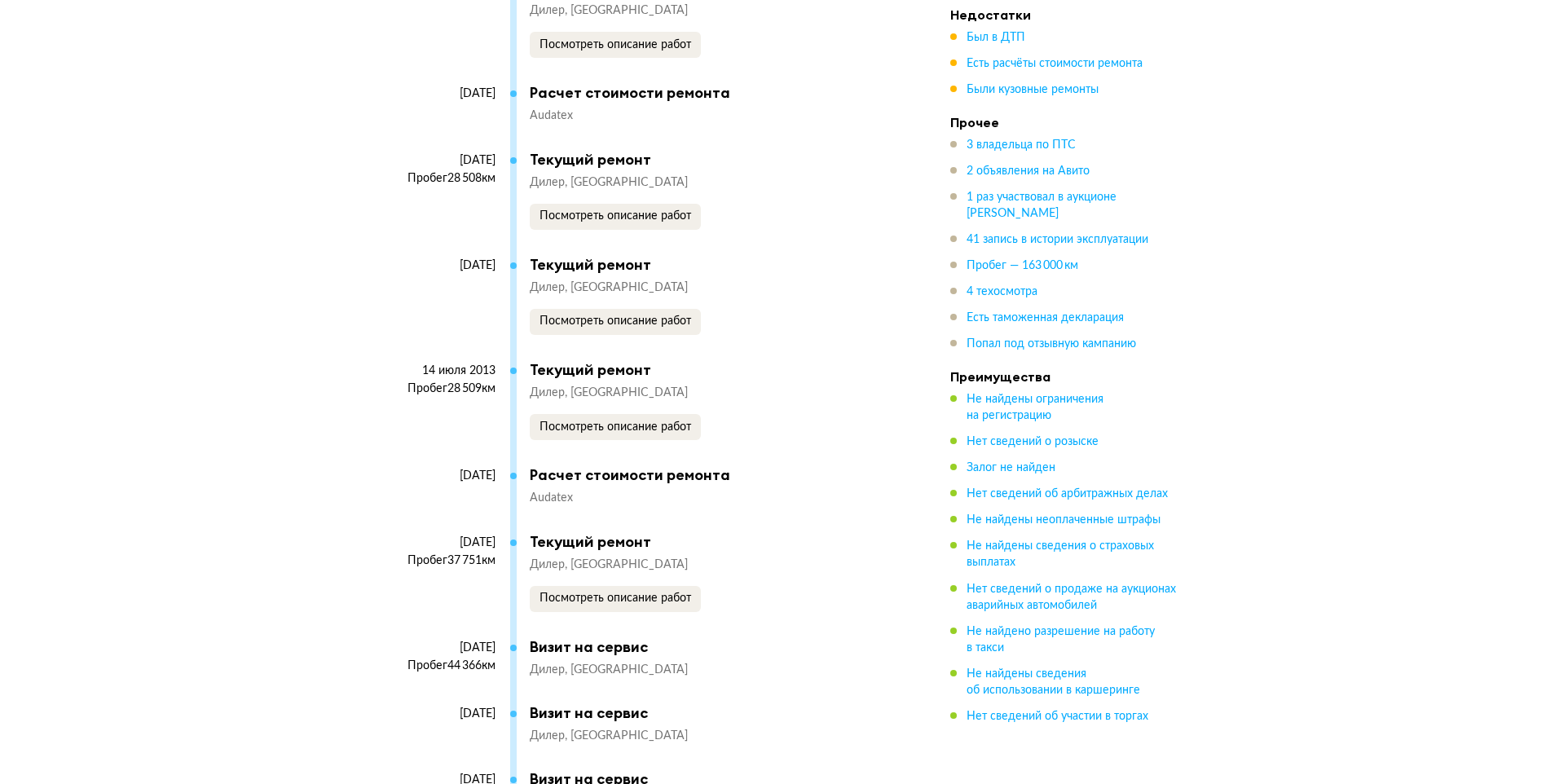 scroll, scrollTop: 7032, scrollLeft: 0, axis: vertical 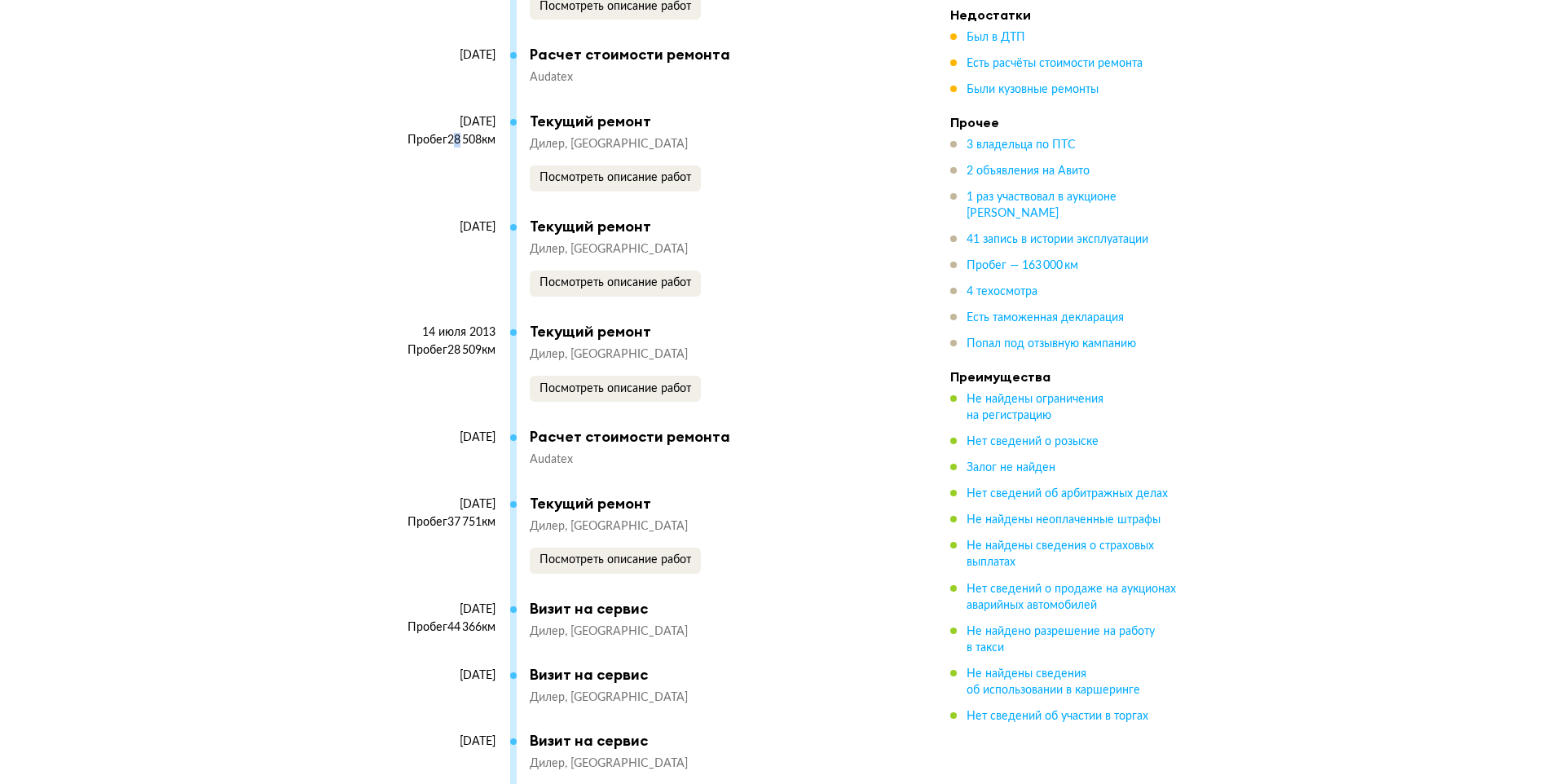 drag, startPoint x: 436, startPoint y: 87, endPoint x: 463, endPoint y: 104, distance: 31.906112 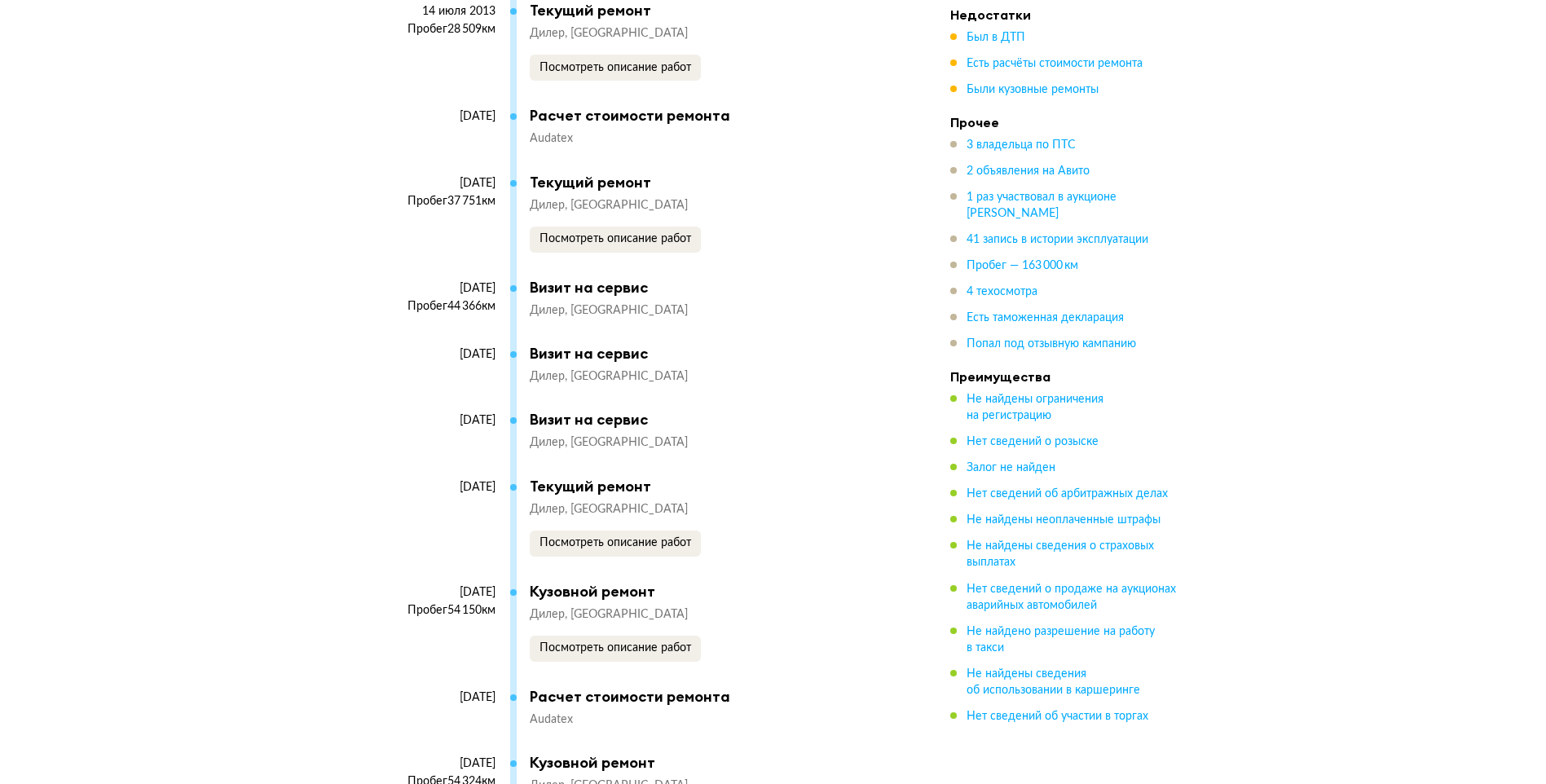 scroll, scrollTop: 7358, scrollLeft: 0, axis: vertical 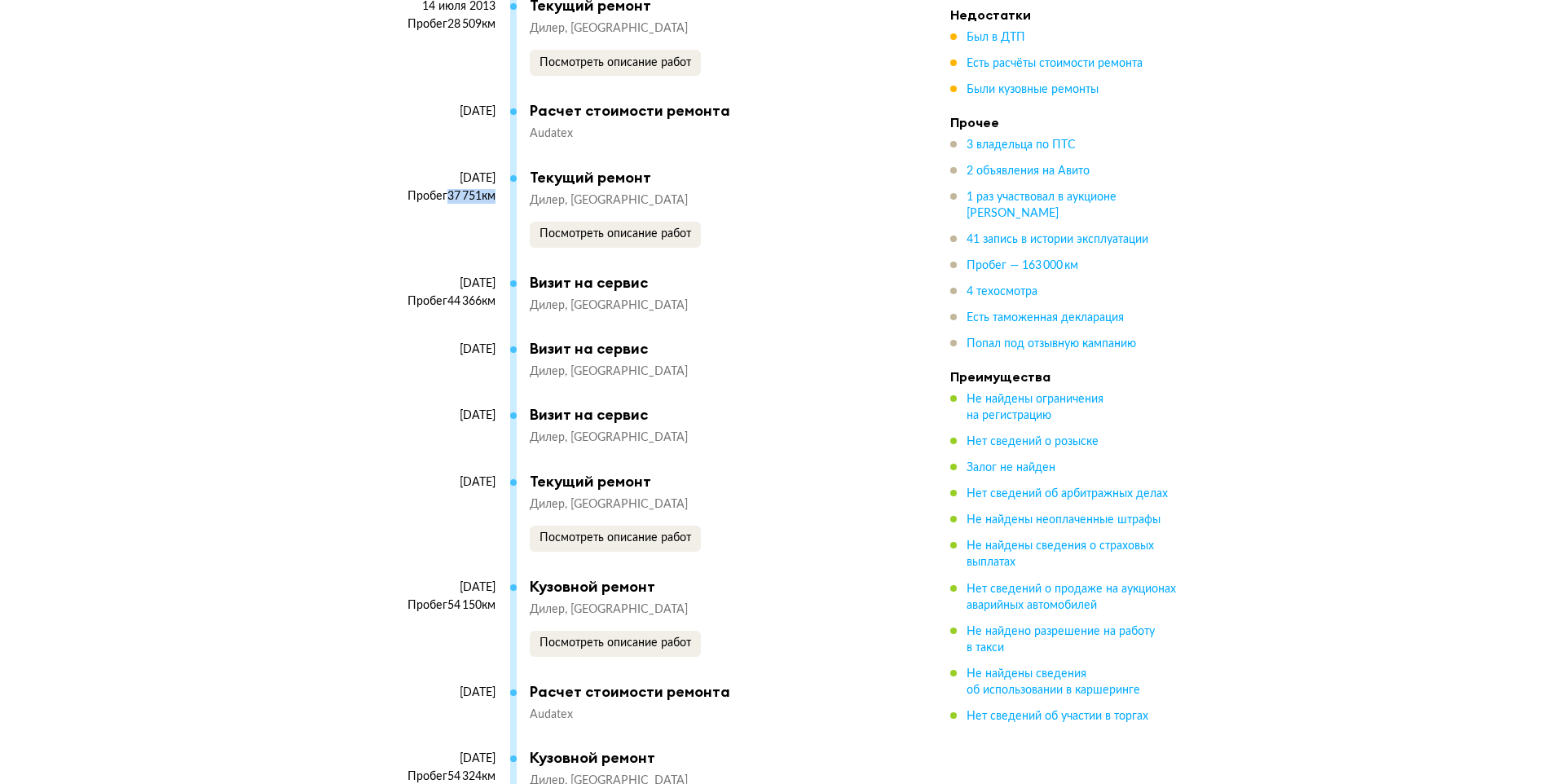 drag, startPoint x: 438, startPoint y: 151, endPoint x: 490, endPoint y: 178, distance: 58.59181 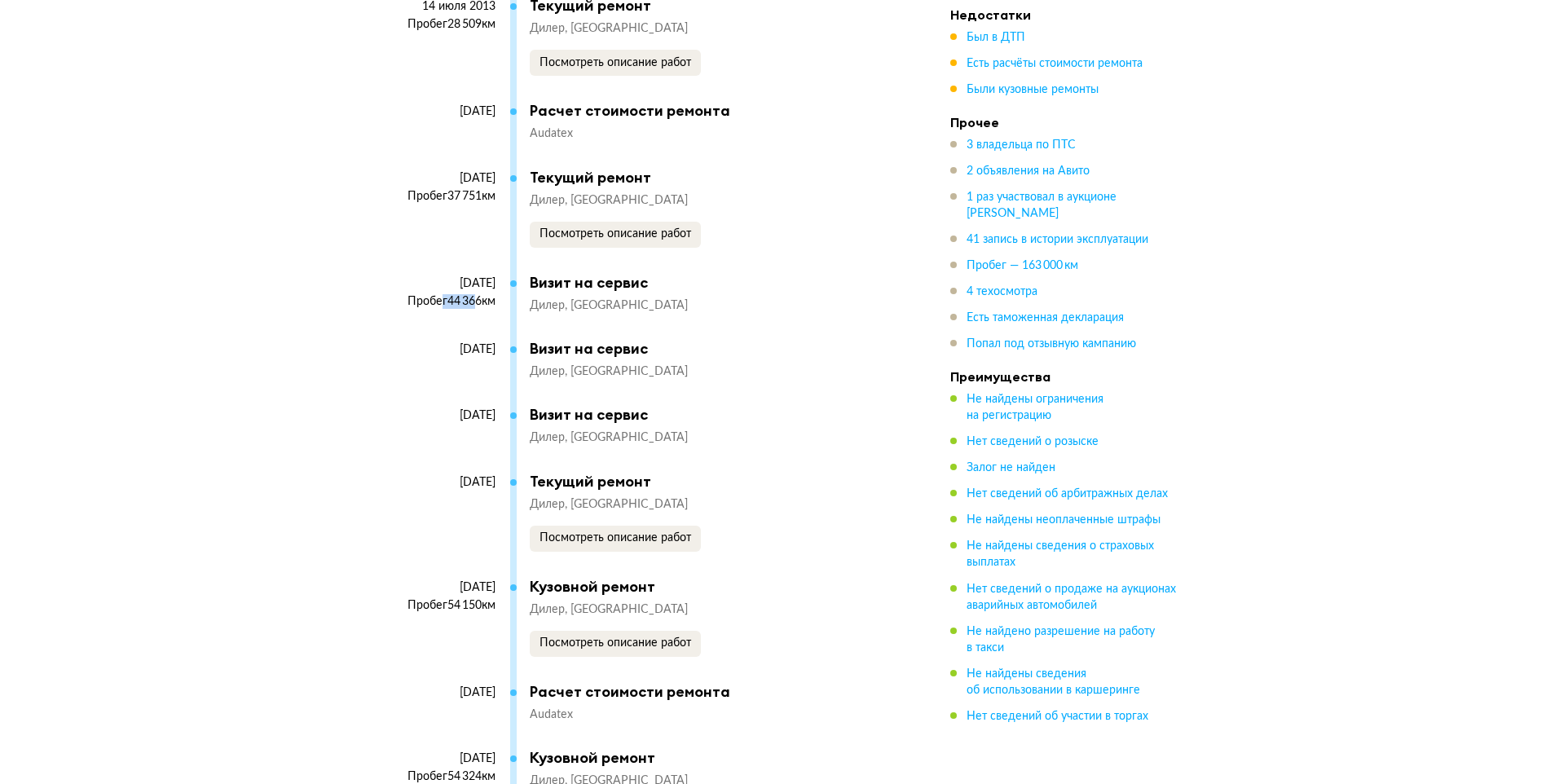 drag, startPoint x: 451, startPoint y: 256, endPoint x: 474, endPoint y: 271, distance: 27.45906 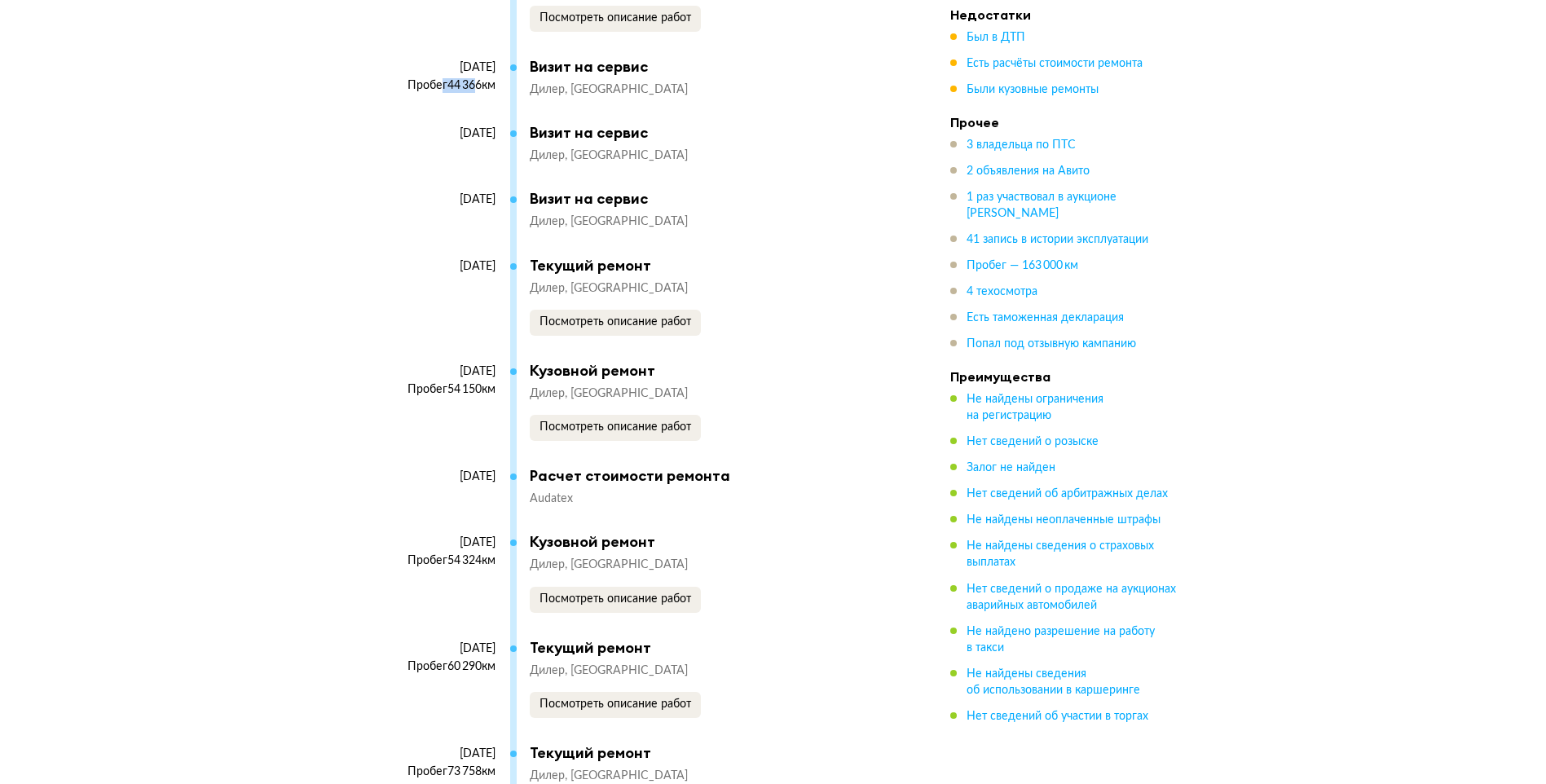 scroll, scrollTop: 7603, scrollLeft: 0, axis: vertical 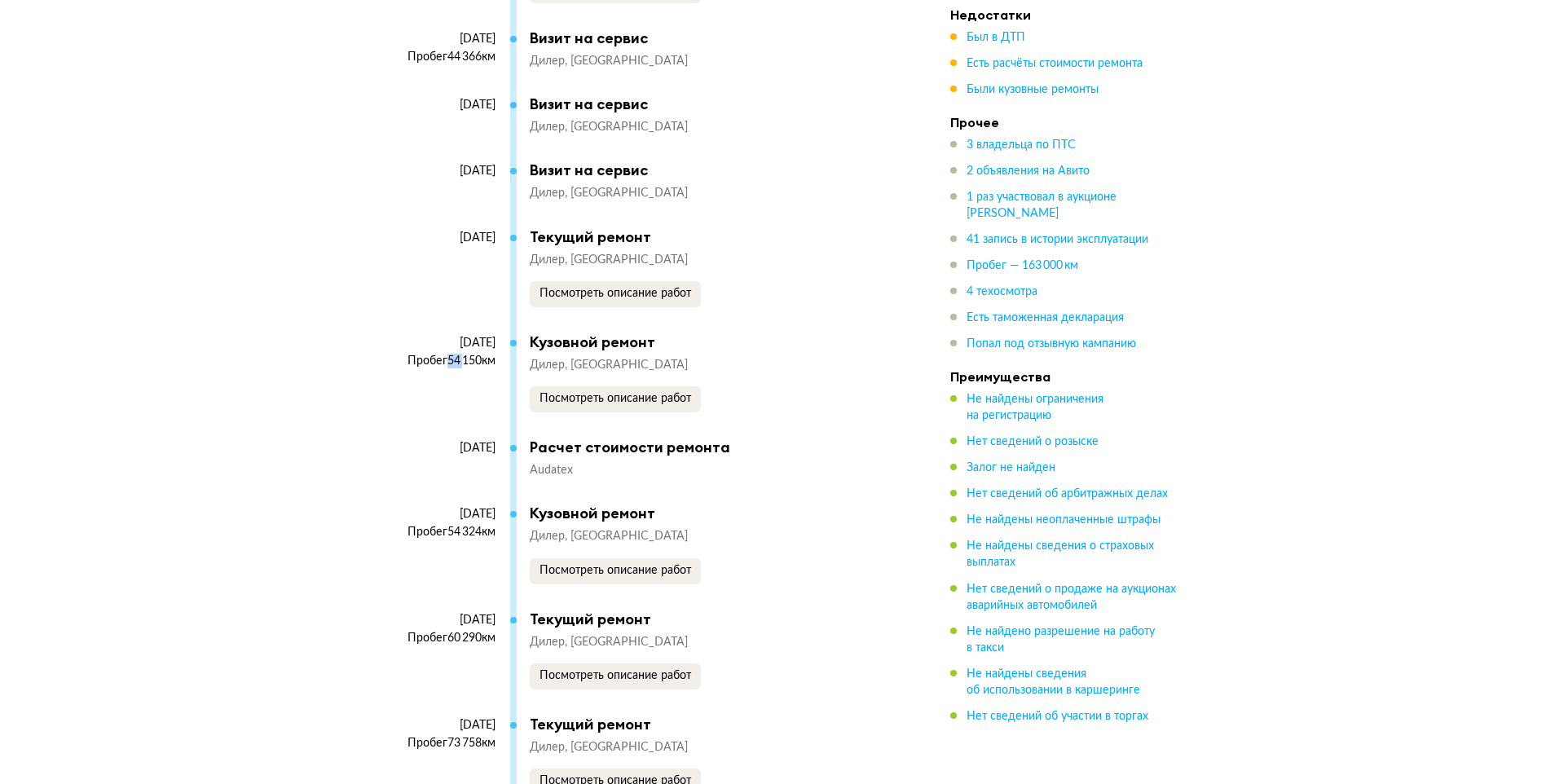 click on "[DATE] Пробег  54 150  км" at bounding box center (449, 387) 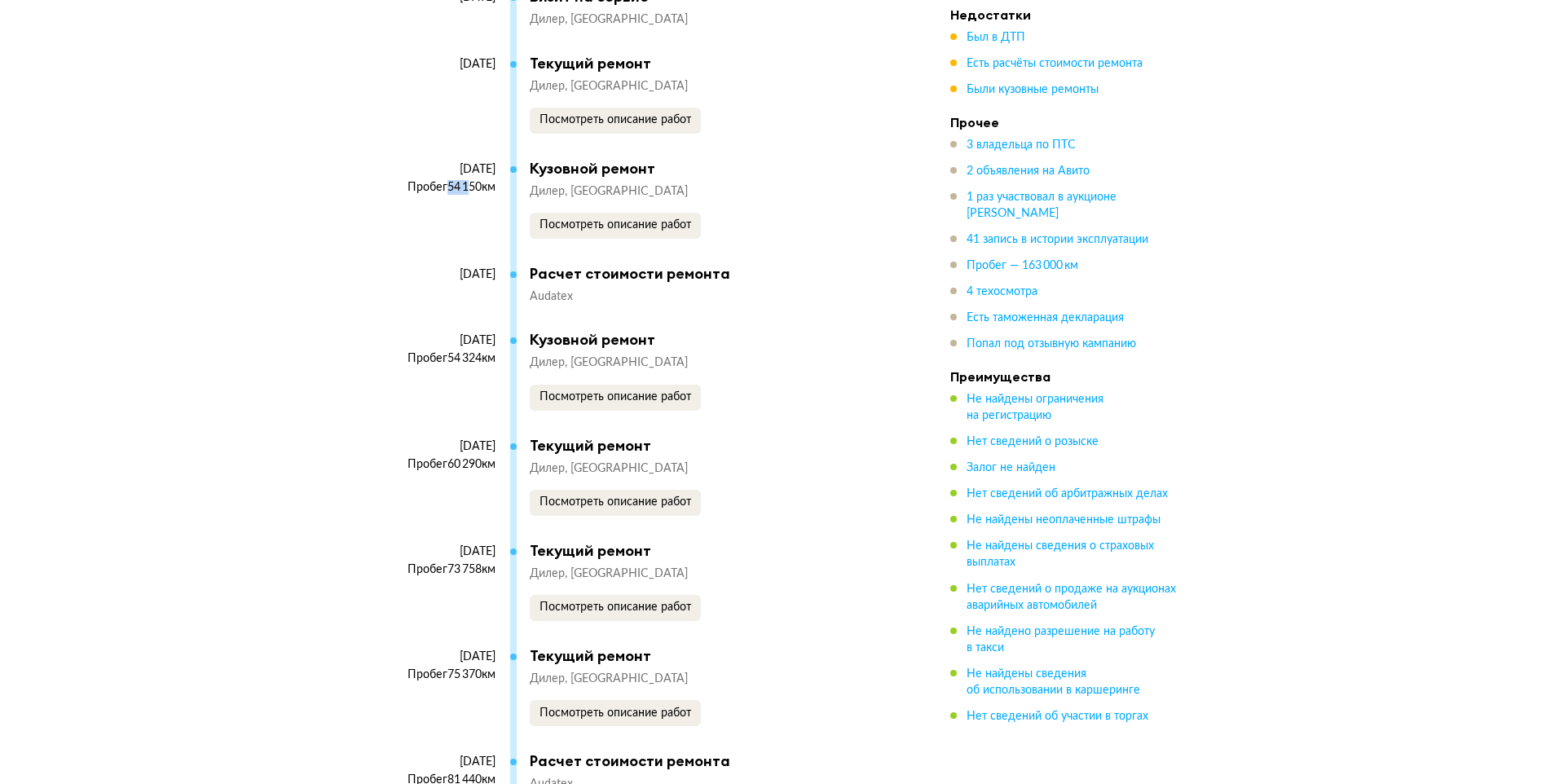 scroll, scrollTop: 7847, scrollLeft: 0, axis: vertical 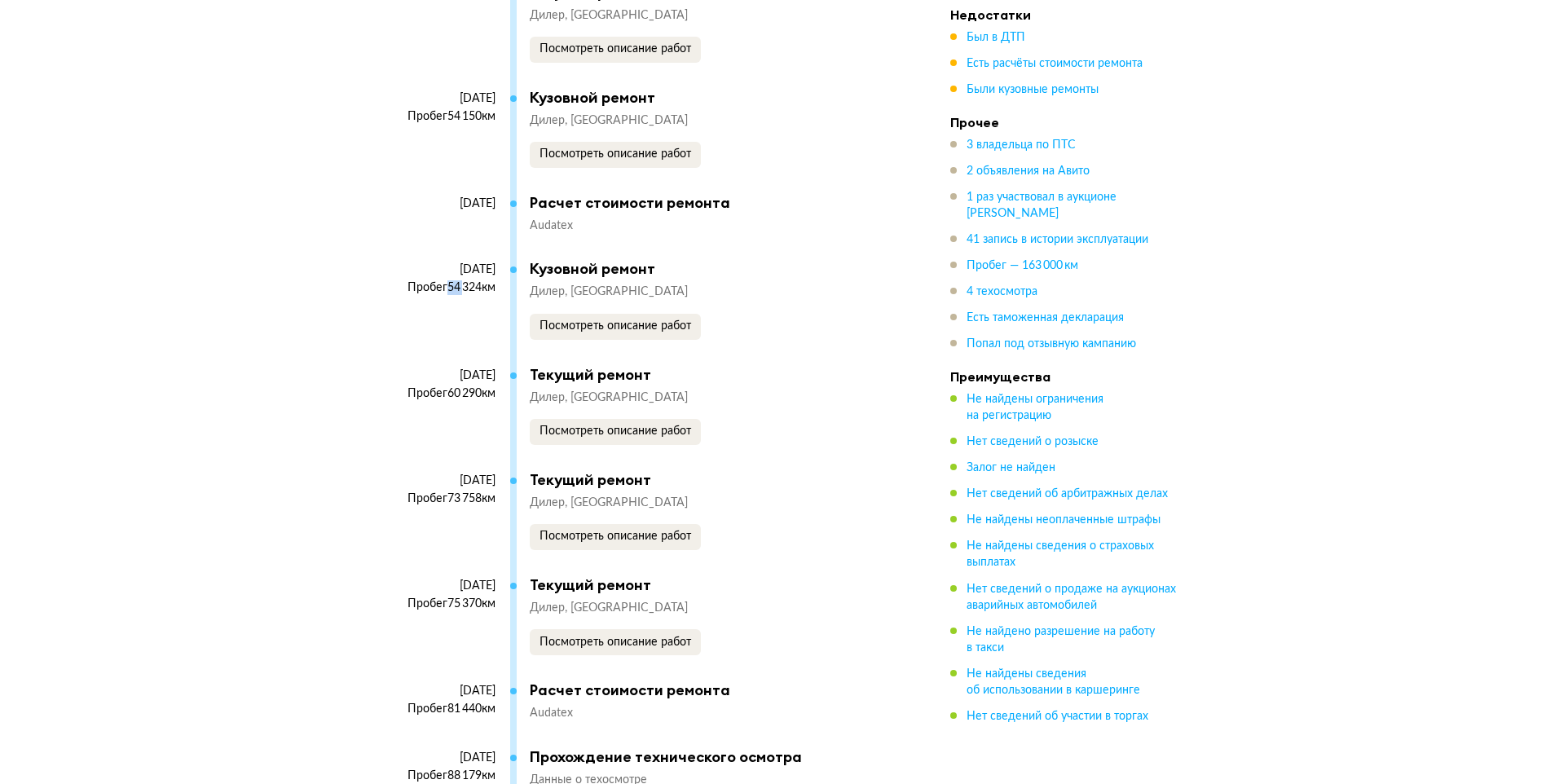 drag, startPoint x: 443, startPoint y: 251, endPoint x: 473, endPoint y: 264, distance: 32.69557 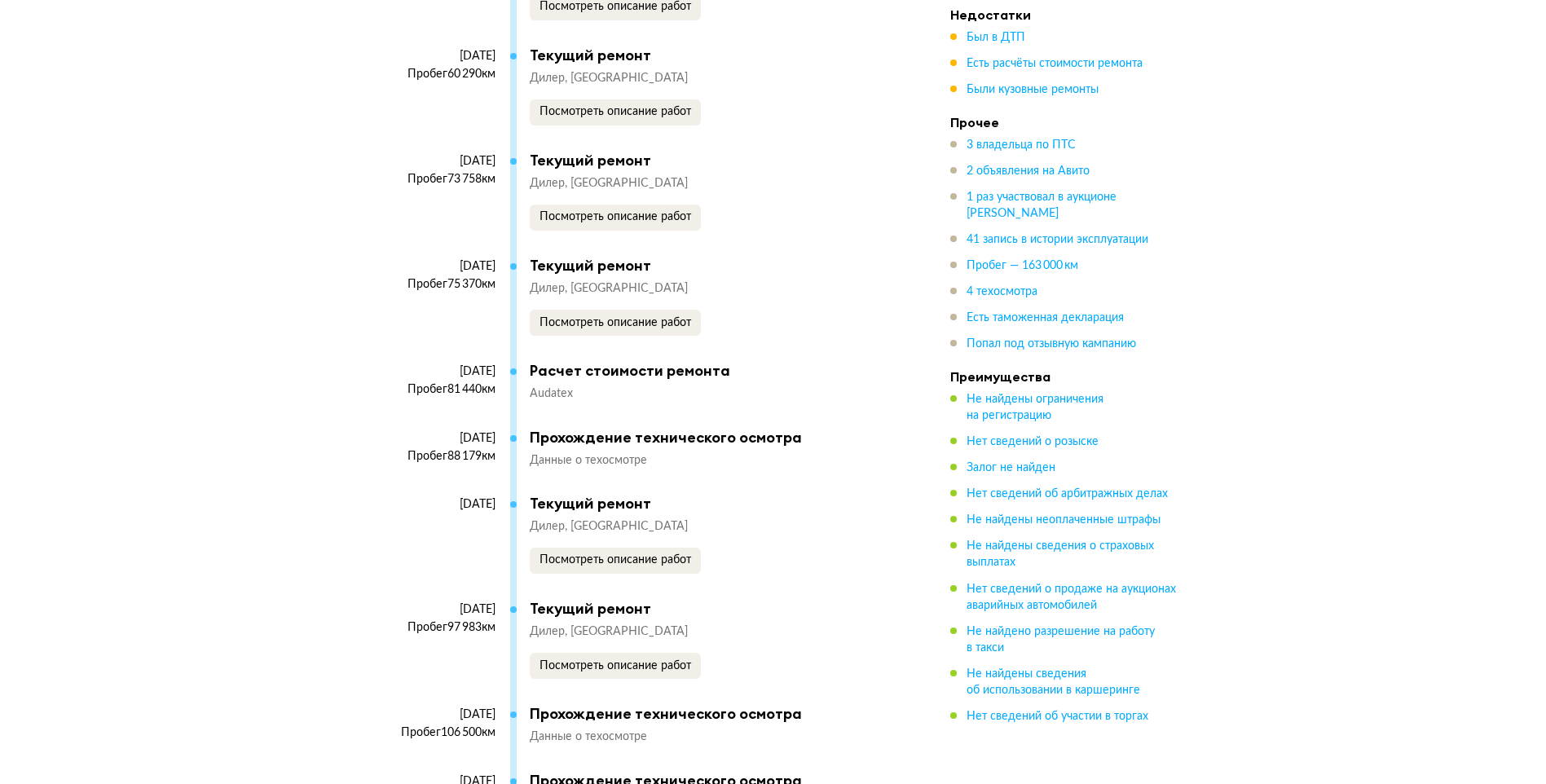 scroll, scrollTop: 8173, scrollLeft: 0, axis: vertical 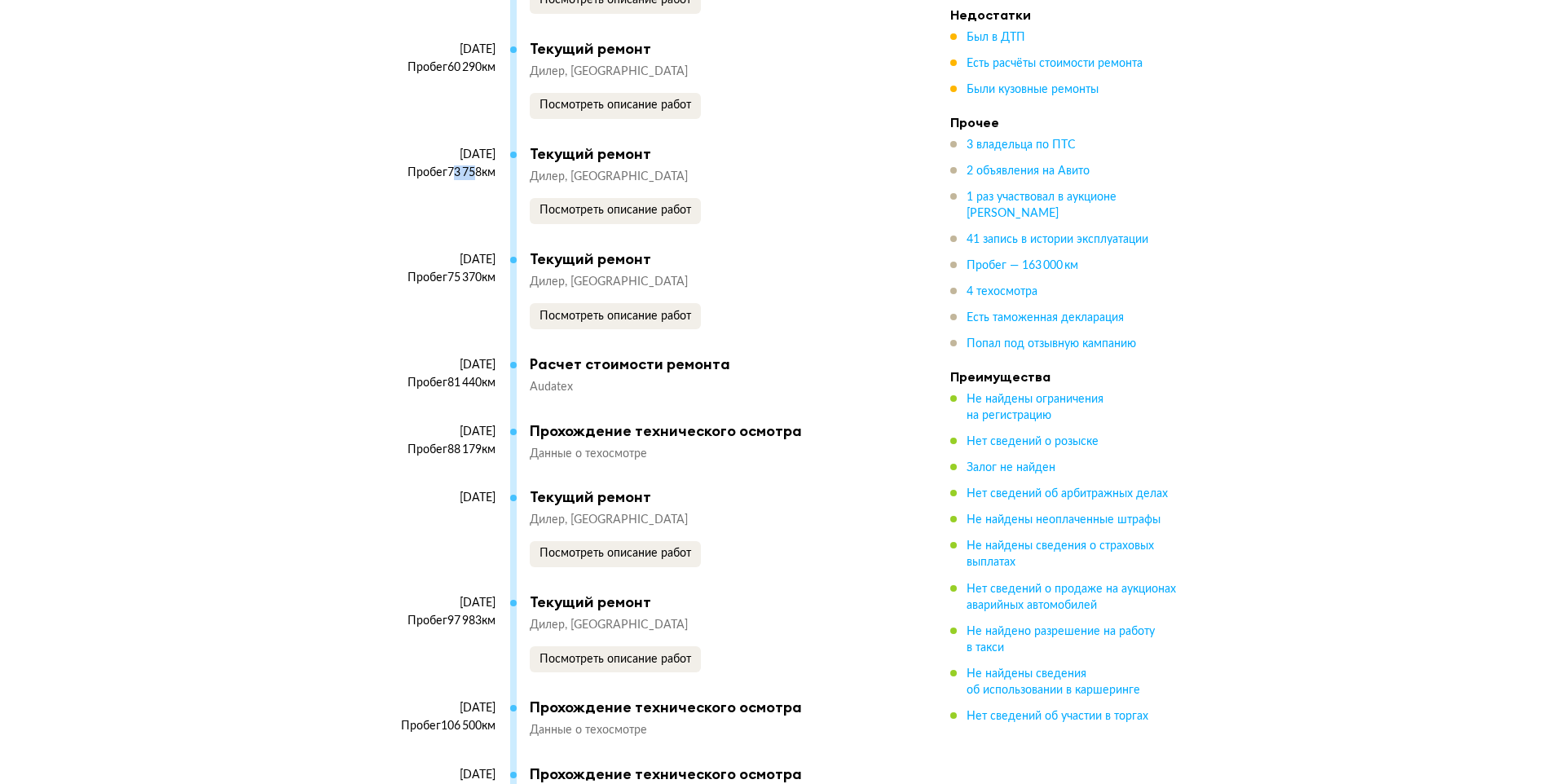 drag, startPoint x: 460, startPoint y: 134, endPoint x: 471, endPoint y: 142, distance: 13.60147 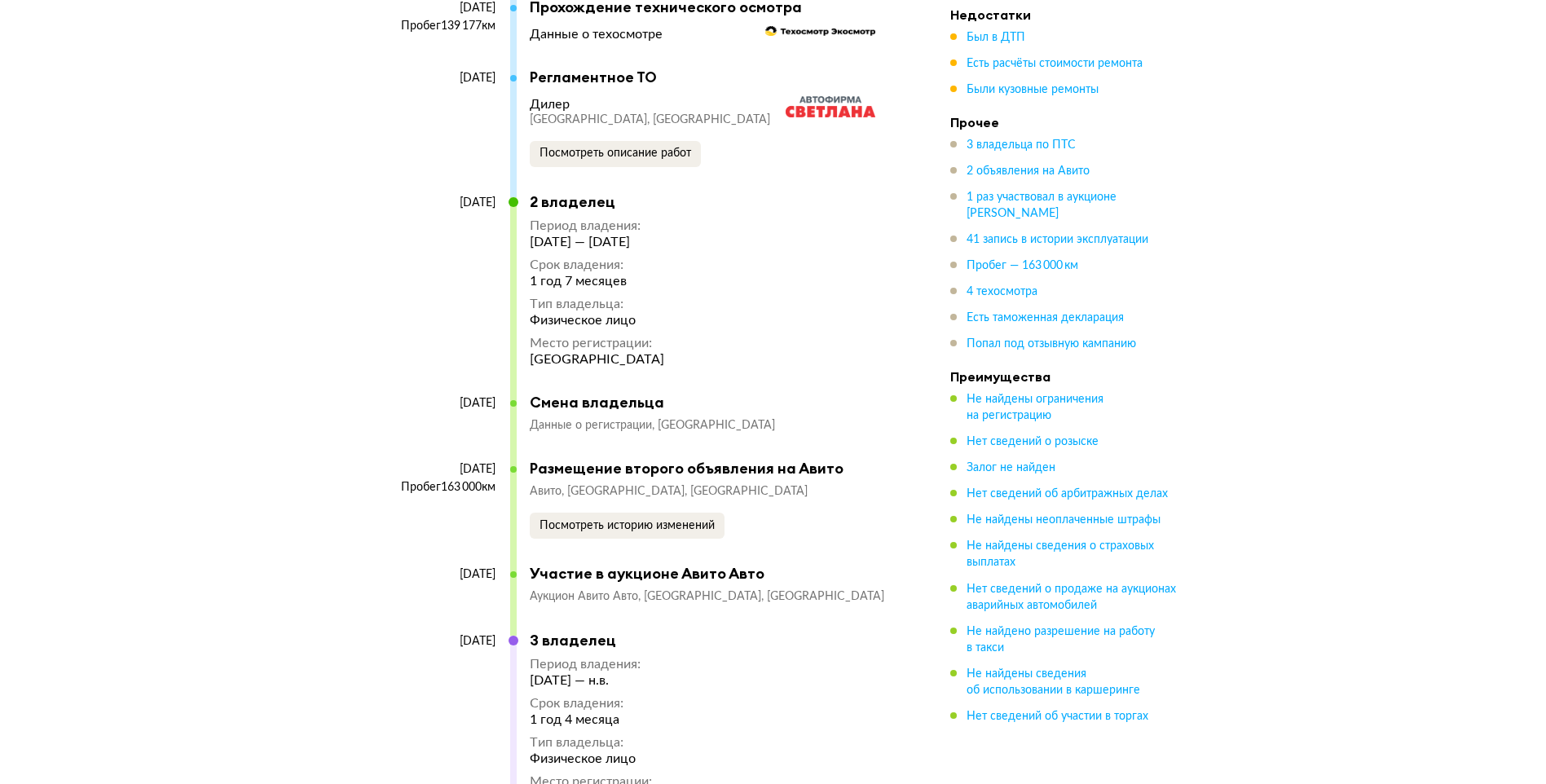 scroll, scrollTop: 9314, scrollLeft: 0, axis: vertical 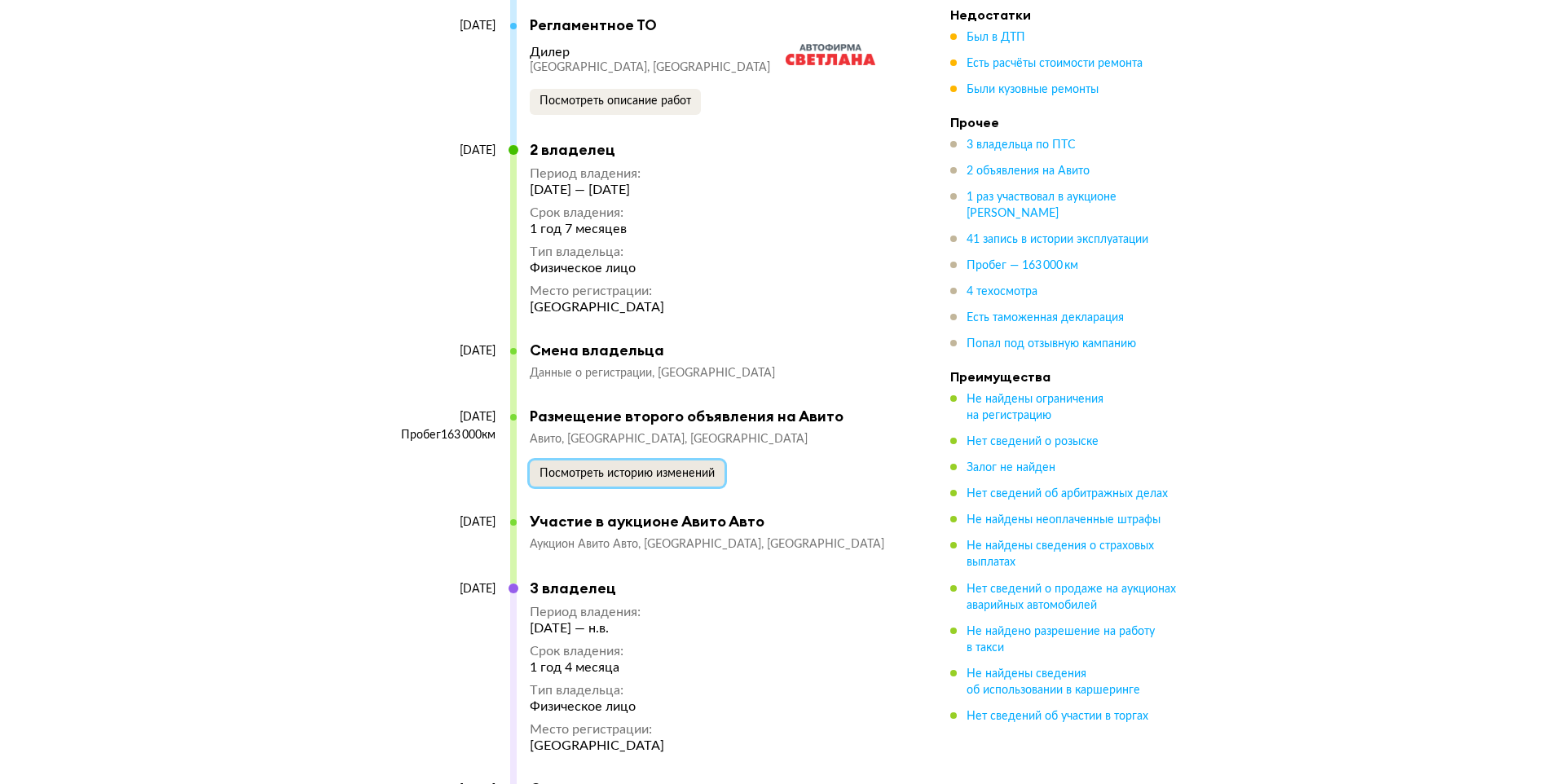 click on "Посмотреть историю изменений" at bounding box center (627, 473) 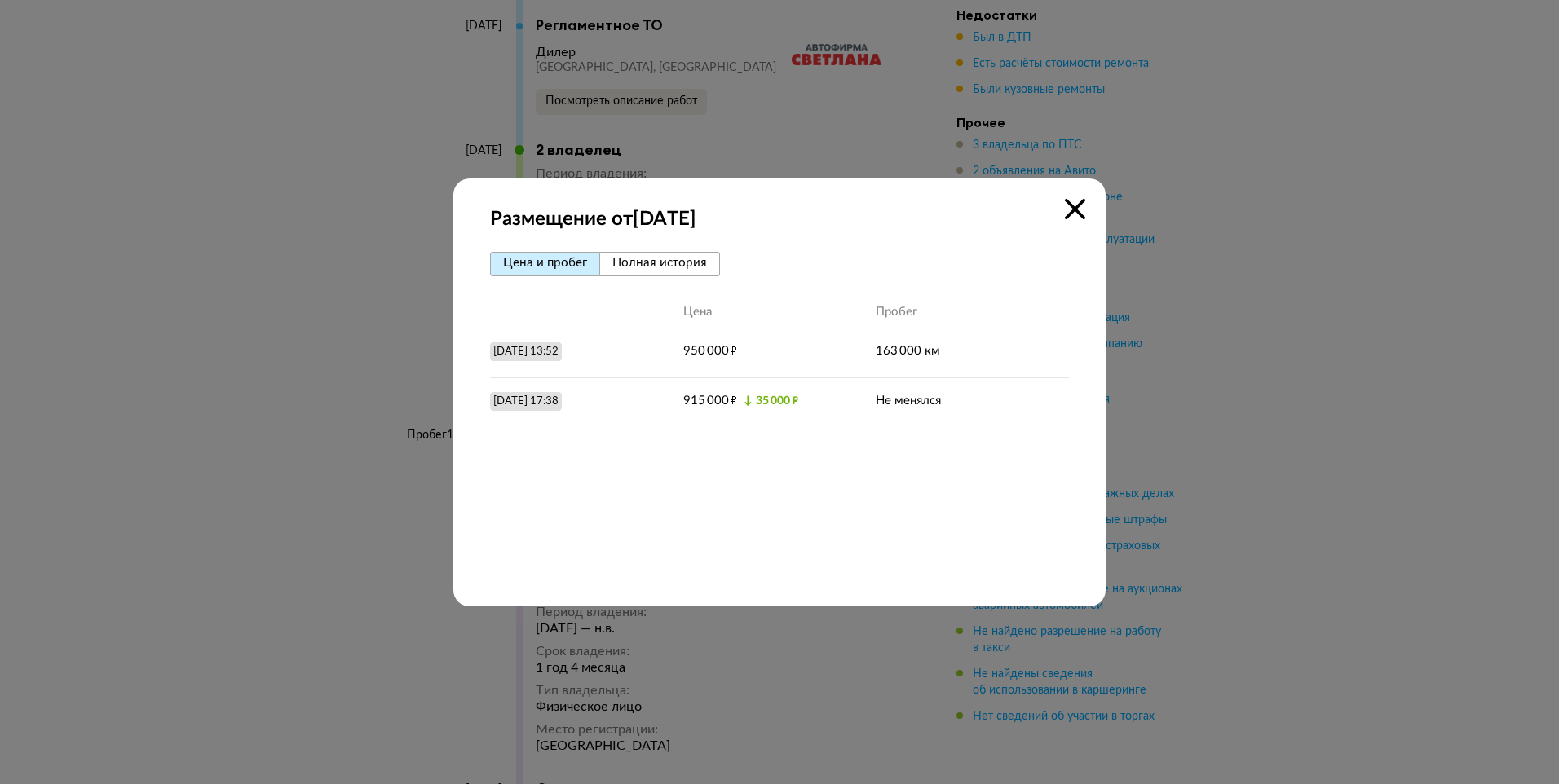 click at bounding box center [1075, 209] 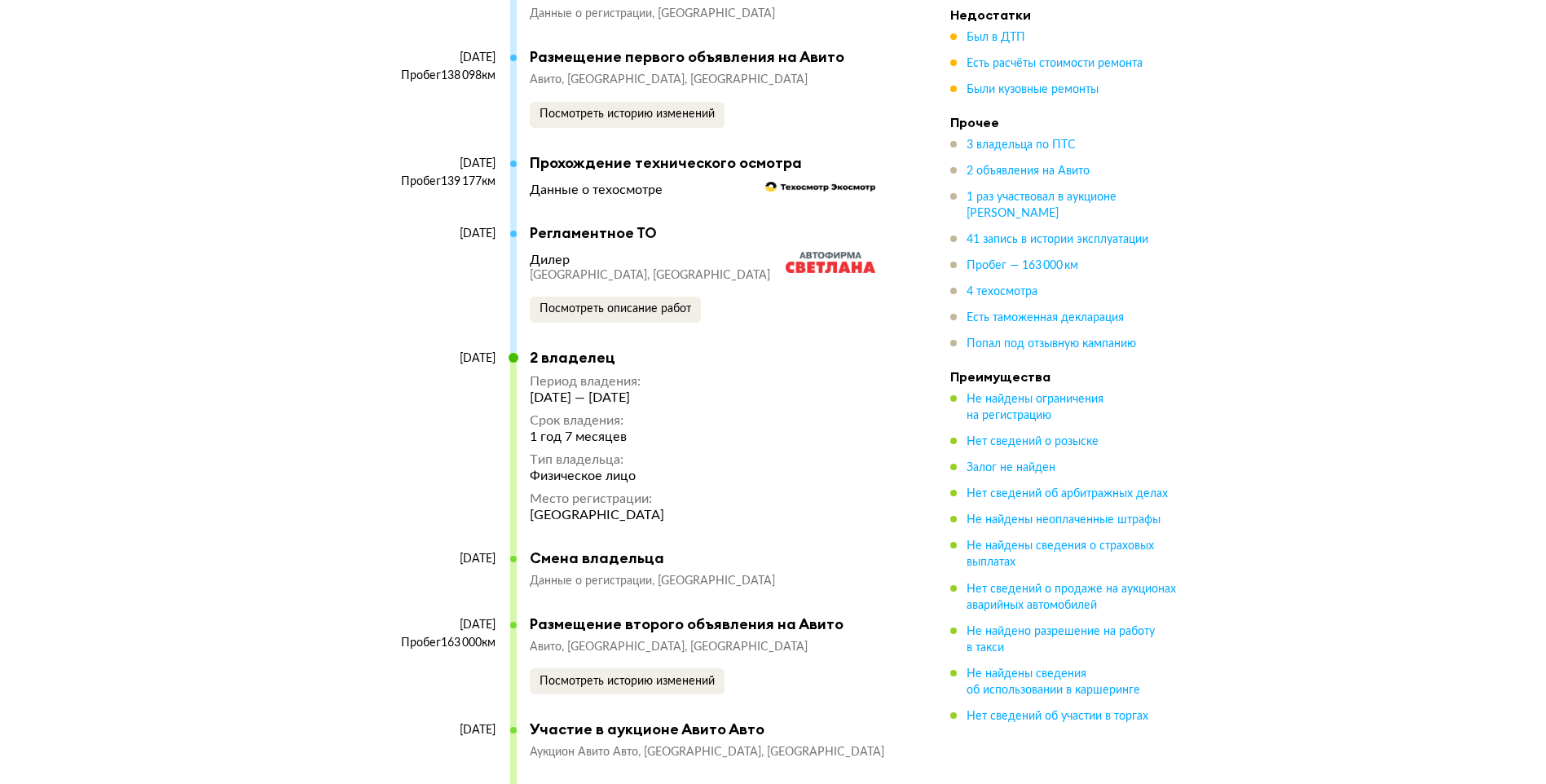 scroll, scrollTop: 9070, scrollLeft: 0, axis: vertical 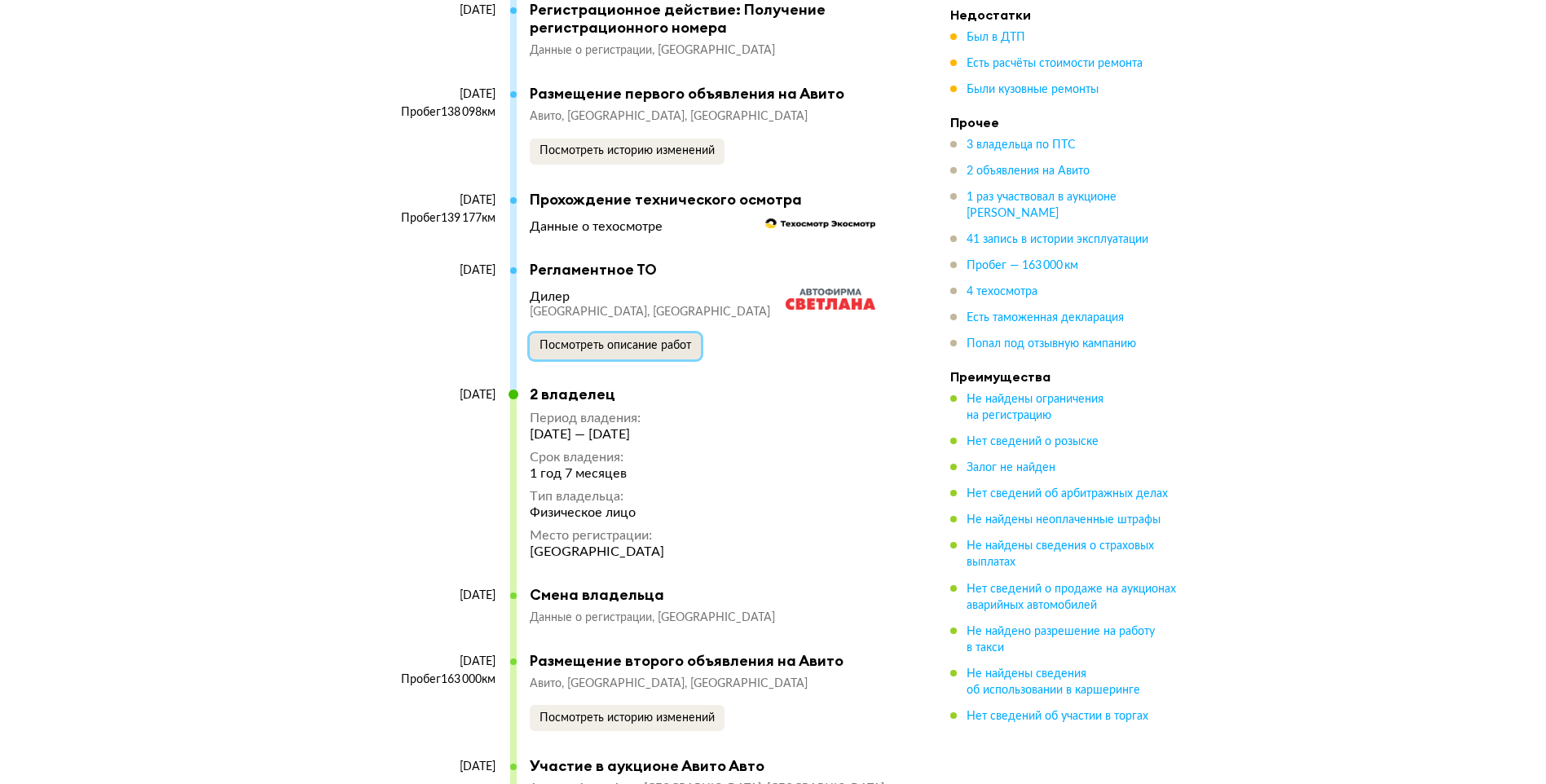 click on "Посмотреть описание работ" at bounding box center [615, 346] 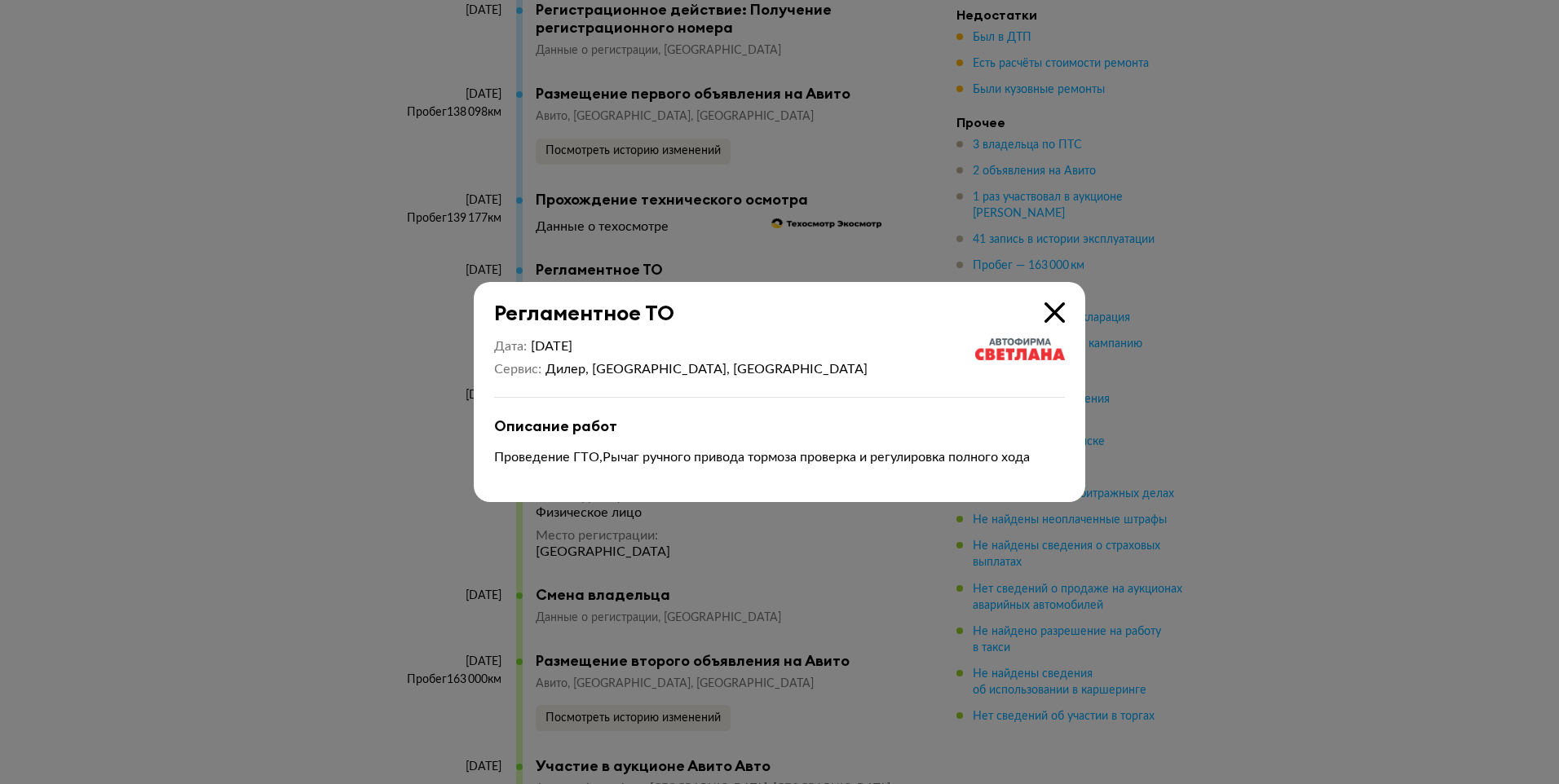 click at bounding box center [1054, 312] 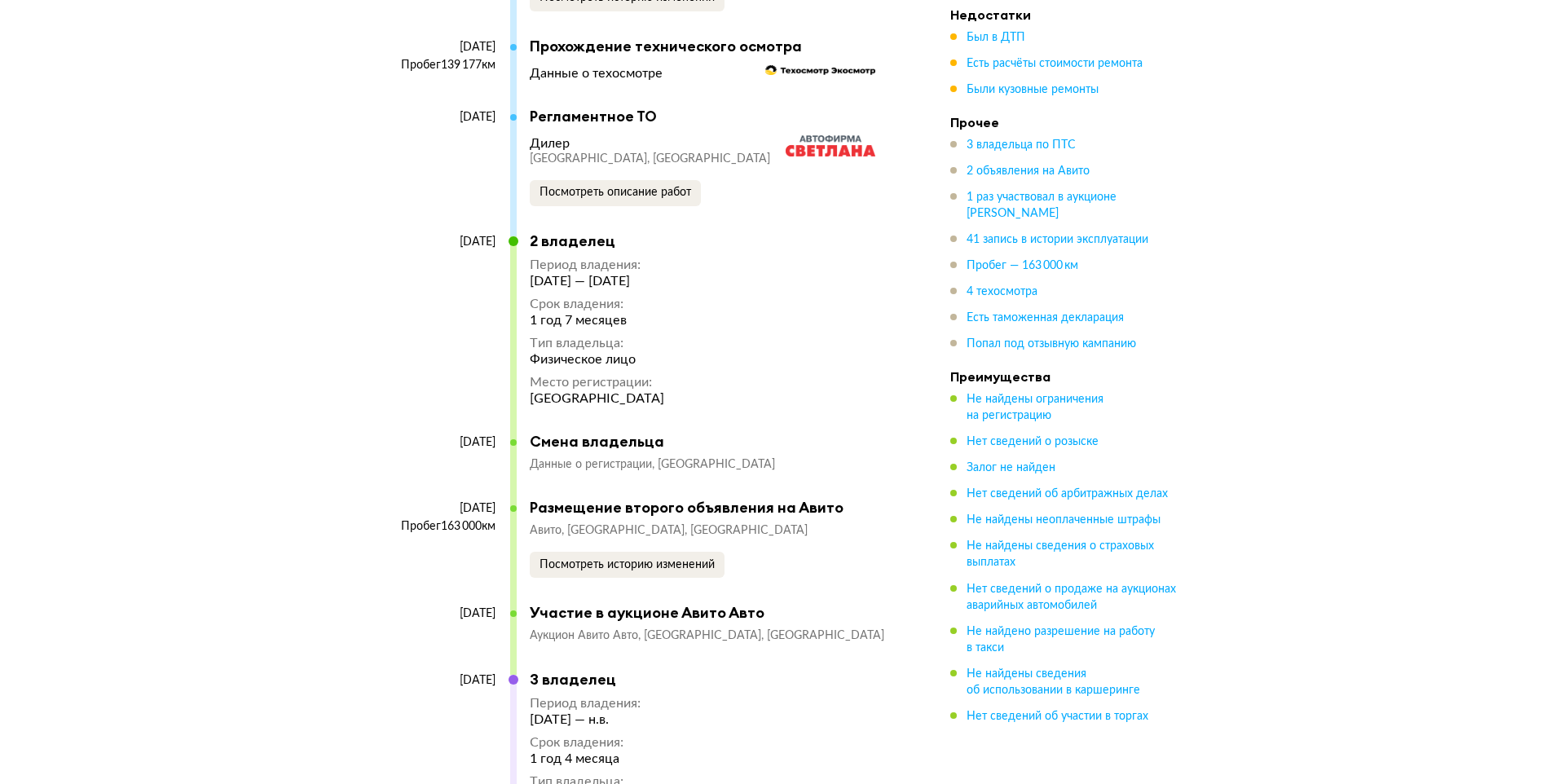scroll, scrollTop: 9233, scrollLeft: 0, axis: vertical 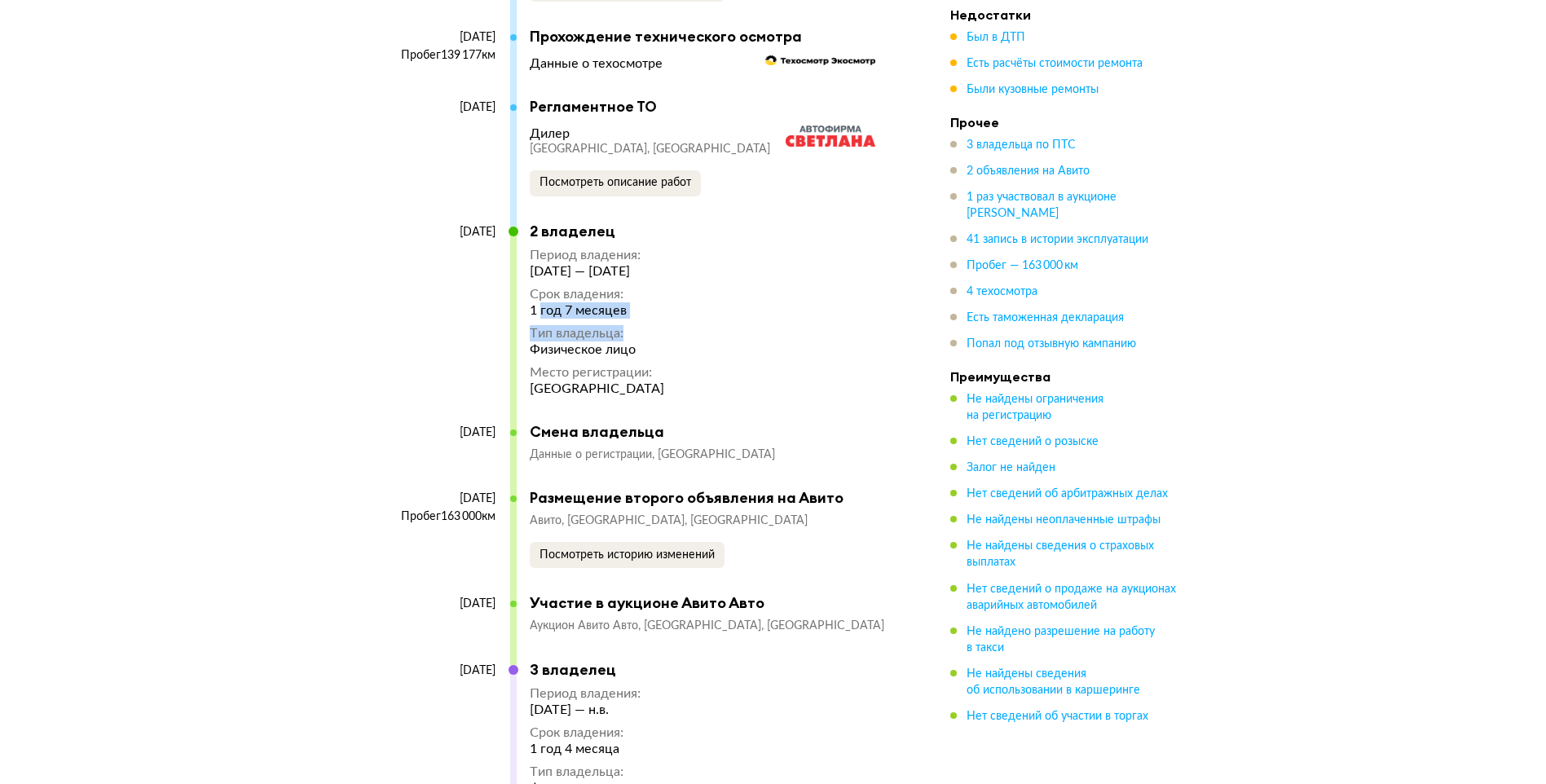 drag, startPoint x: 564, startPoint y: 286, endPoint x: 650, endPoint y: 302, distance: 87.475711 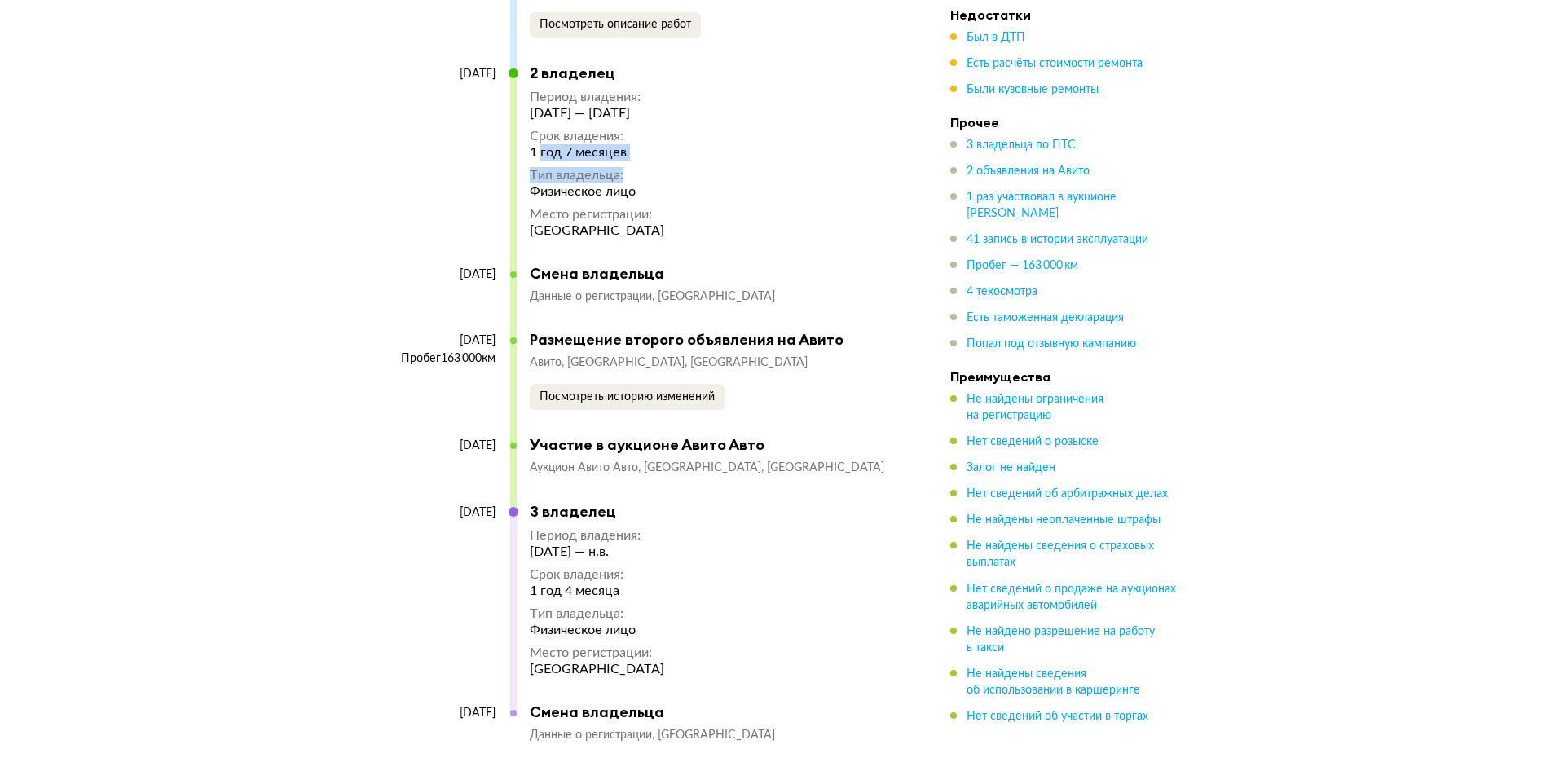 scroll, scrollTop: 9396, scrollLeft: 0, axis: vertical 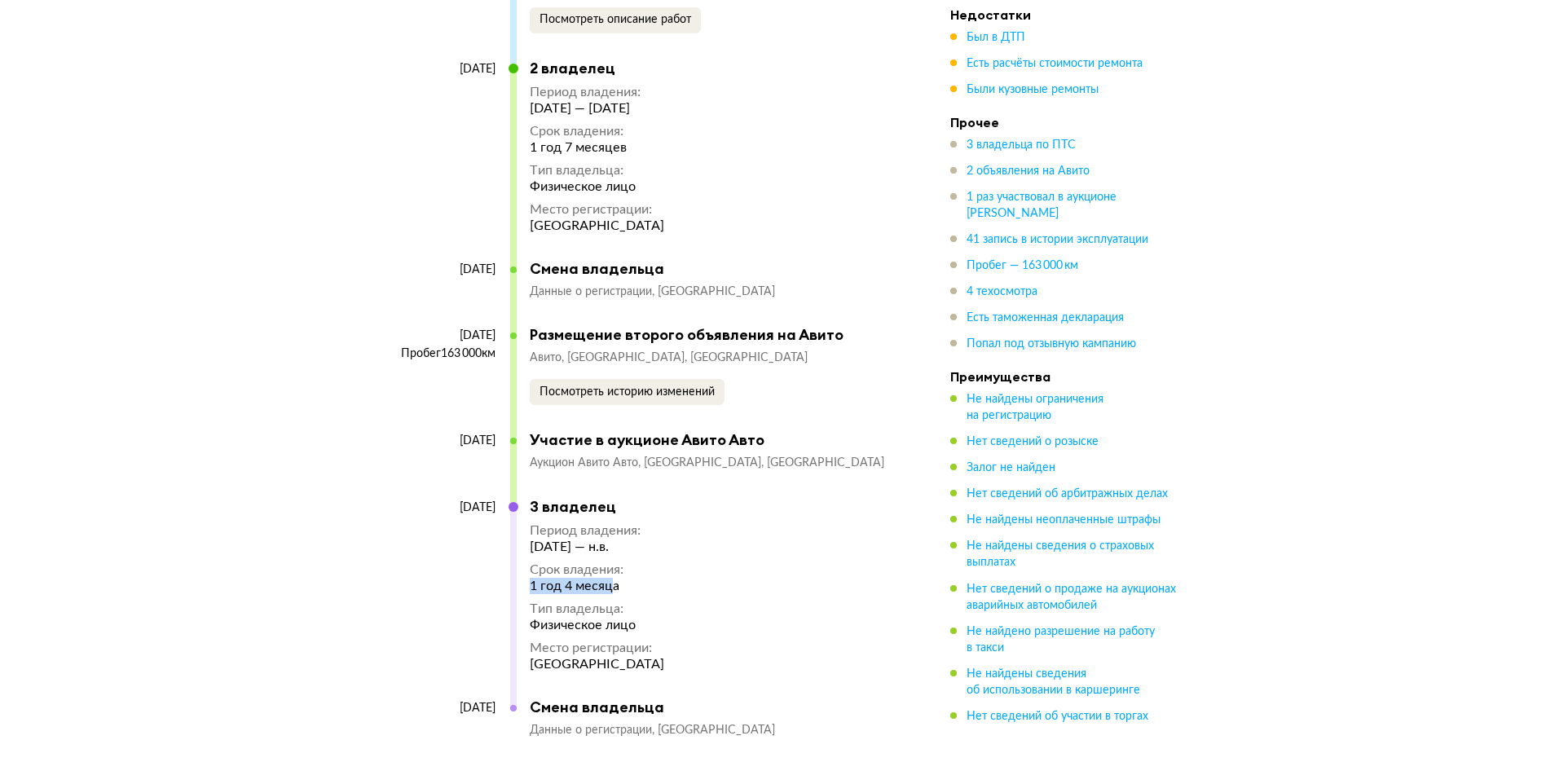 drag, startPoint x: 526, startPoint y: 553, endPoint x: 614, endPoint y: 560, distance: 88.27797 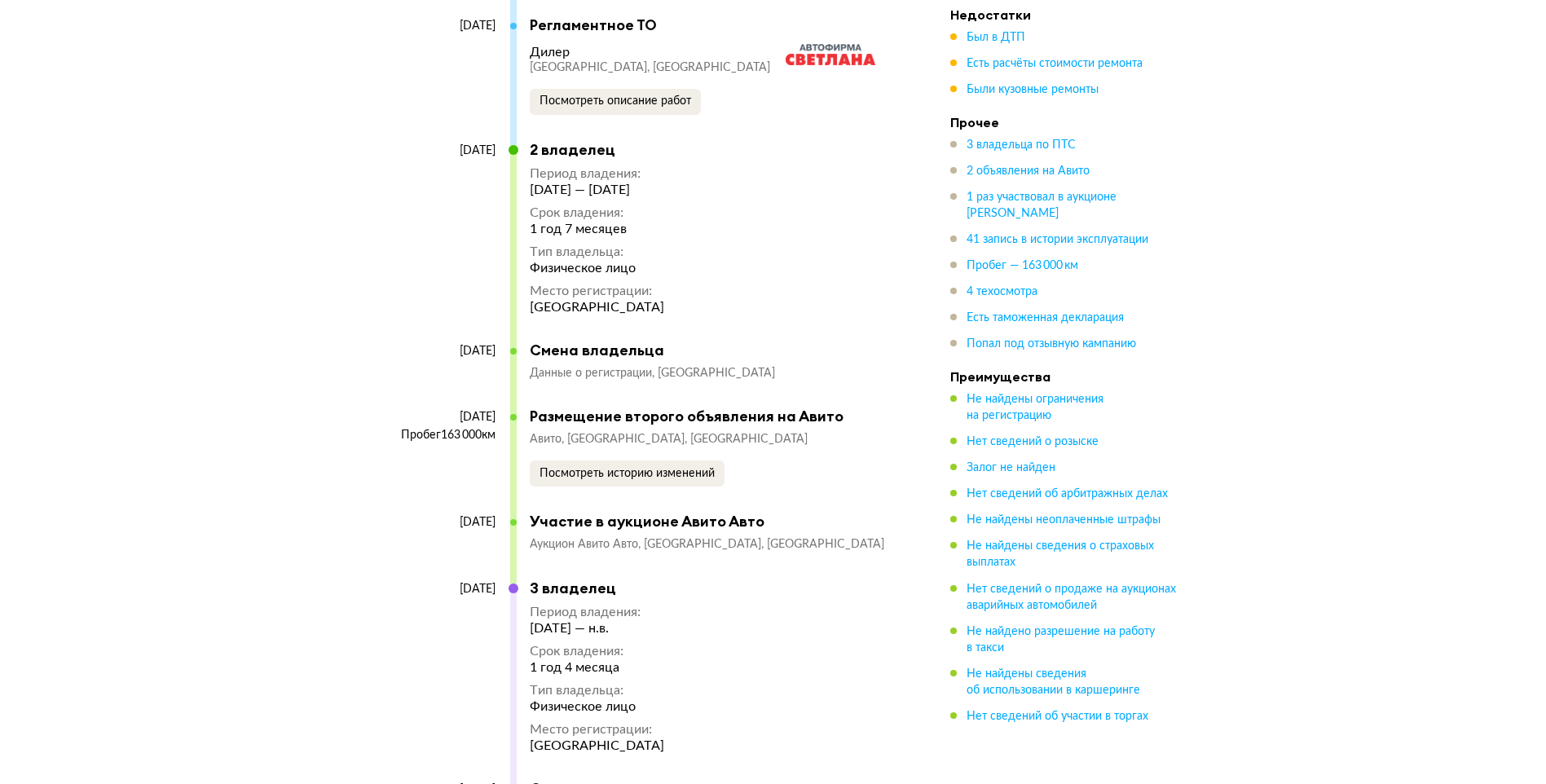 drag, startPoint x: 517, startPoint y: 119, endPoint x: 529, endPoint y: 119, distance: 12 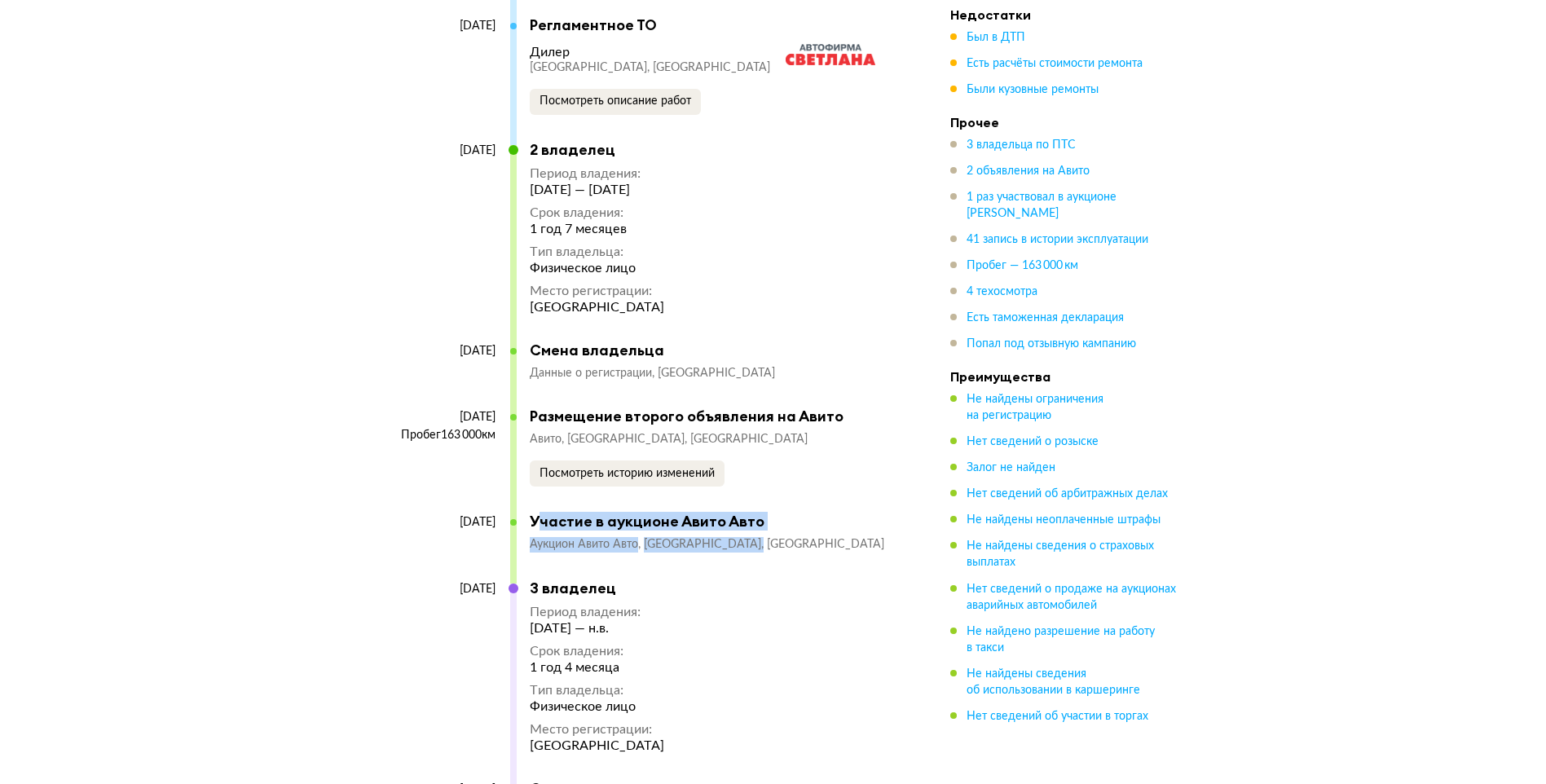 drag, startPoint x: 536, startPoint y: 490, endPoint x: 755, endPoint y: 527, distance: 222.10358 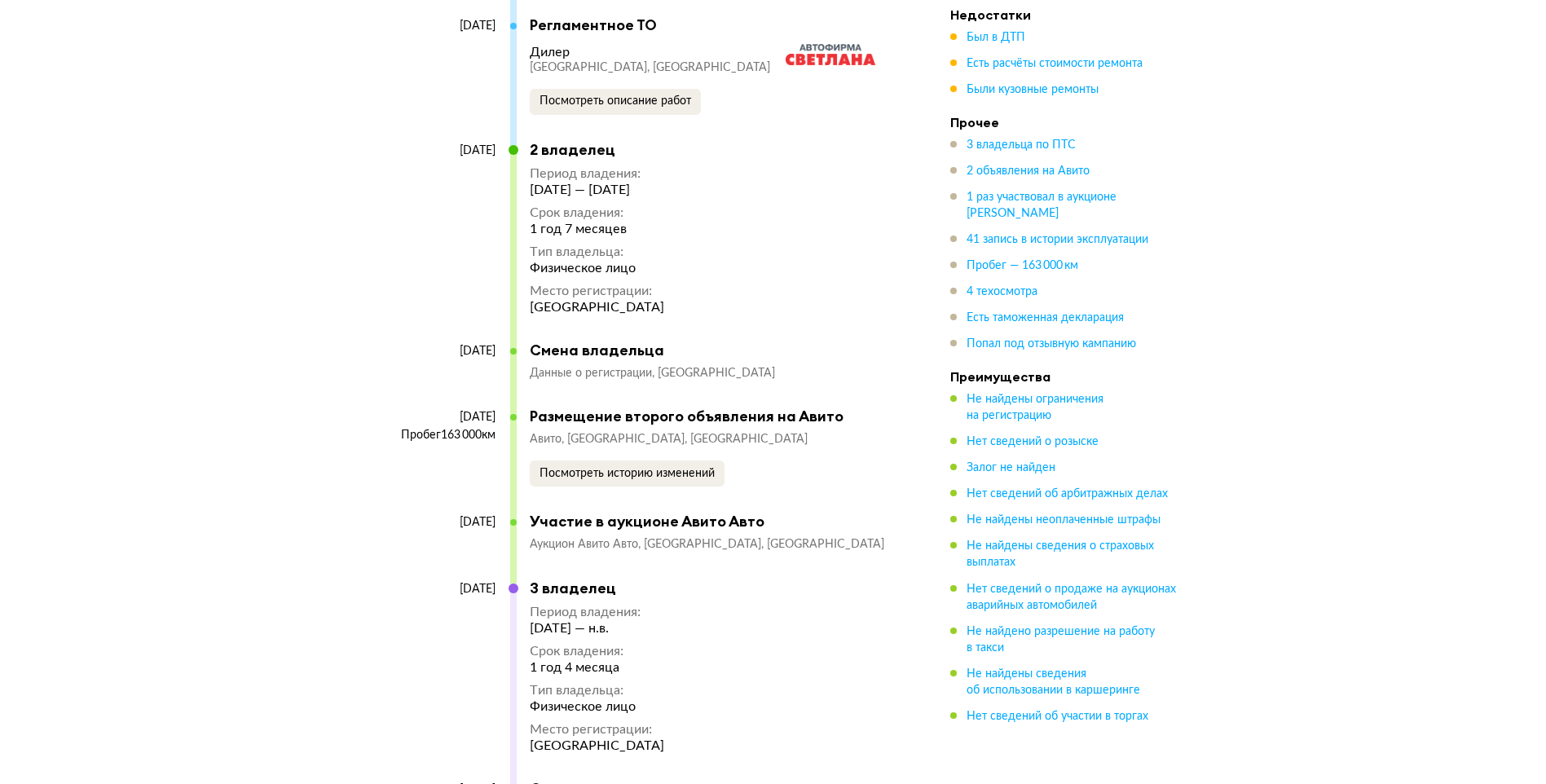 drag, startPoint x: 755, startPoint y: 527, endPoint x: 852, endPoint y: 591, distance: 116.21101 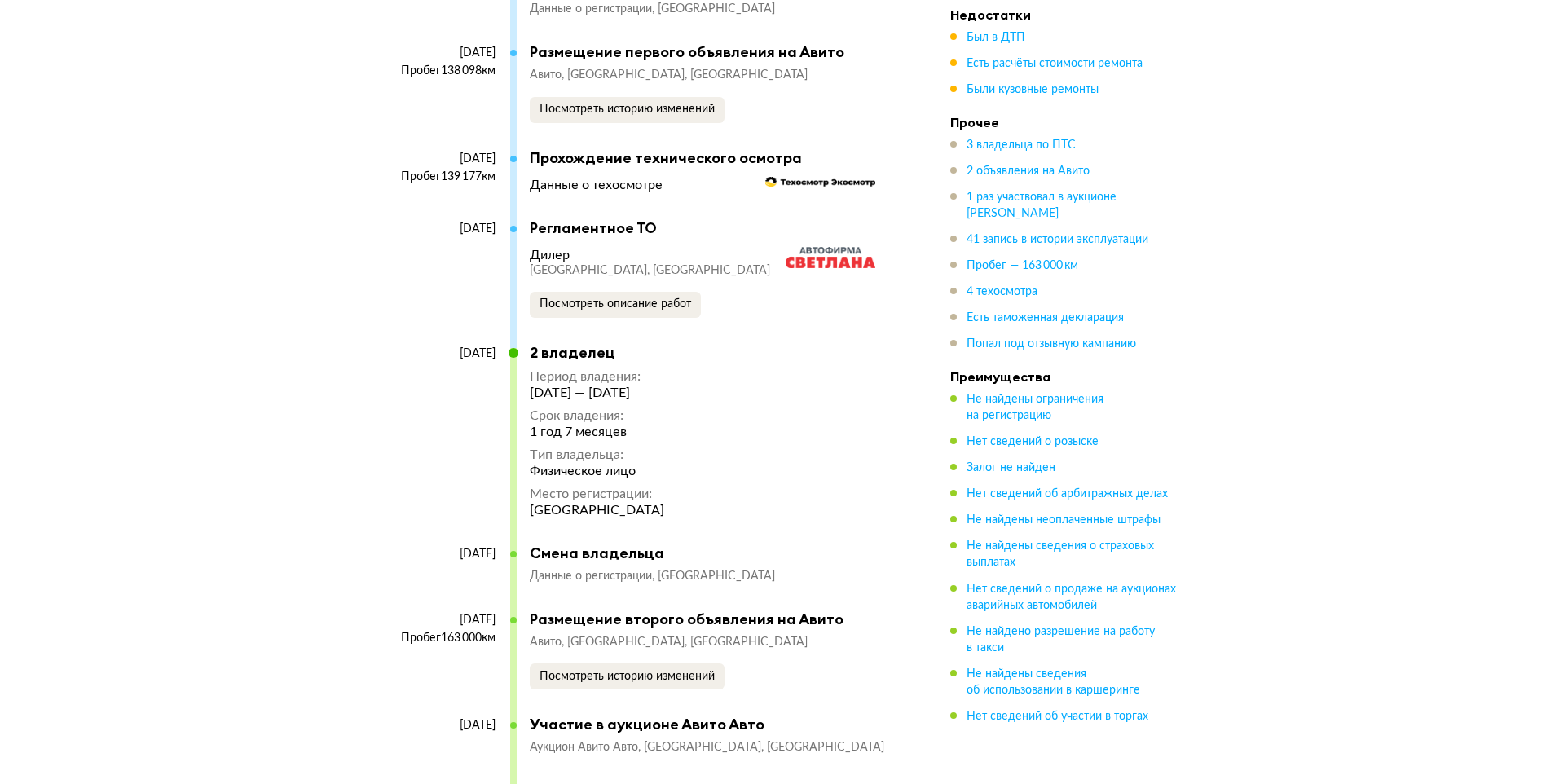 scroll, scrollTop: 9151, scrollLeft: 0, axis: vertical 